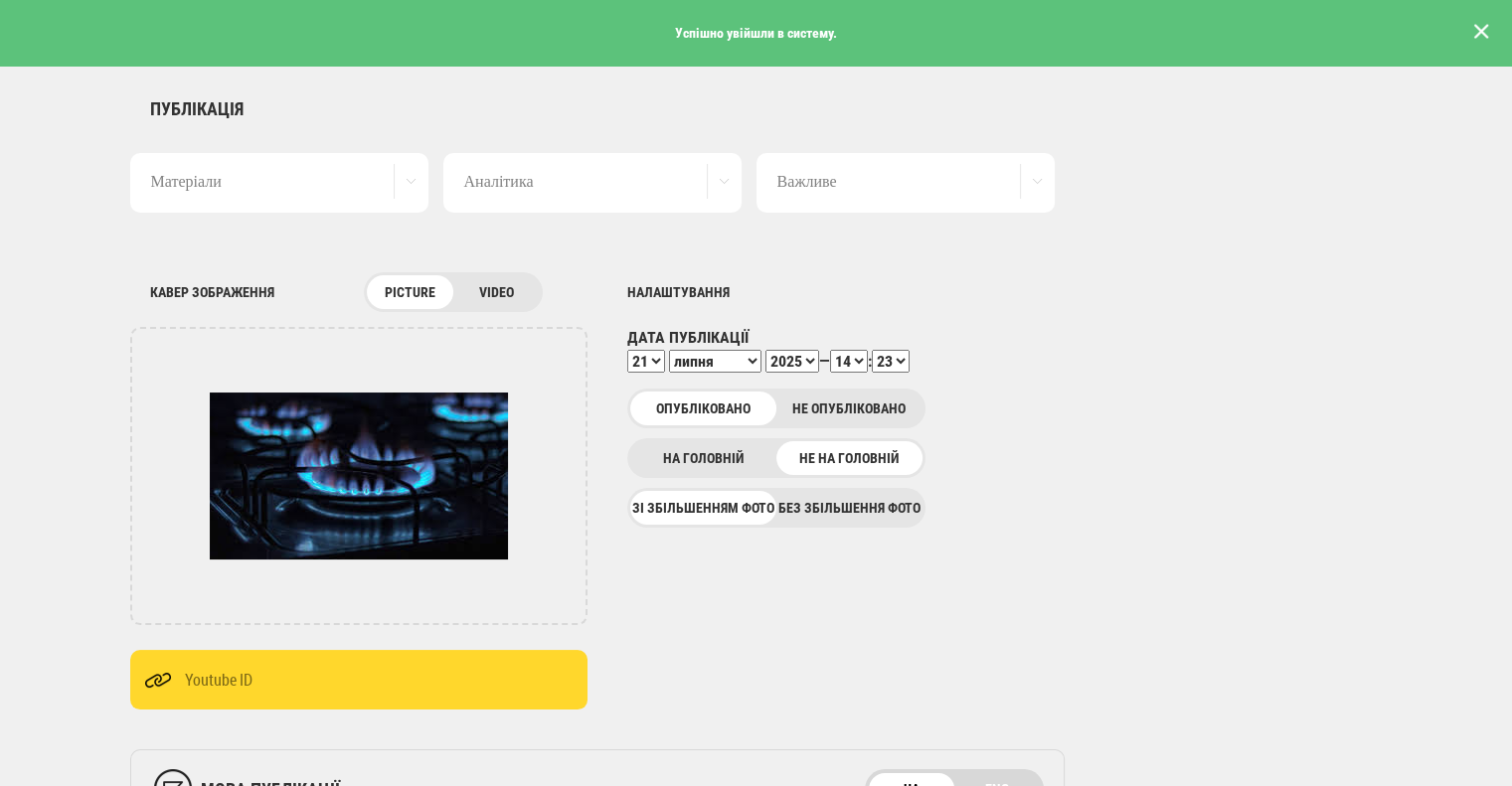 scroll, scrollTop: 0, scrollLeft: 0, axis: both 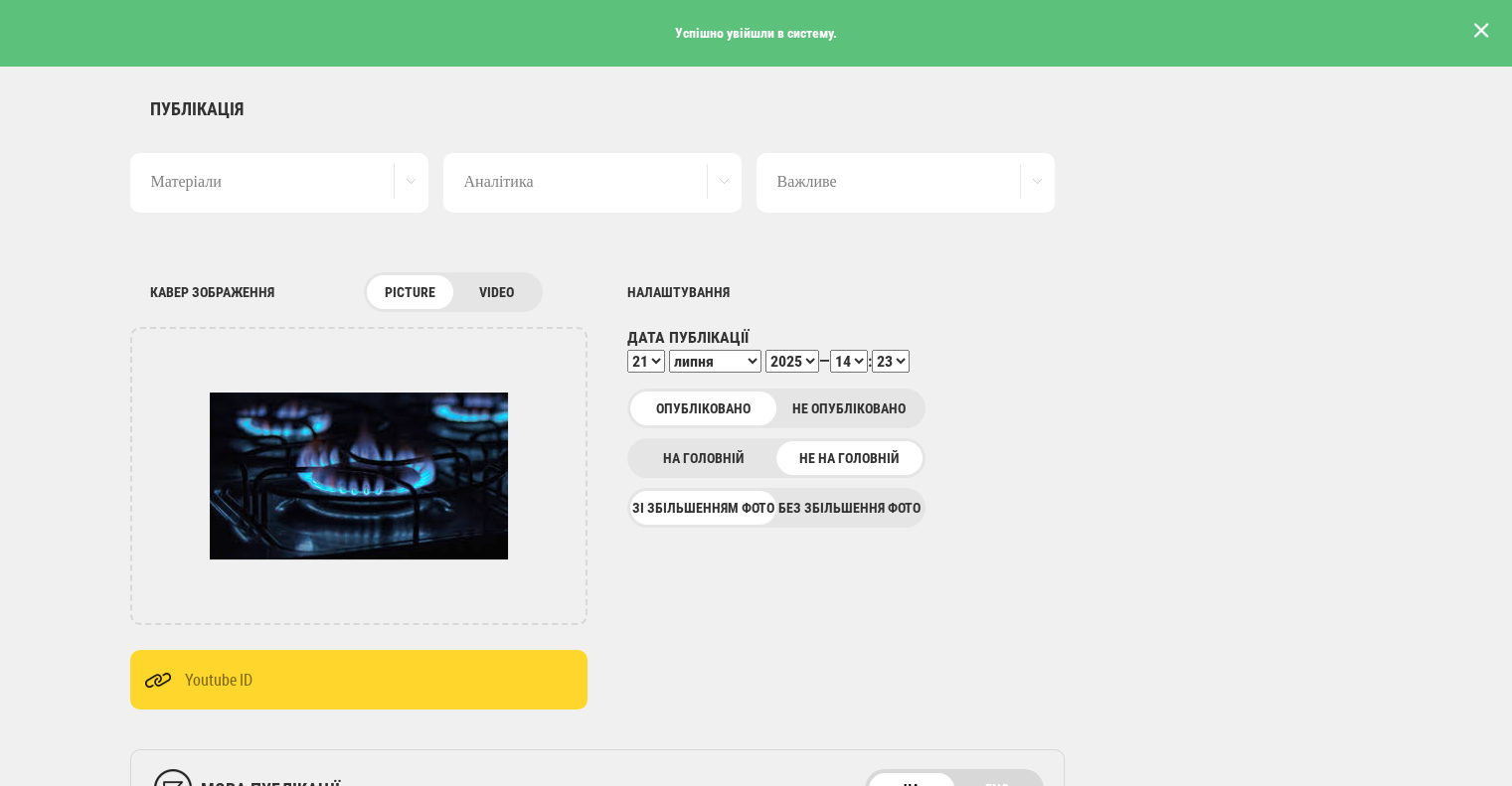 click at bounding box center [1481, 31] 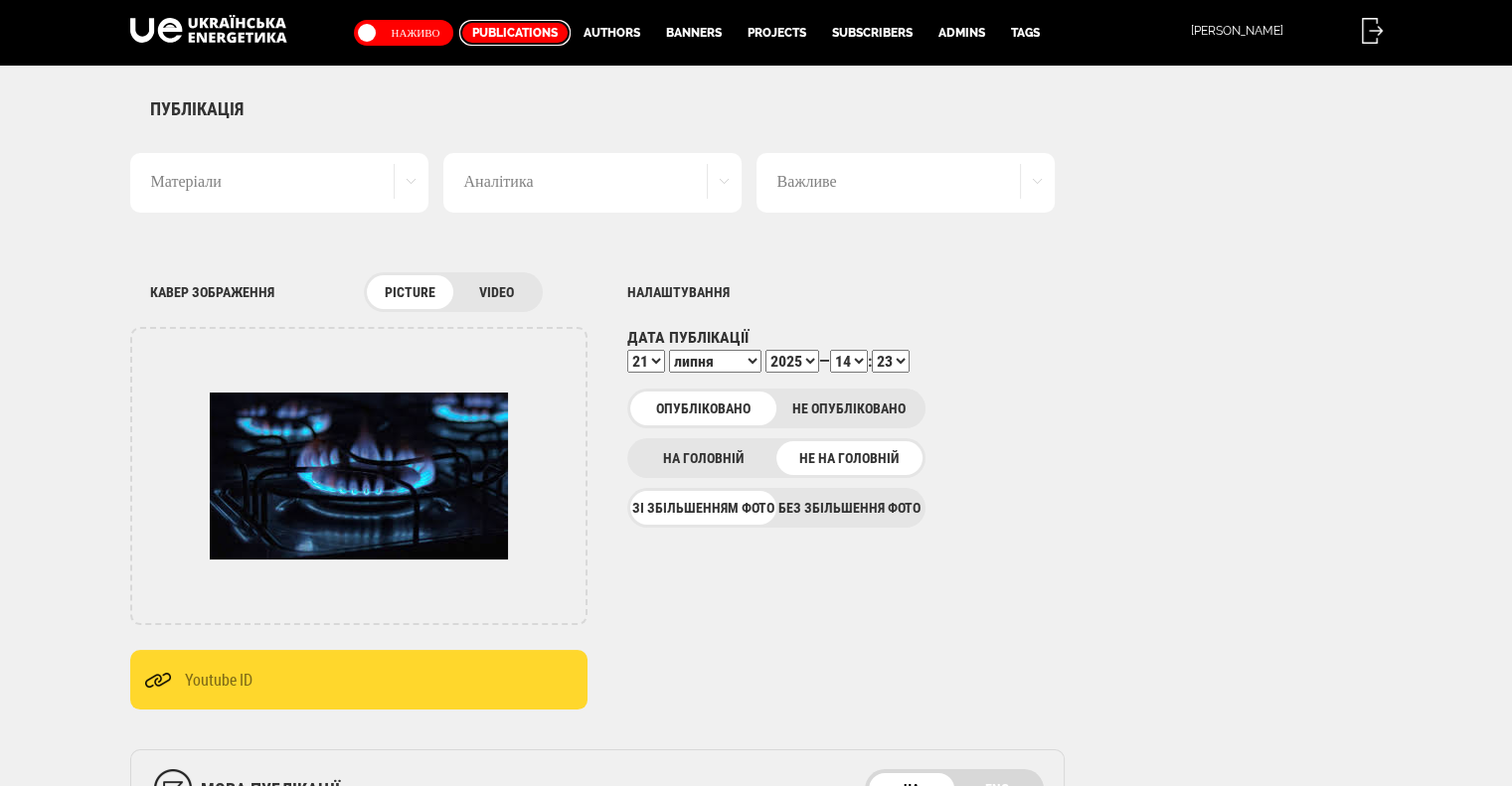 click on "Publications" at bounding box center (515, 33) 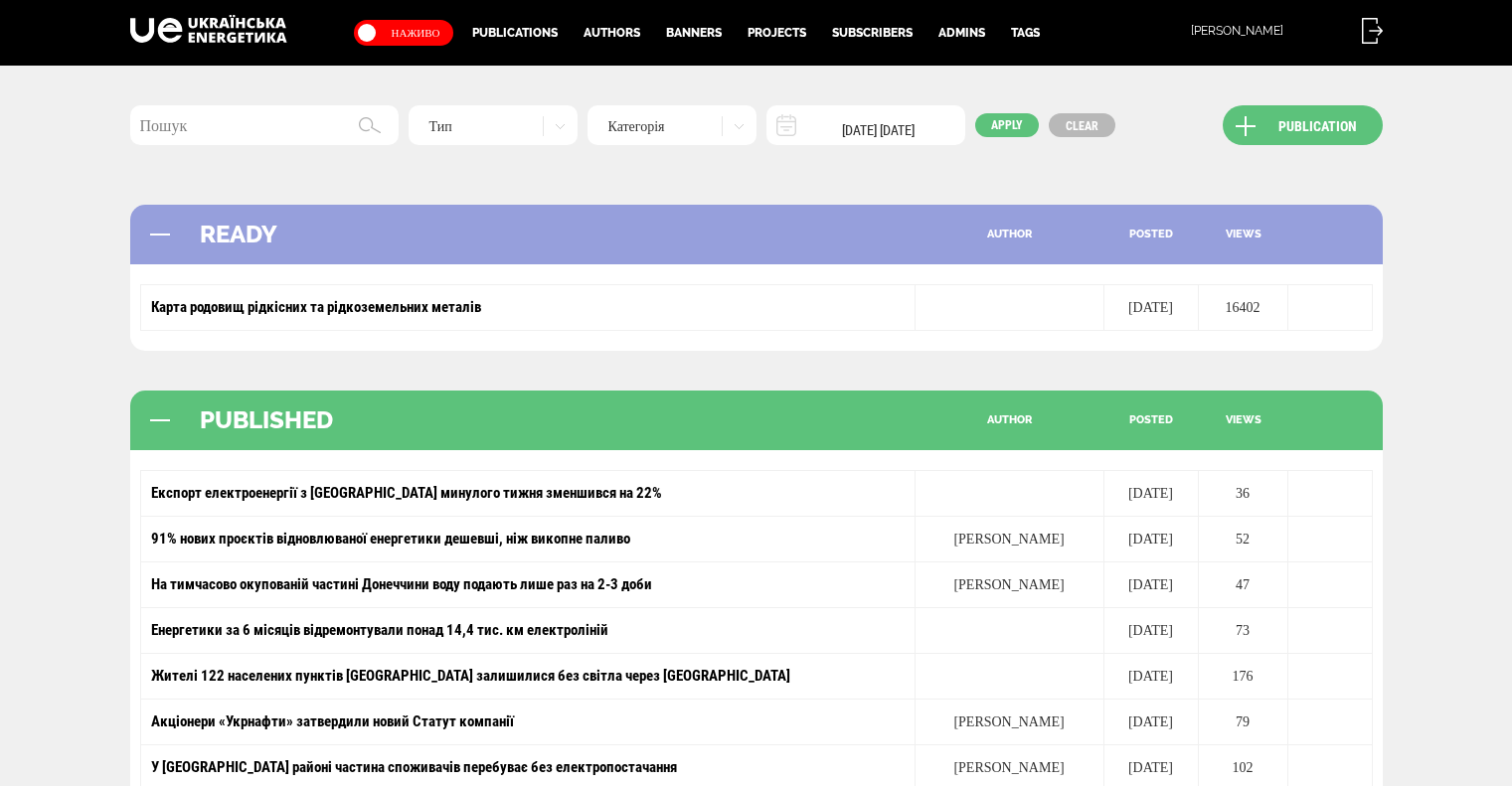 scroll, scrollTop: 0, scrollLeft: 0, axis: both 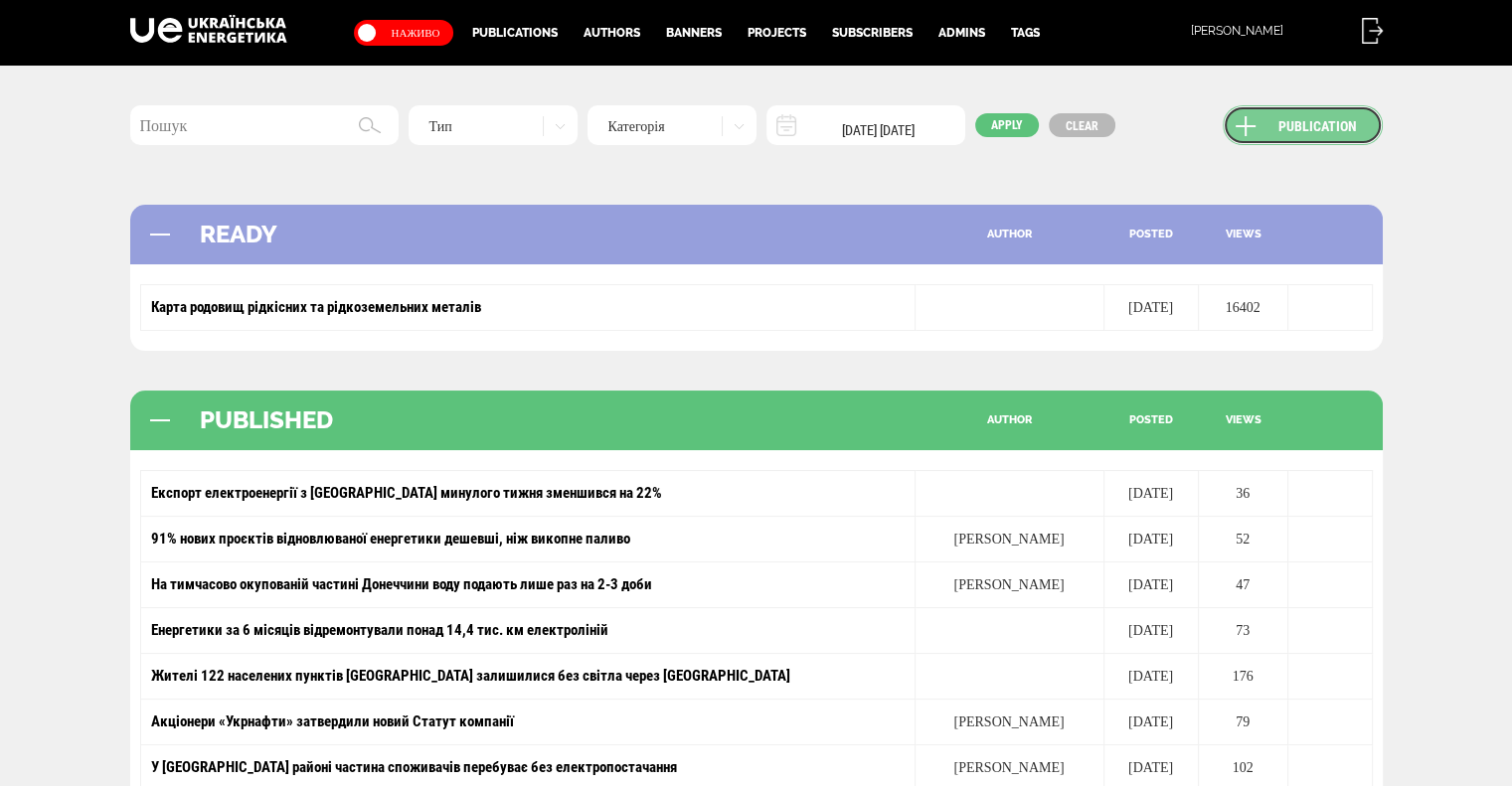 click on "Publication" at bounding box center (1302, 125) 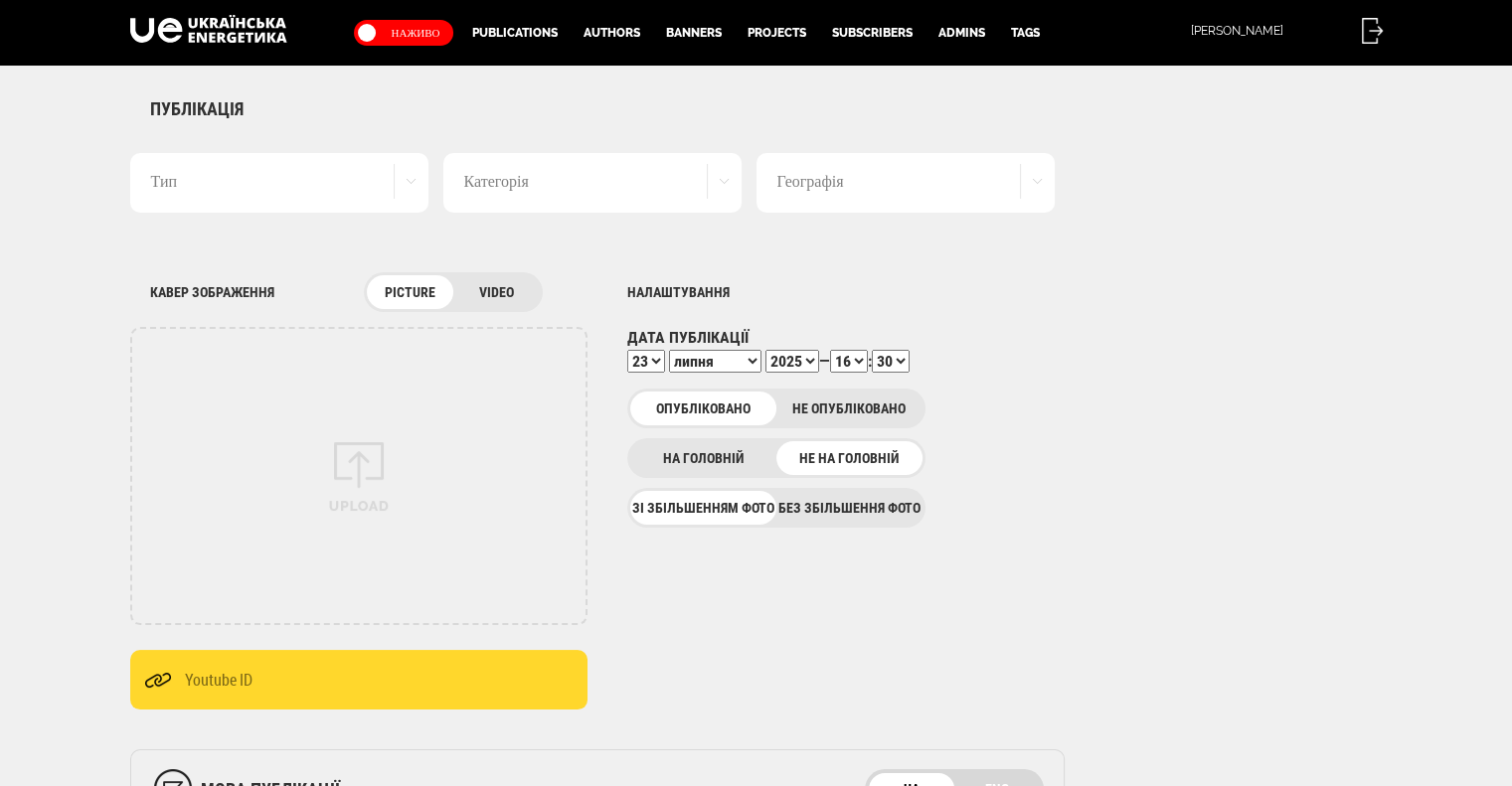 scroll, scrollTop: 0, scrollLeft: 0, axis: both 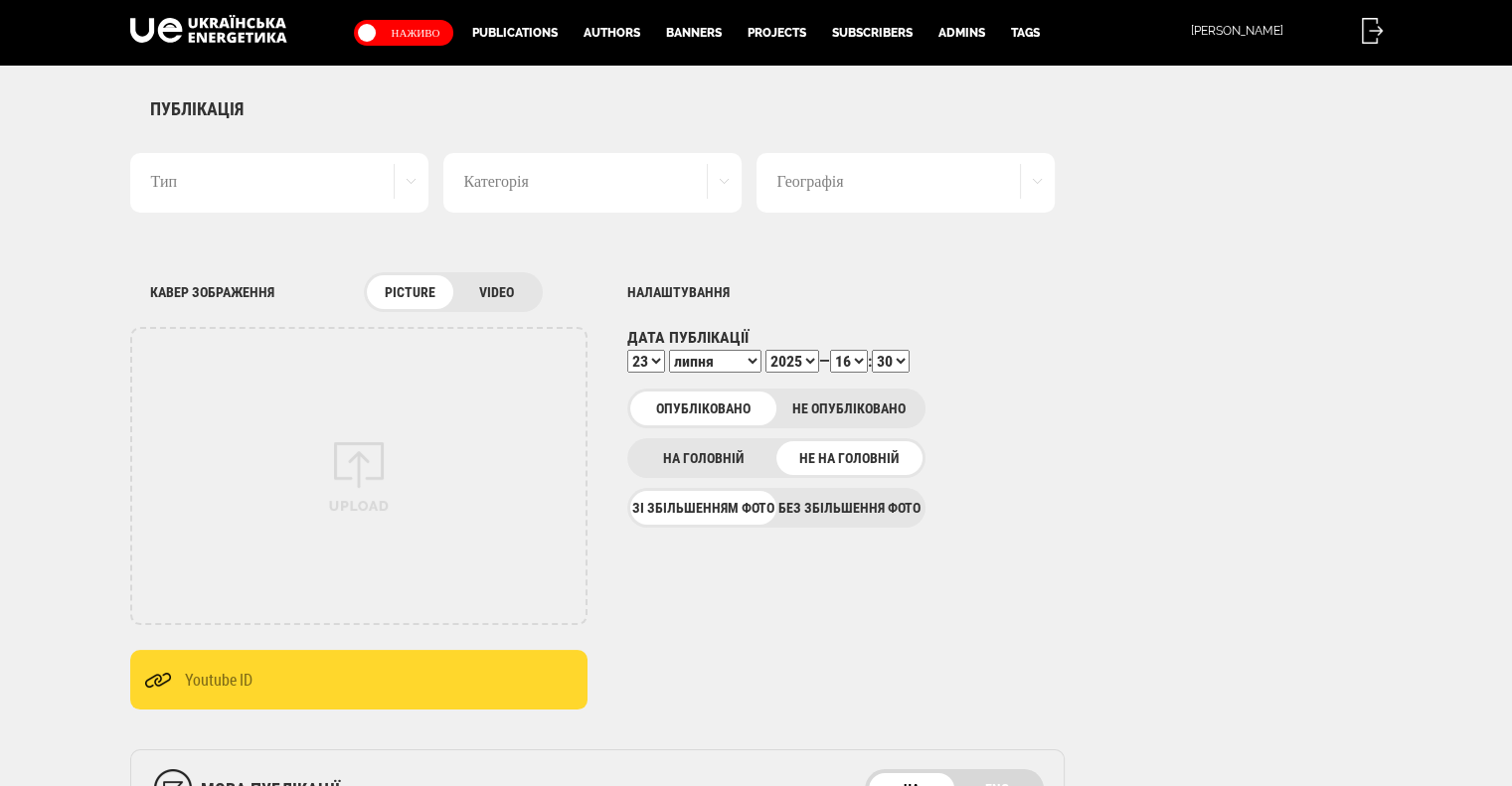 click on "Тип" at bounding box center [279, 183] 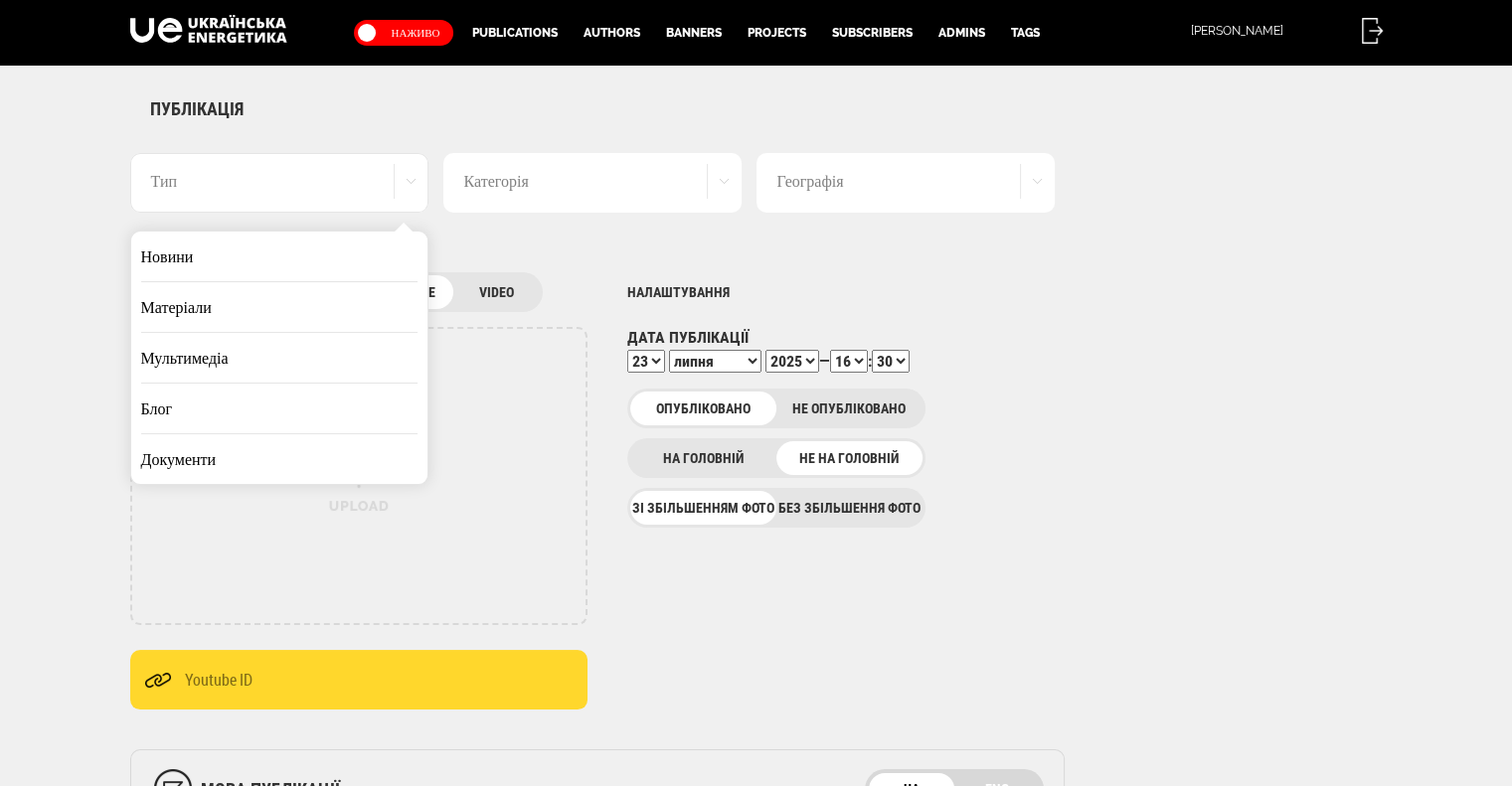 click on "Матеріали" at bounding box center [279, 307] 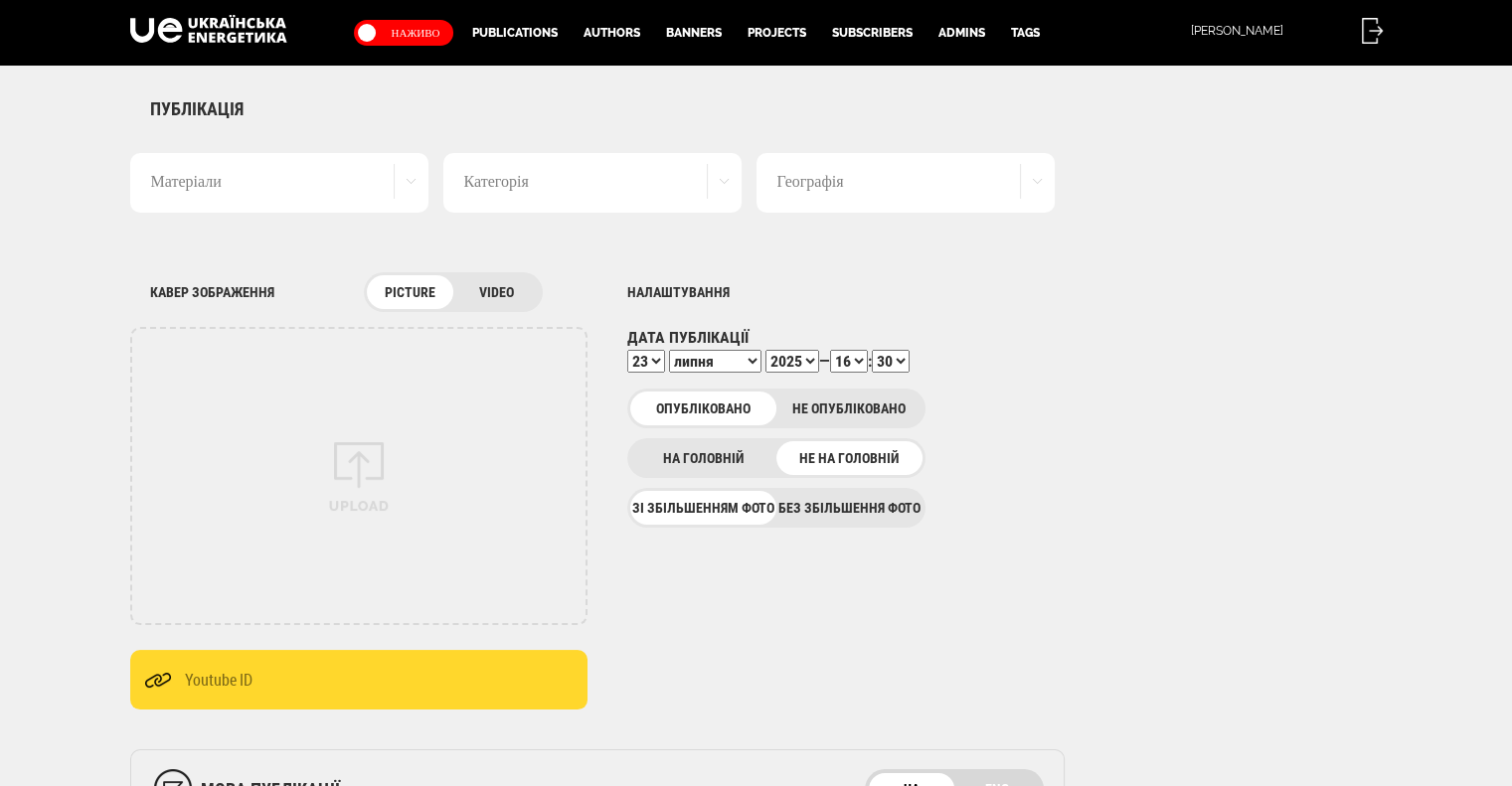 click on "Категорія" at bounding box center (592, 183) 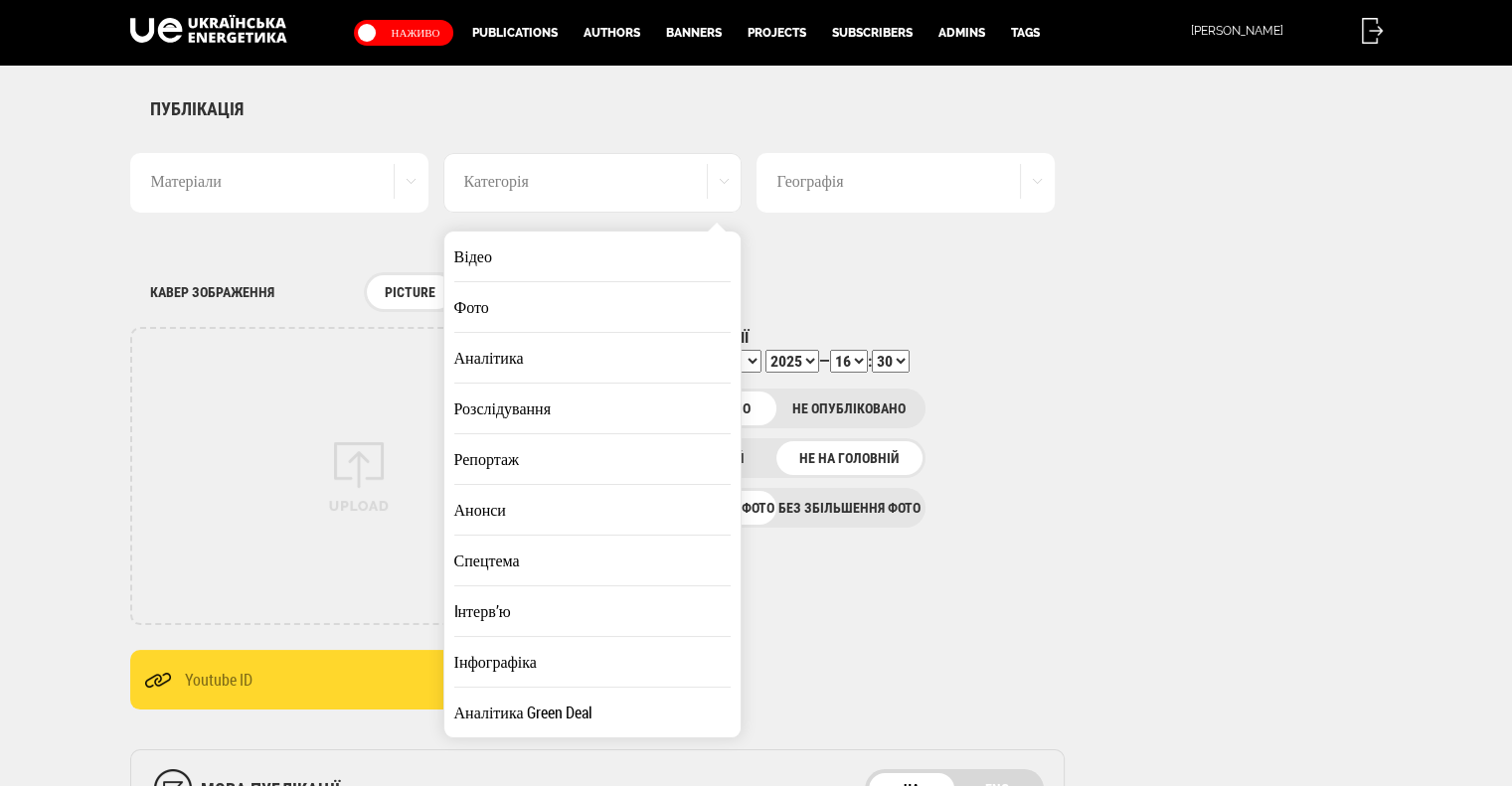 click on "Аналітика" at bounding box center (592, 358) 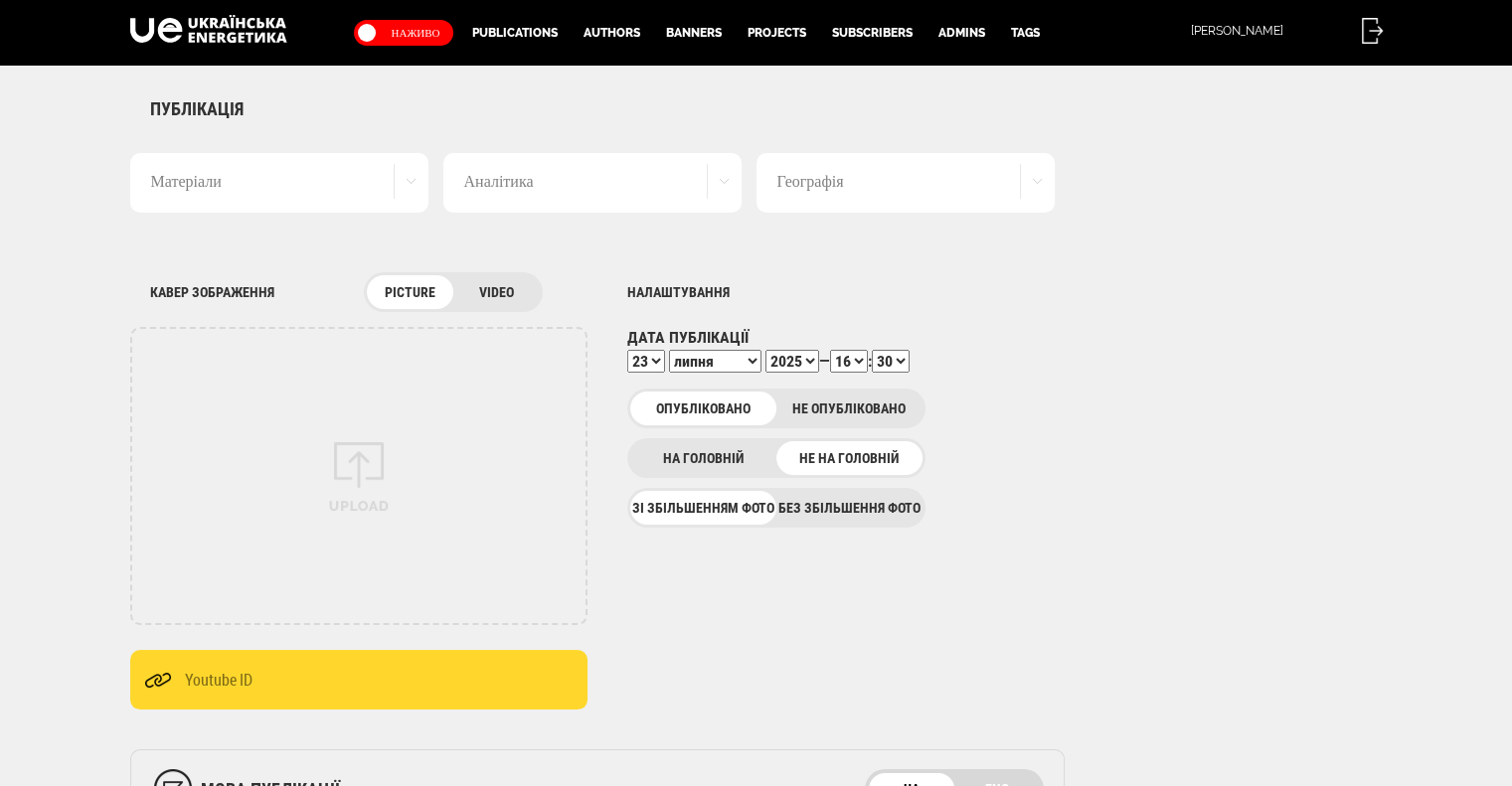 click on "Географія" at bounding box center (906, 183) 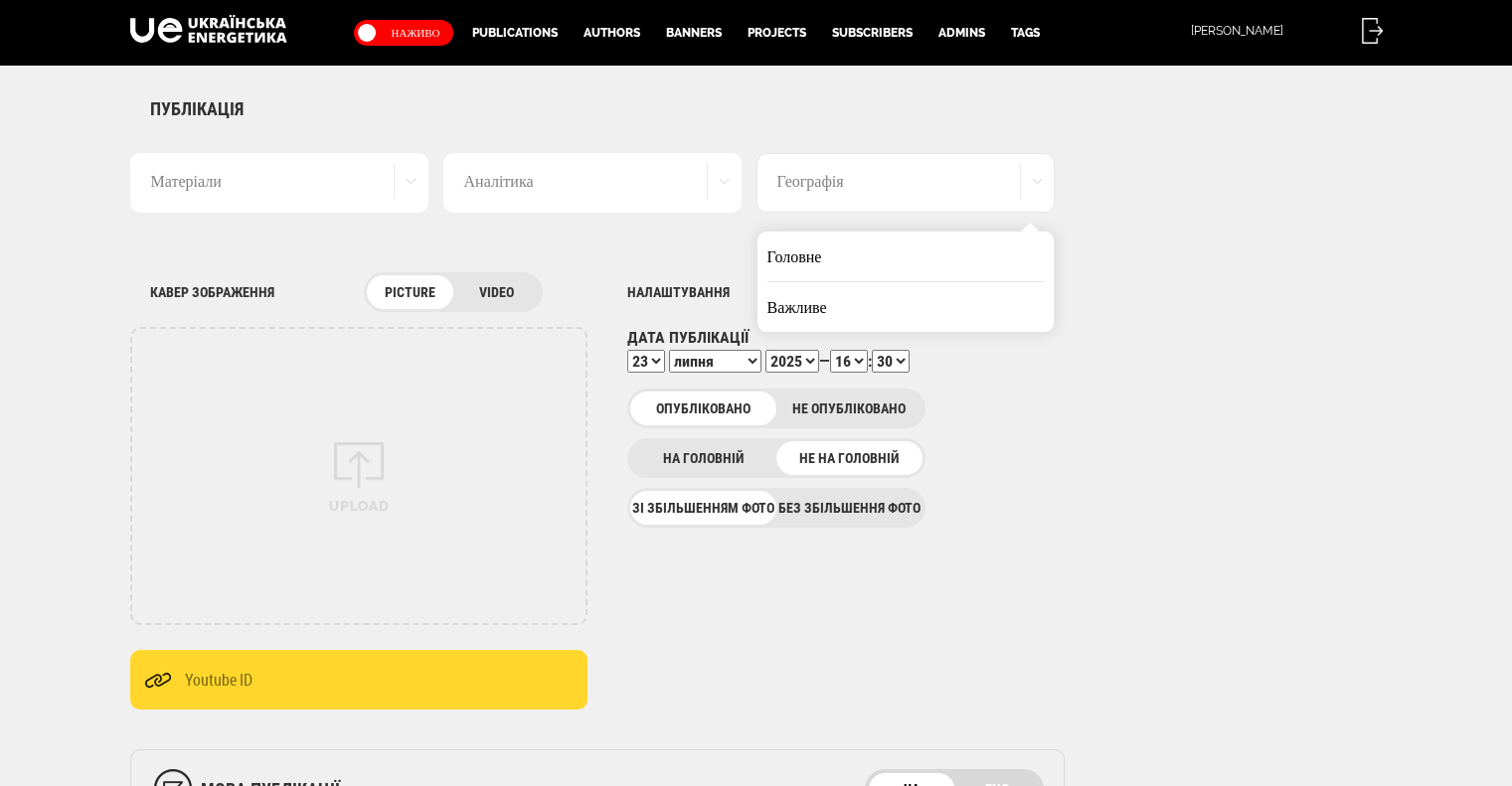 click on "Головне" at bounding box center [906, 256] 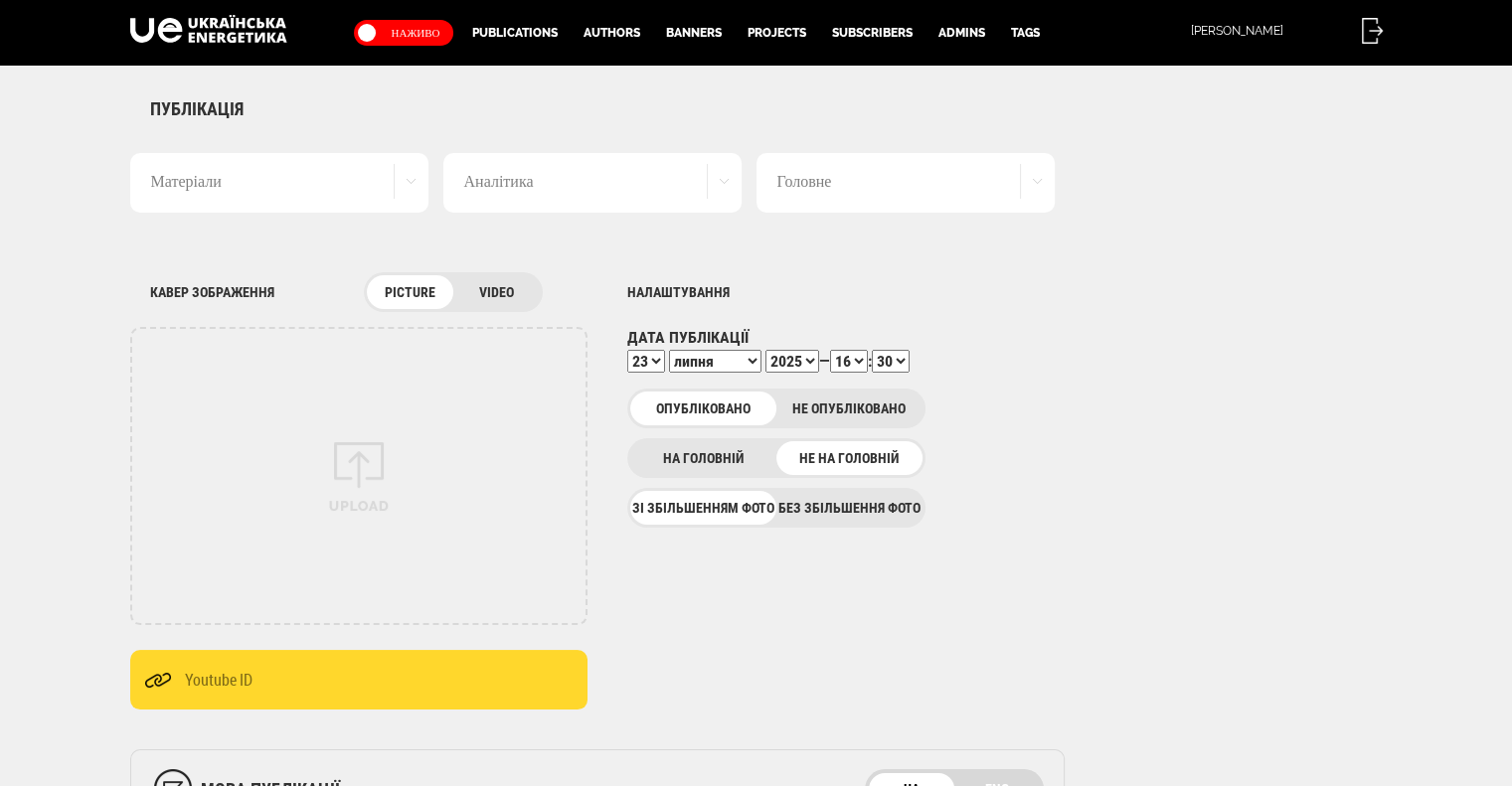 click on "Головне" at bounding box center (906, 183) 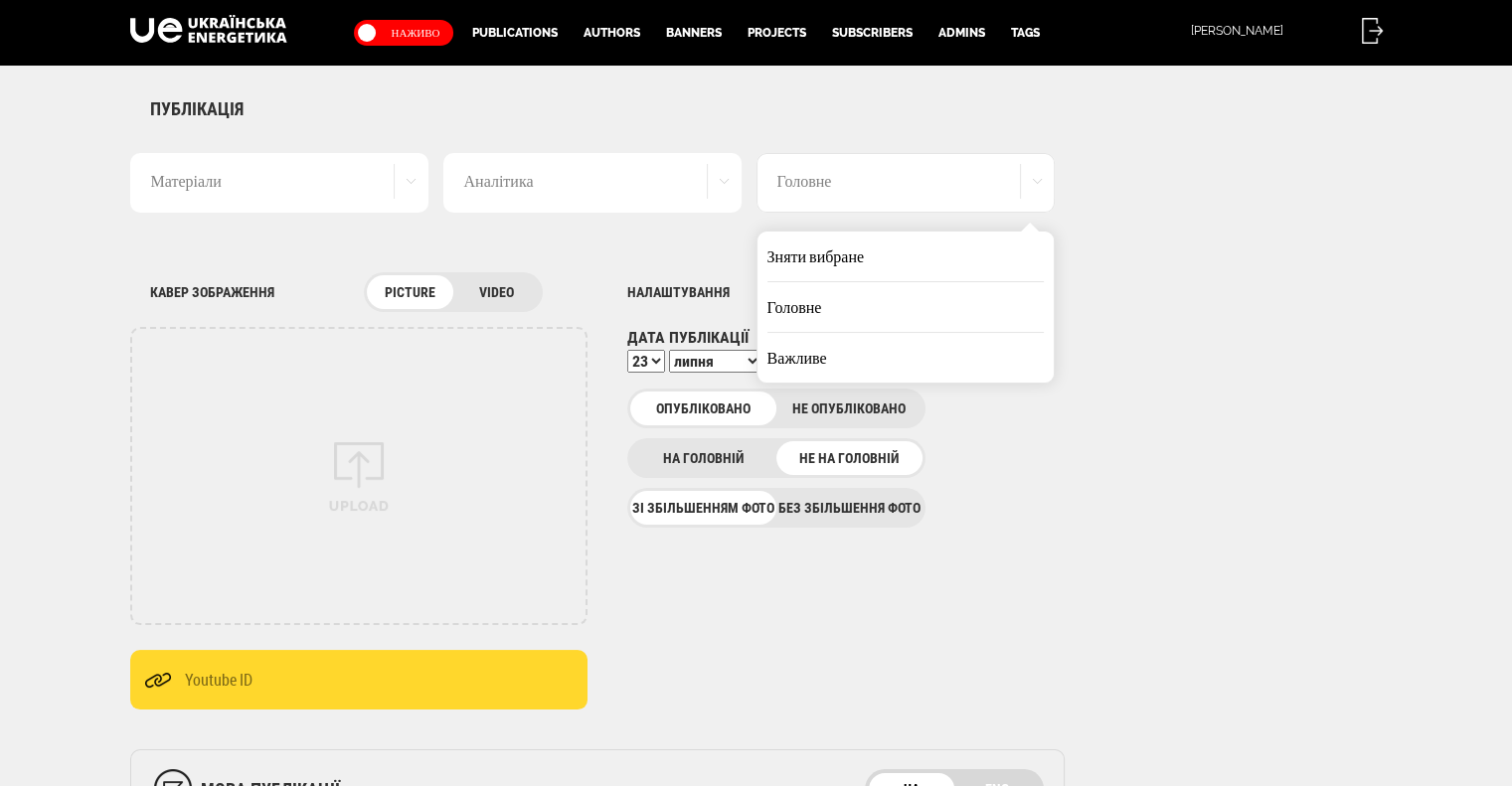 click on "Важливе" at bounding box center [906, 358] 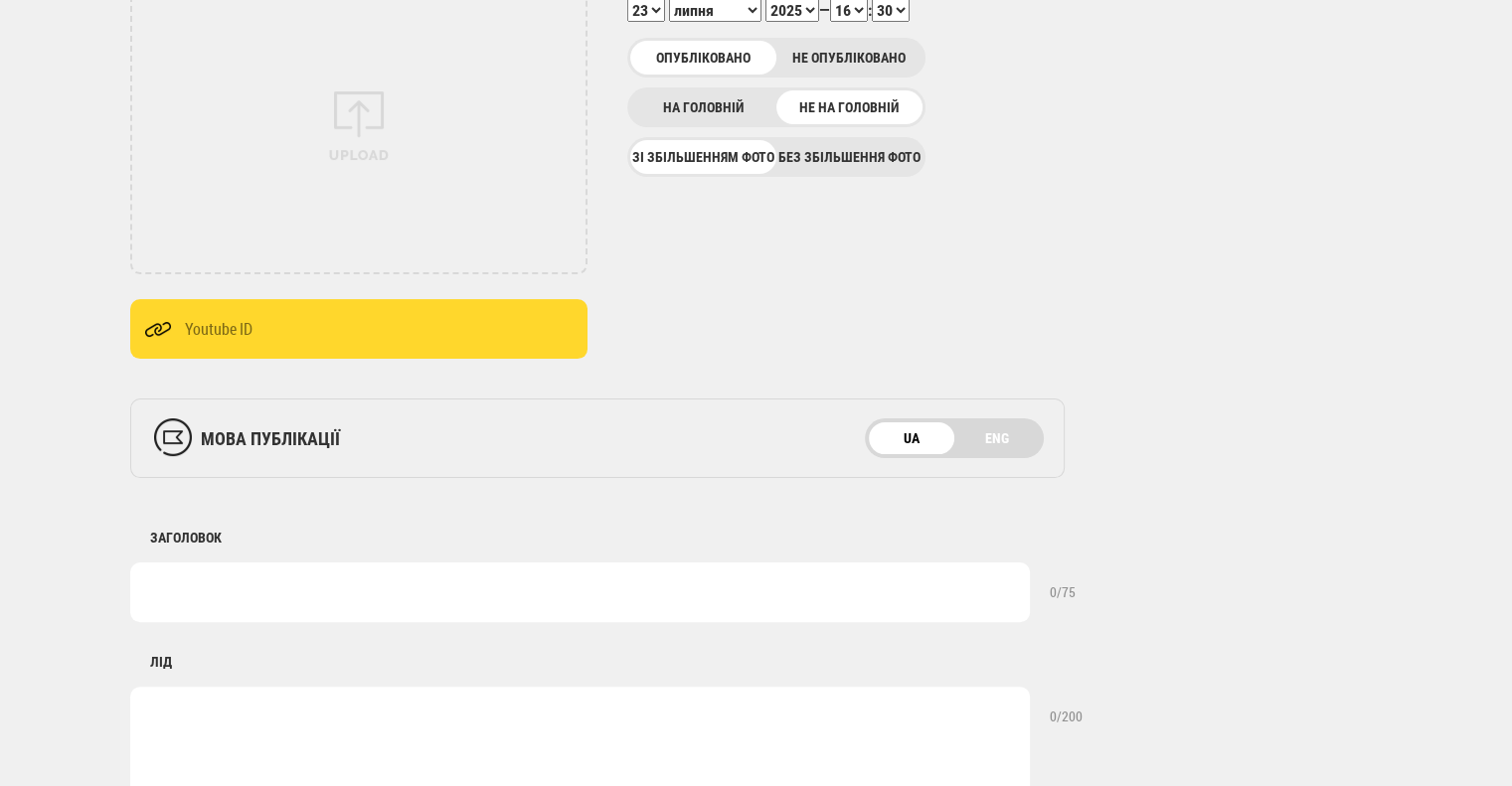 scroll, scrollTop: 397, scrollLeft: 0, axis: vertical 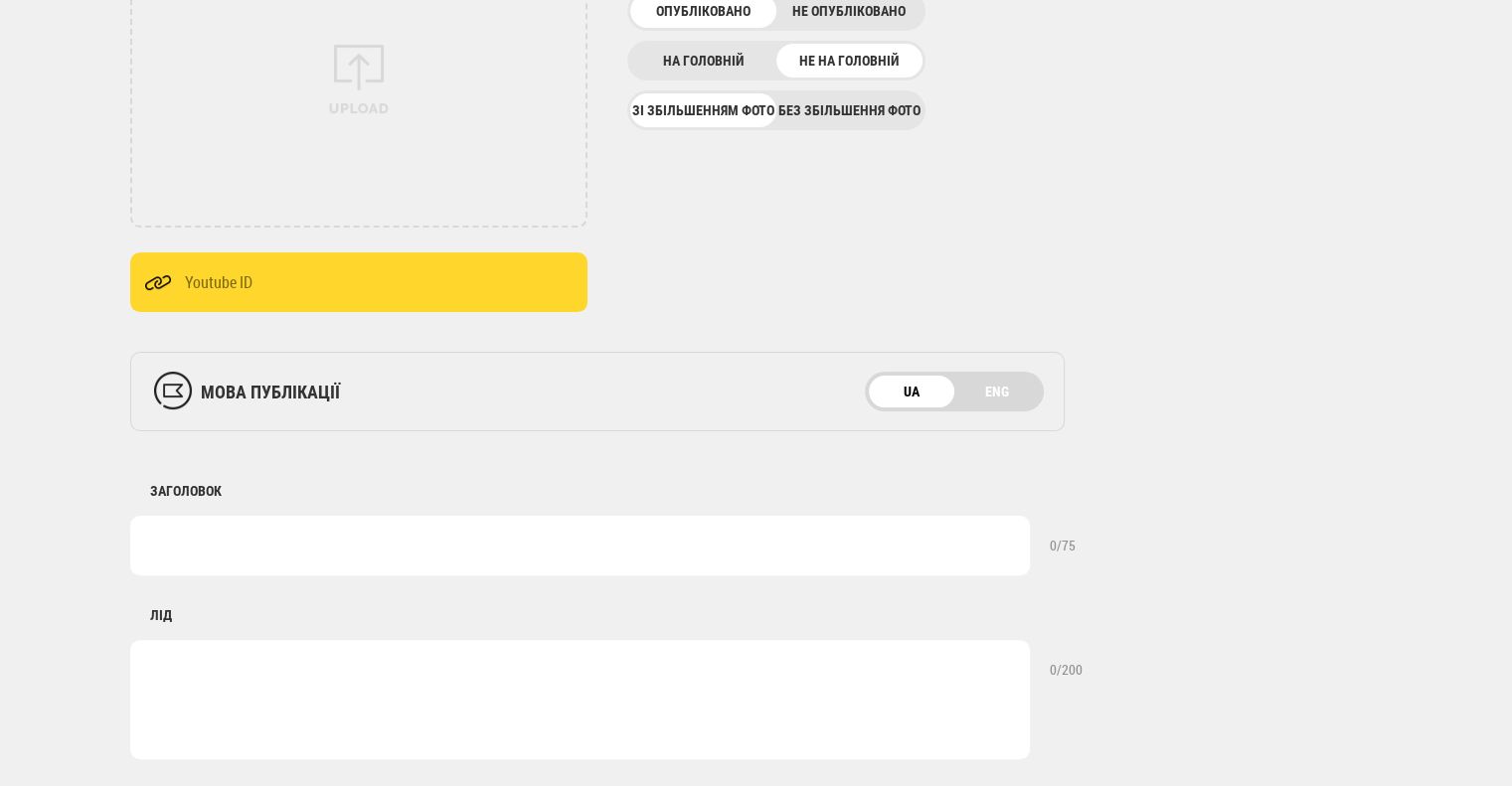 click at bounding box center [580, 546] 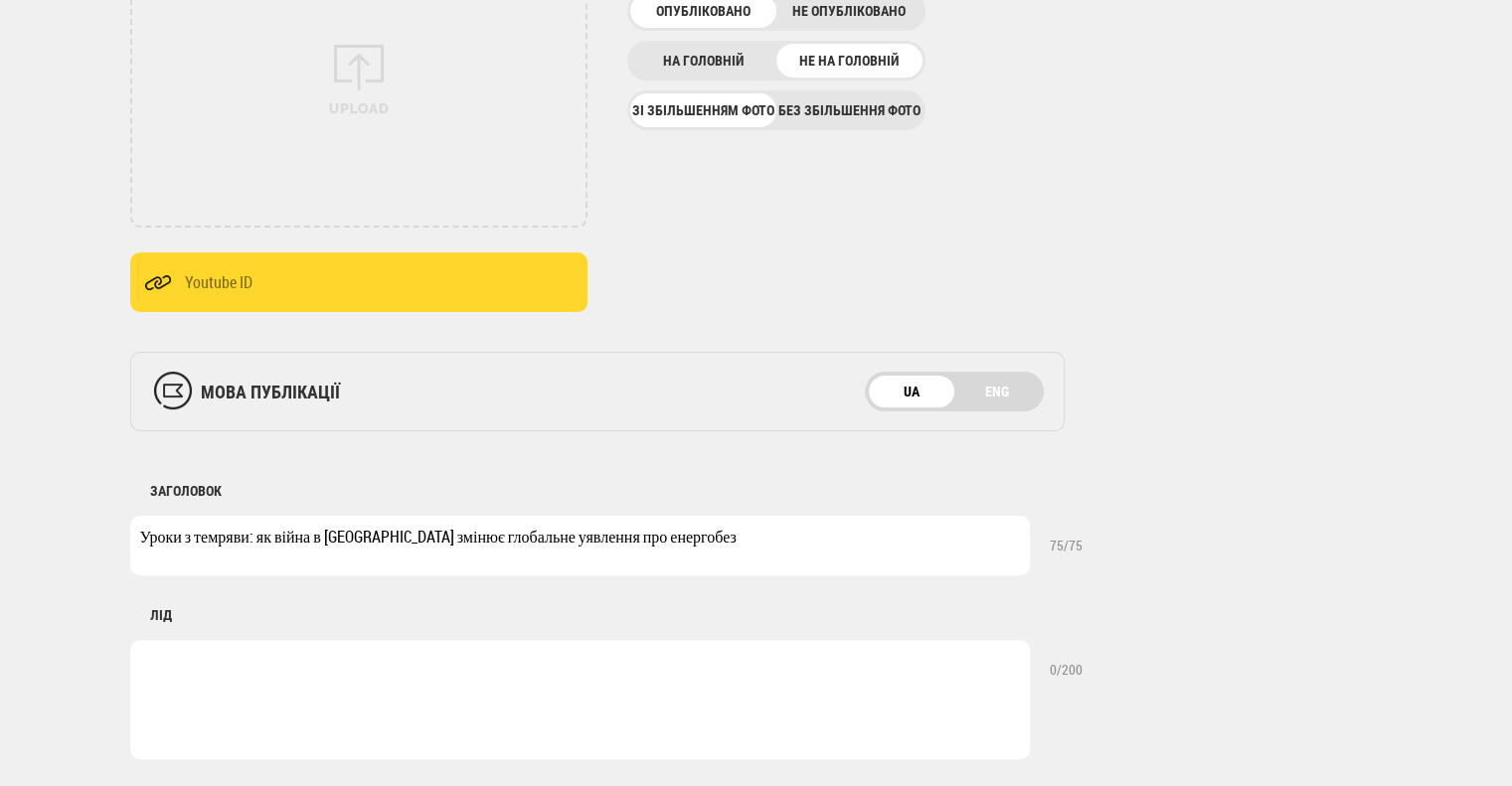 scroll, scrollTop: 497, scrollLeft: 0, axis: vertical 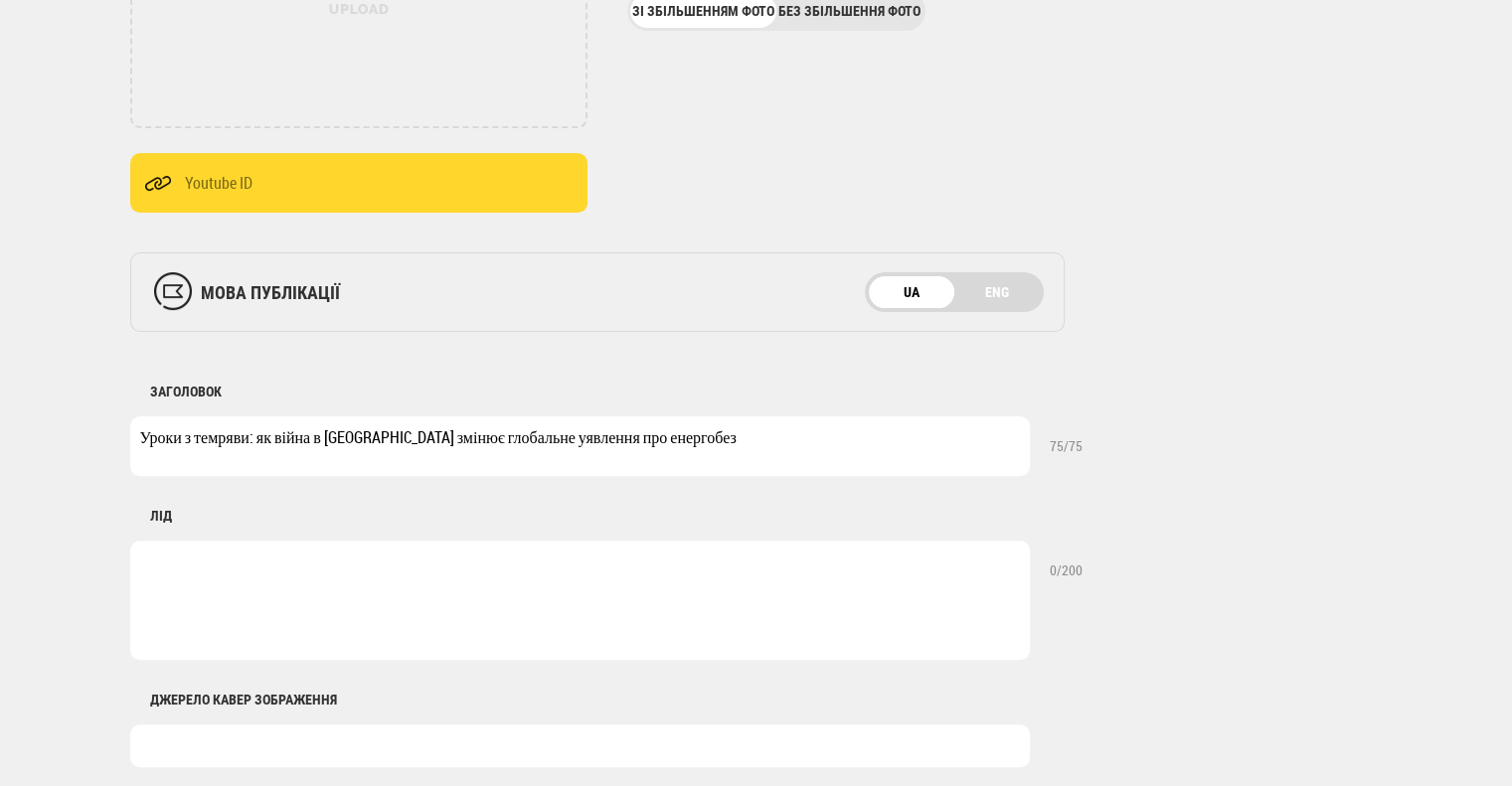 drag, startPoint x: 568, startPoint y: 438, endPoint x: 700, endPoint y: 424, distance: 132.74035 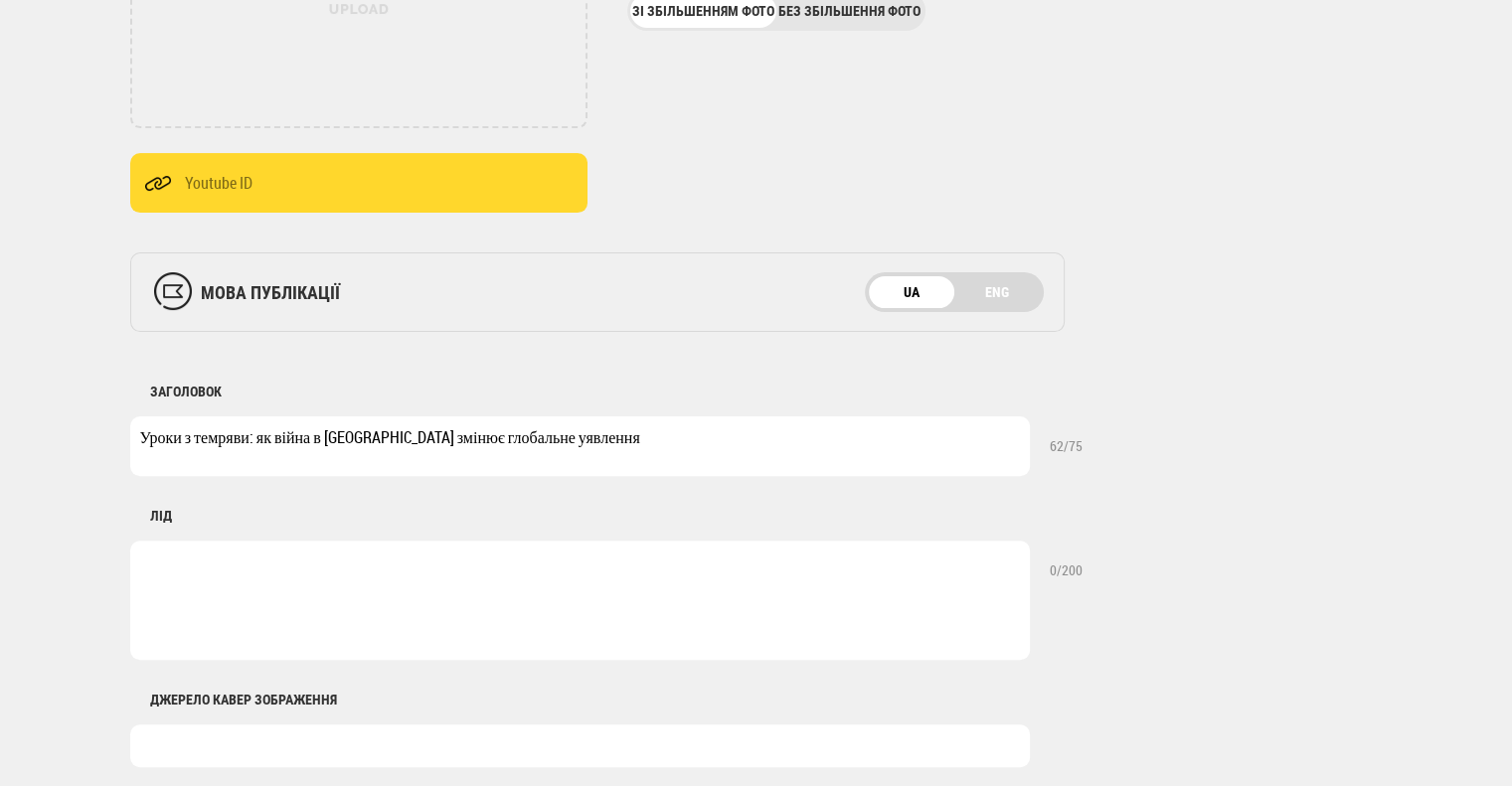 type on "Уроки з темряви: як війна в [GEOGRAPHIC_DATA] змінює глобальне уявлення" 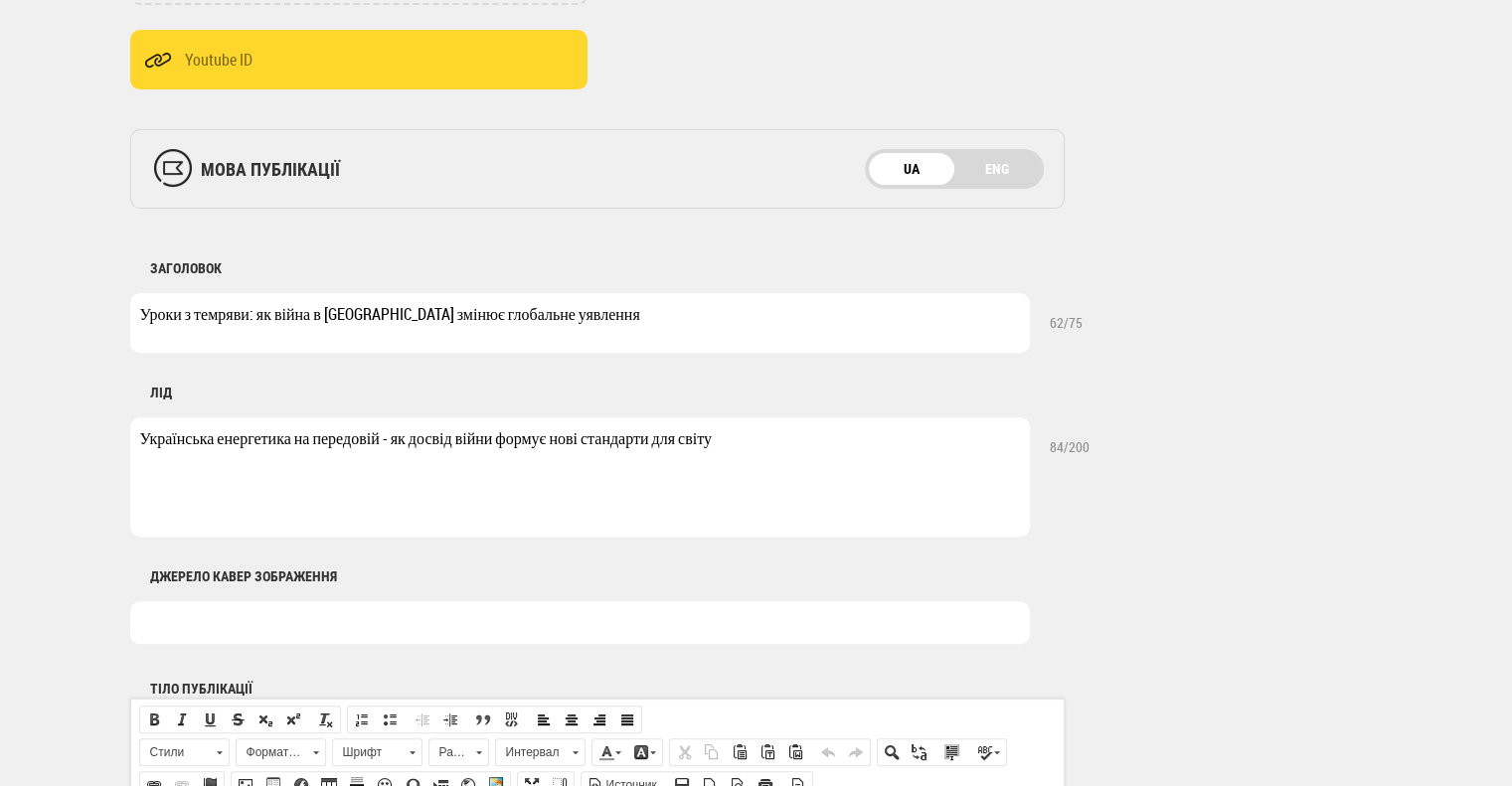 scroll, scrollTop: 795, scrollLeft: 0, axis: vertical 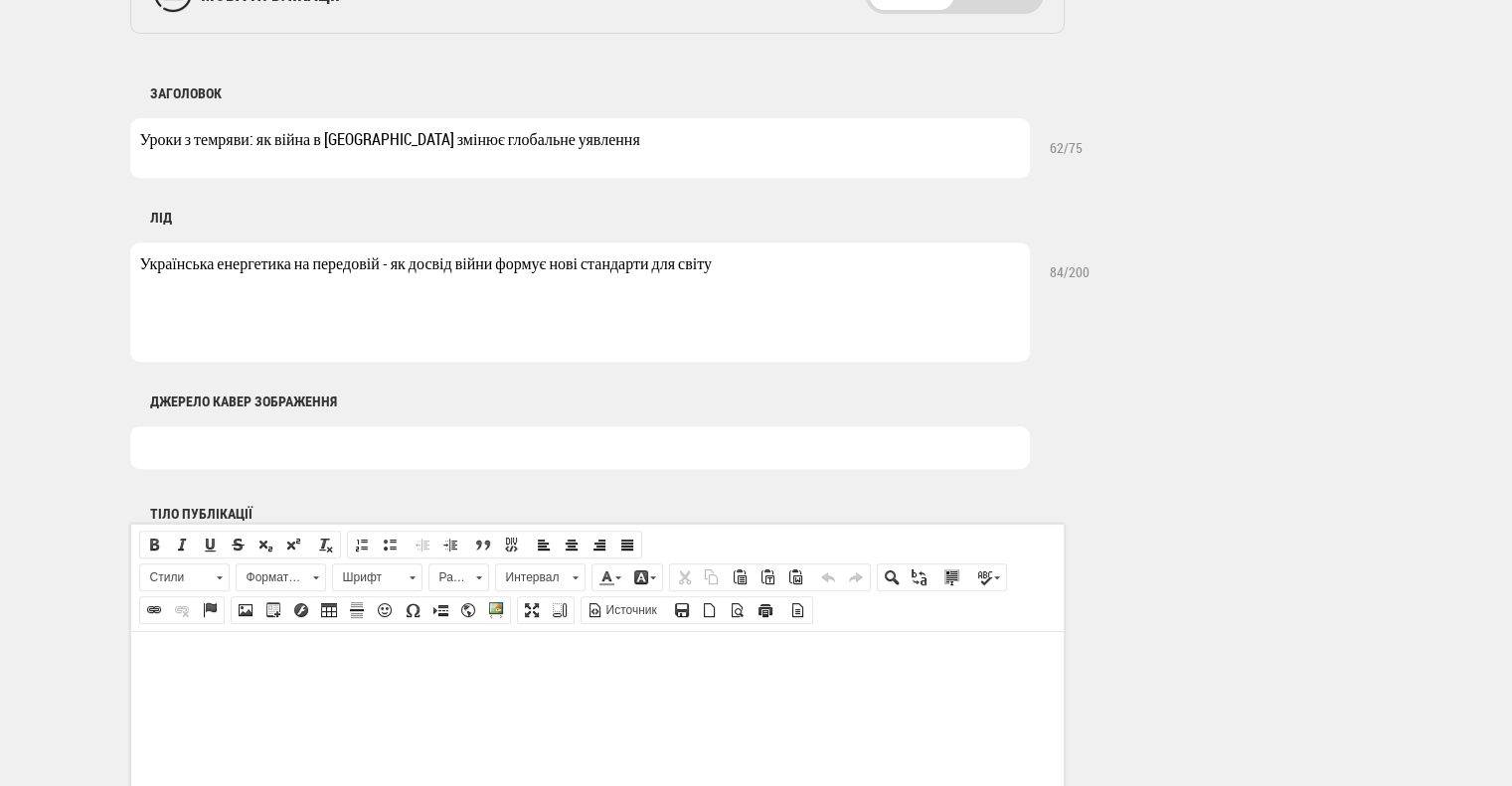type on "Українська енергетика на передовій - як досвід війни формує нові стандарти для світу" 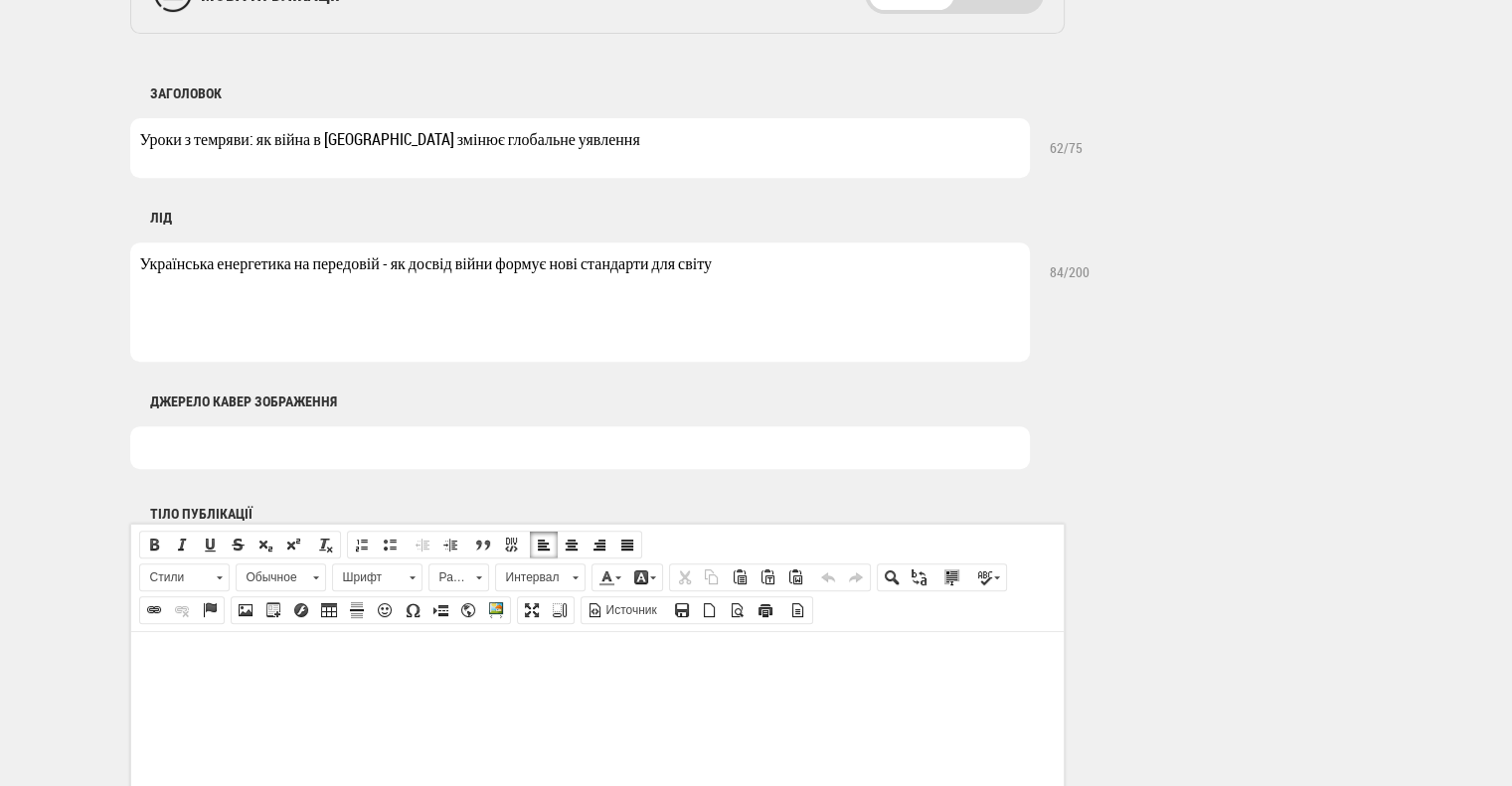 click at bounding box center [596, 661] 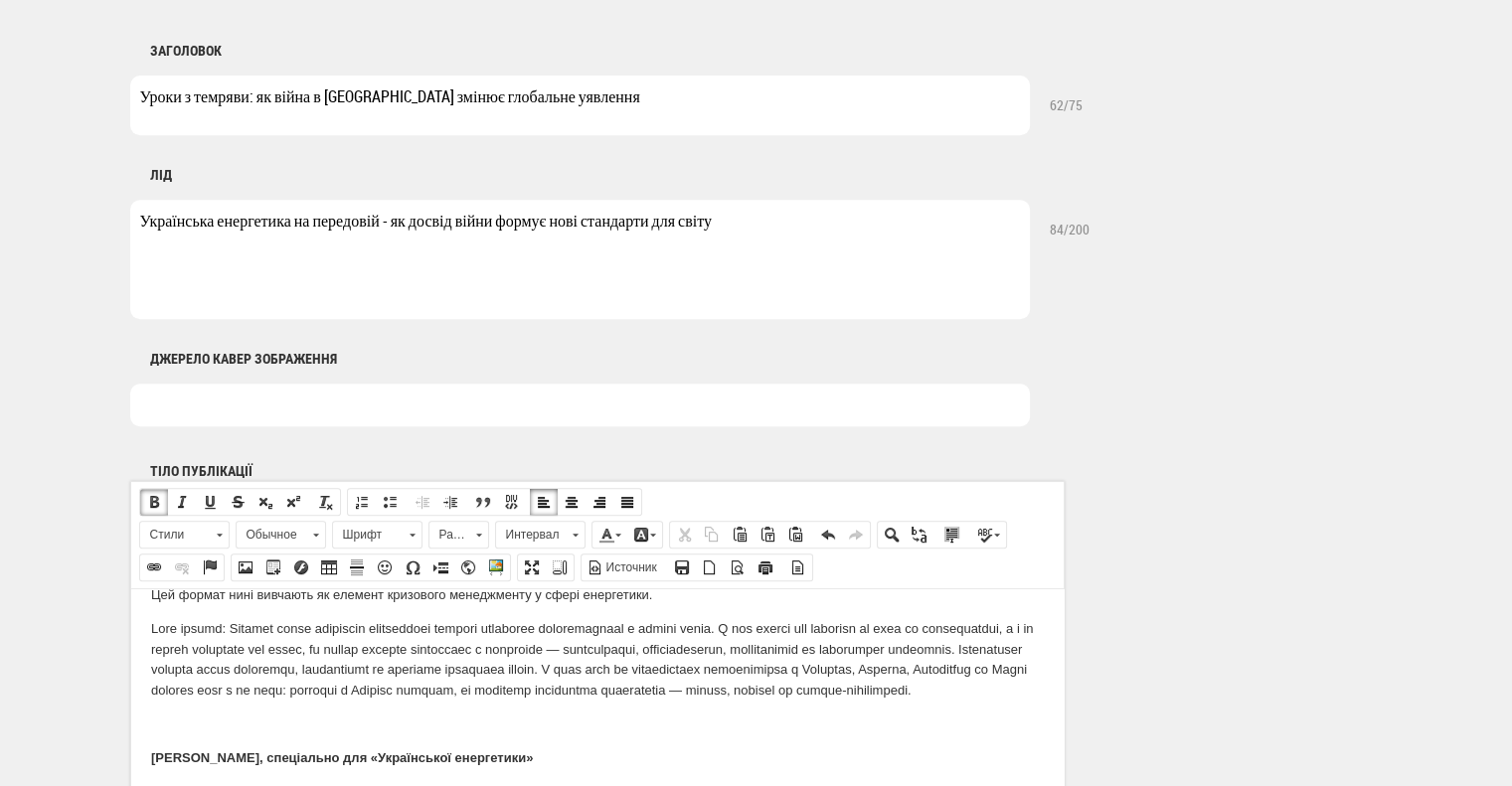 scroll, scrollTop: 4747, scrollLeft: 0, axis: vertical 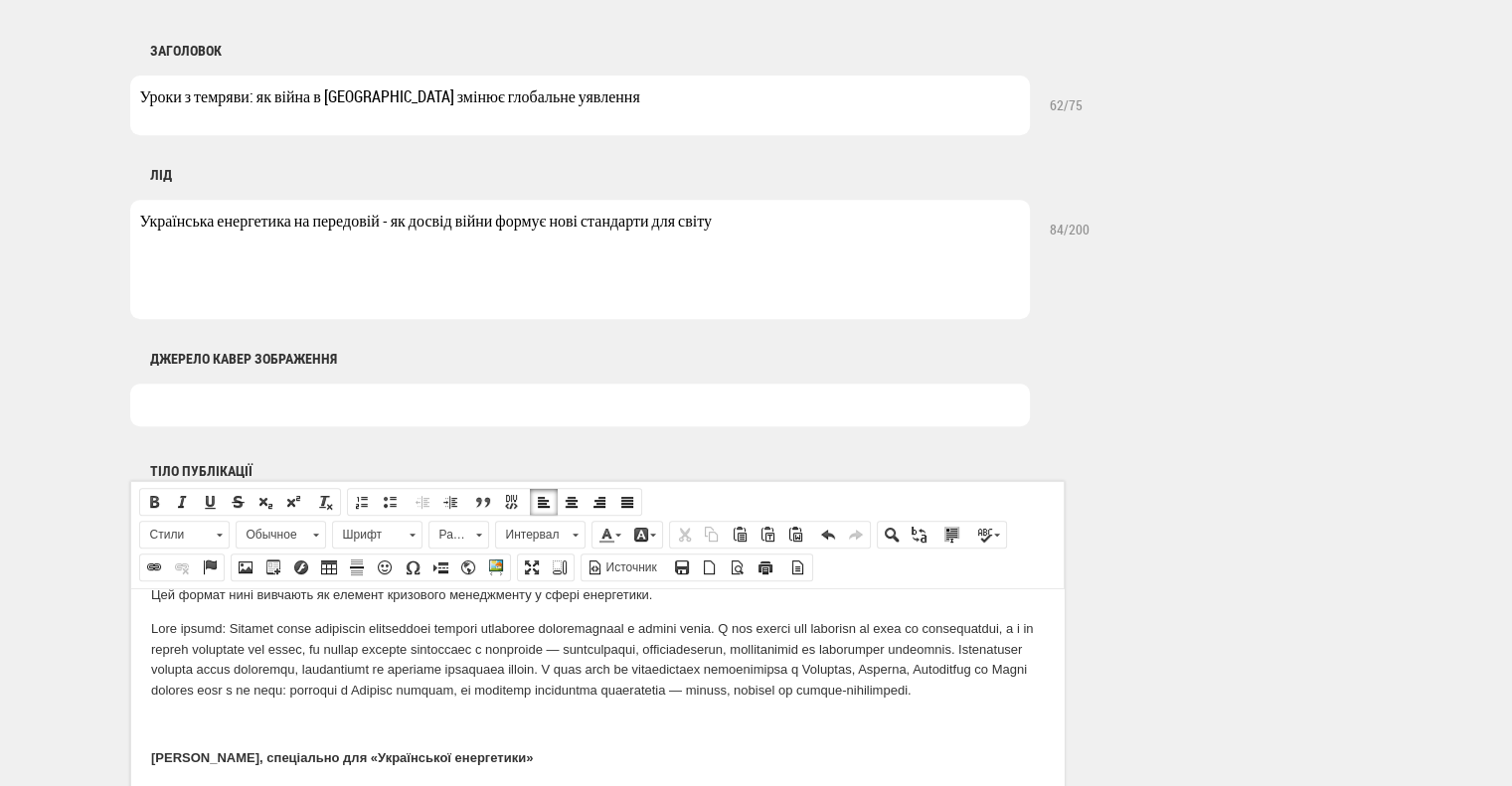click at bounding box center (596, 658) 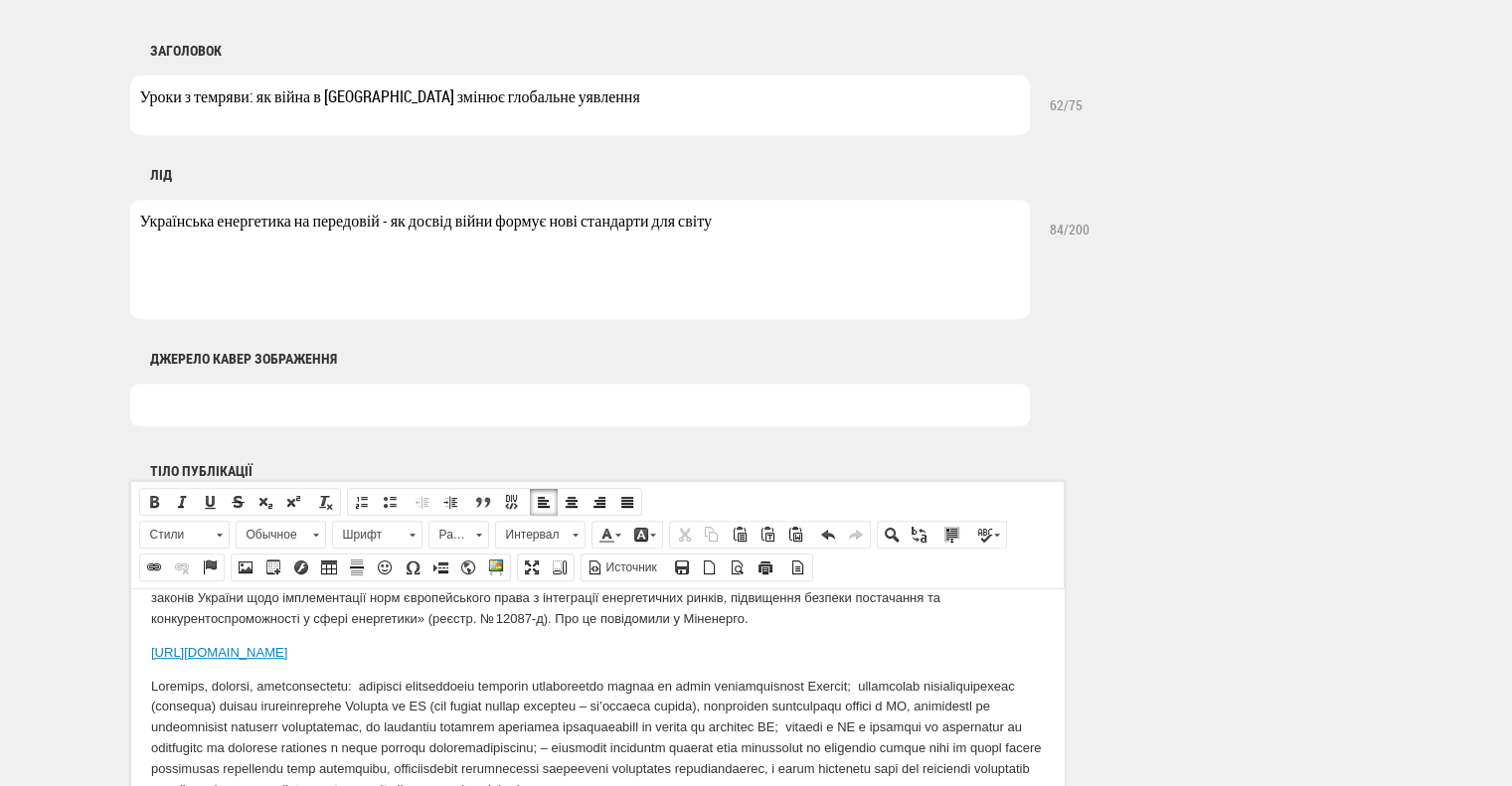 scroll, scrollTop: 994, scrollLeft: 0, axis: vertical 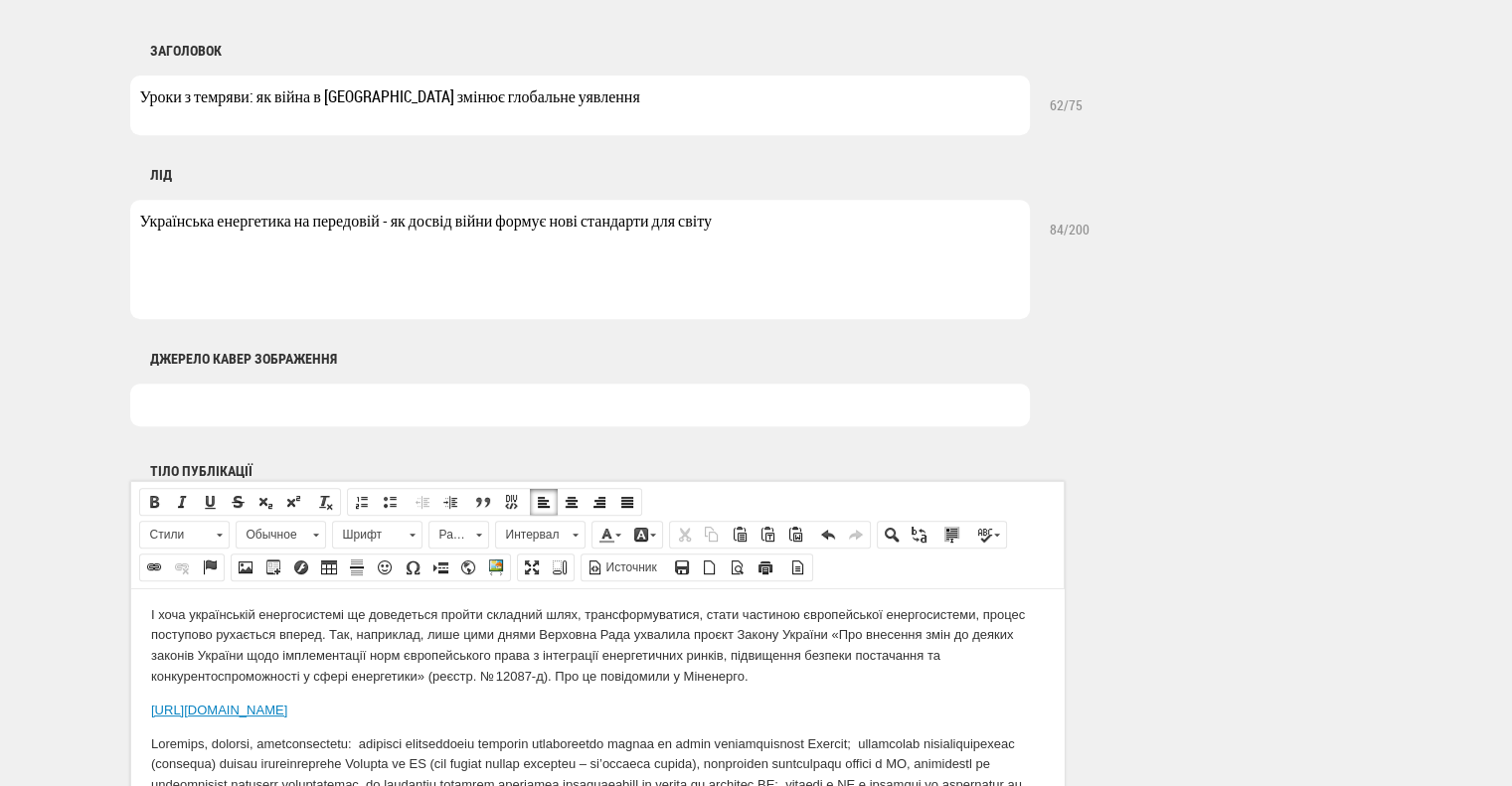 drag, startPoint x: 868, startPoint y: 695, endPoint x: 257, endPoint y: 1296, distance: 857.04259 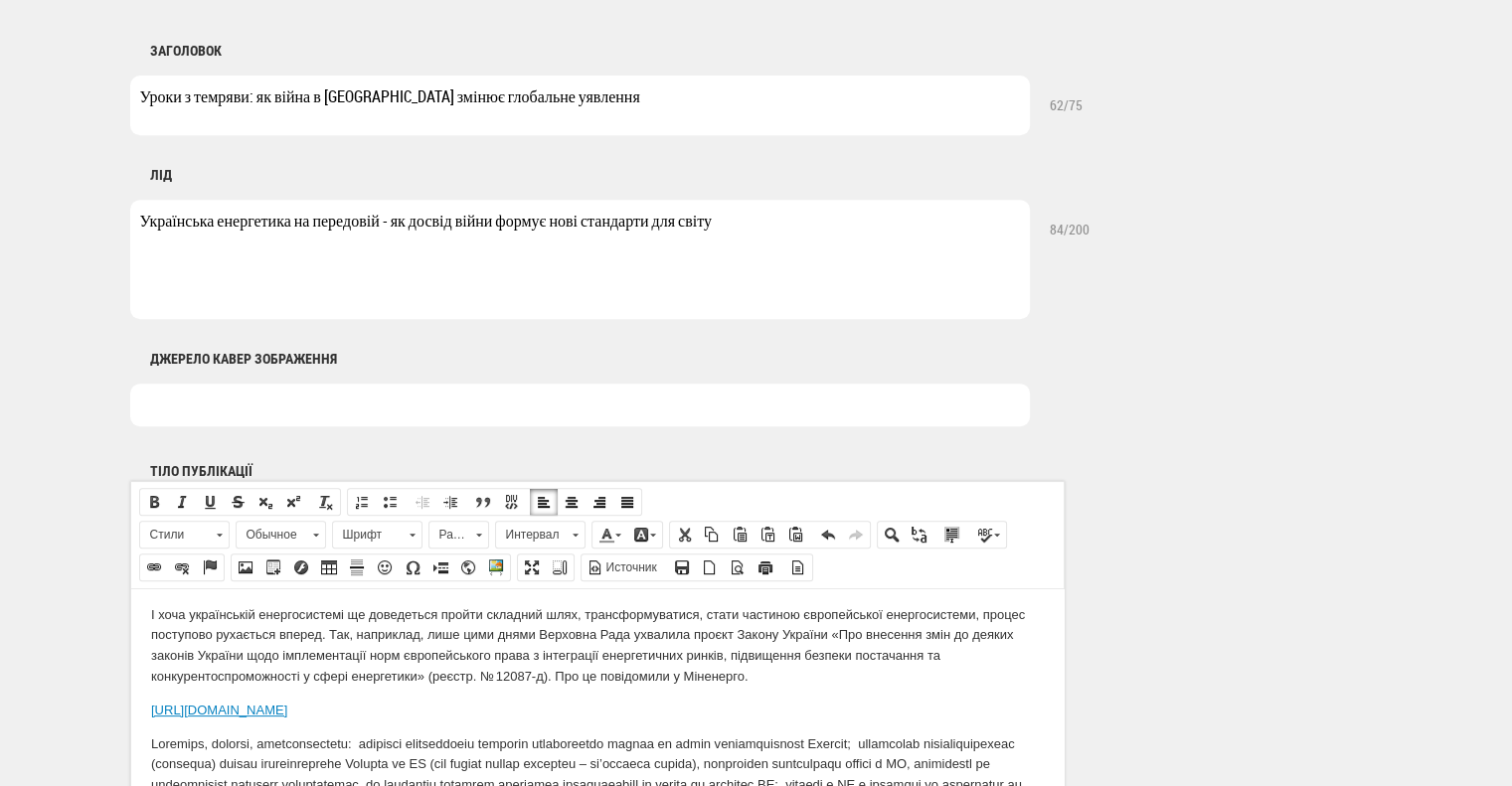 copy on "https://www.mev.gov.ua/novyna/verkhovna-rada-ukhvalyla-za-osnovu-zakonoproyekt-pro-intehratsiyu-ukrayinskoho-rynku" 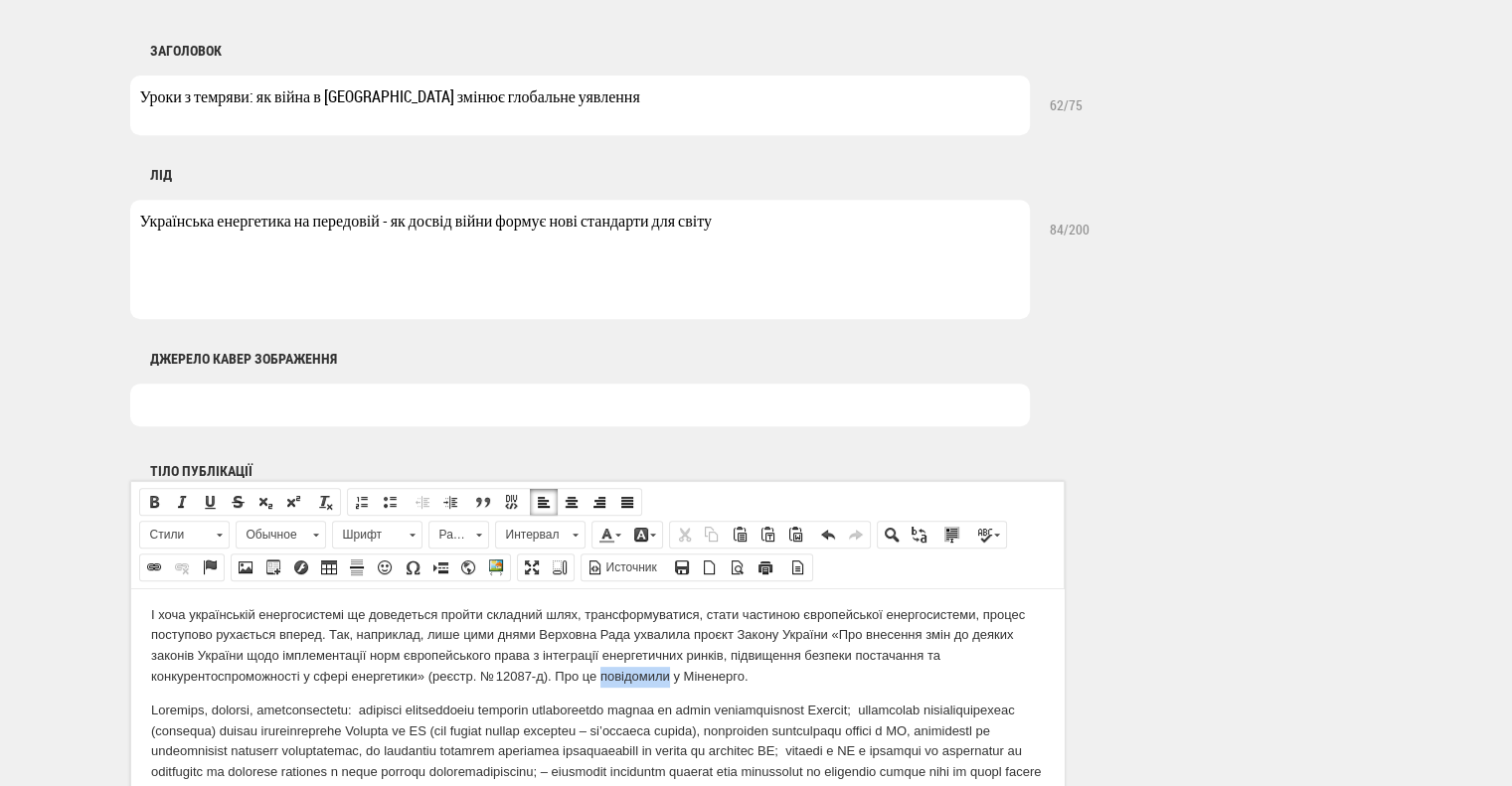 drag, startPoint x: 599, startPoint y: 676, endPoint x: 670, endPoint y: 675, distance: 71.00704 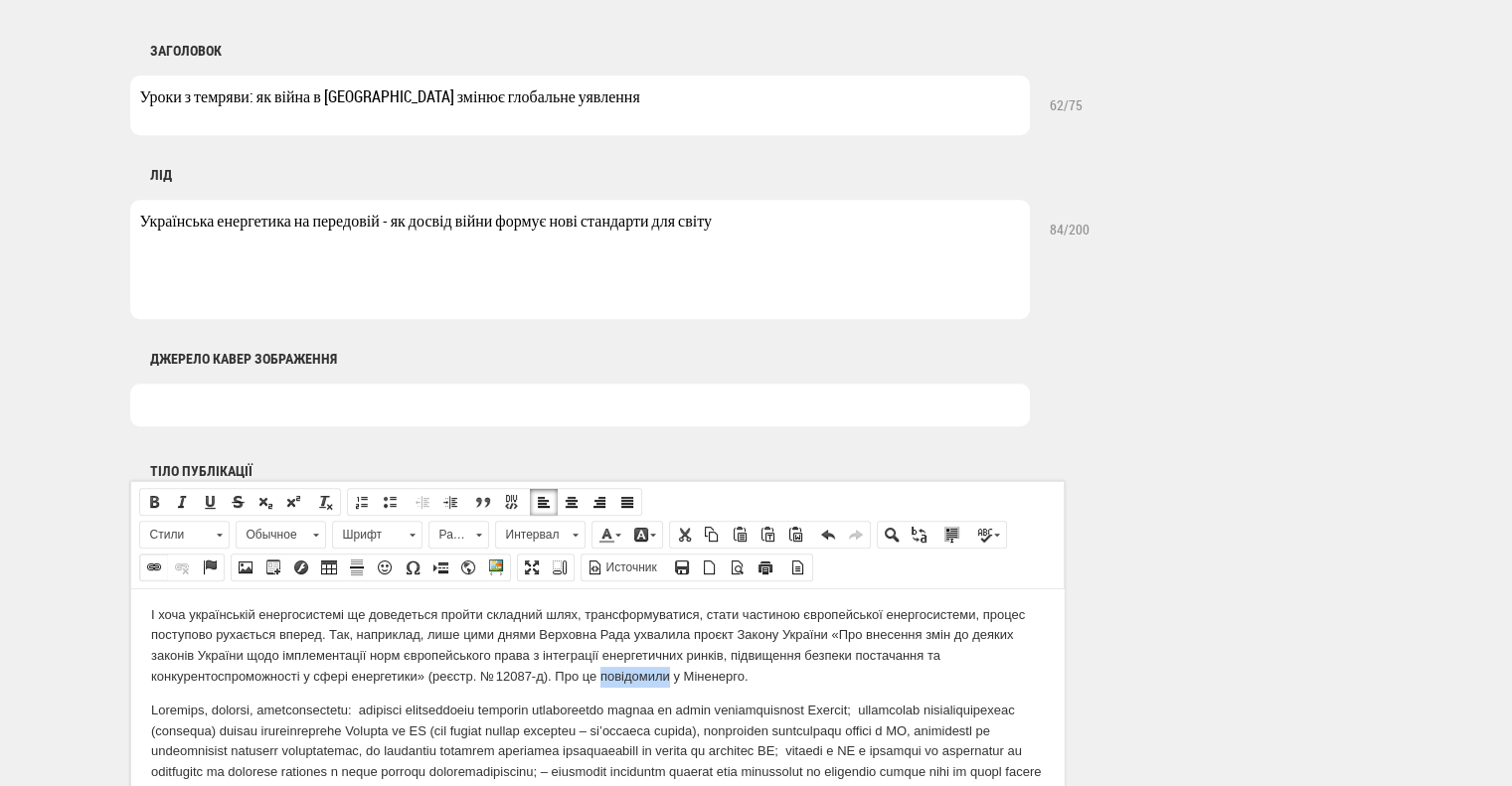 click at bounding box center (154, 567) 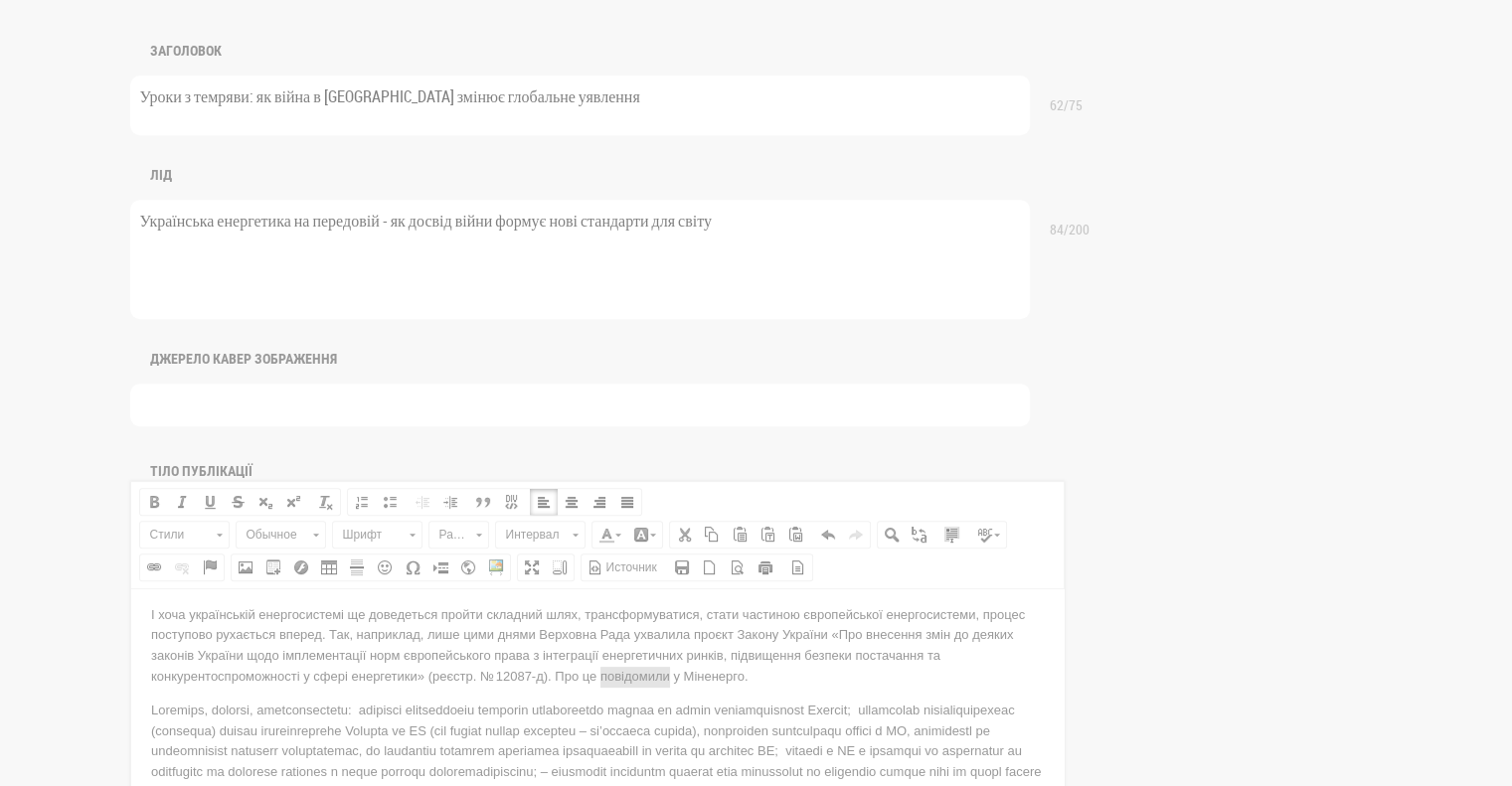 scroll, scrollTop: 0, scrollLeft: 0, axis: both 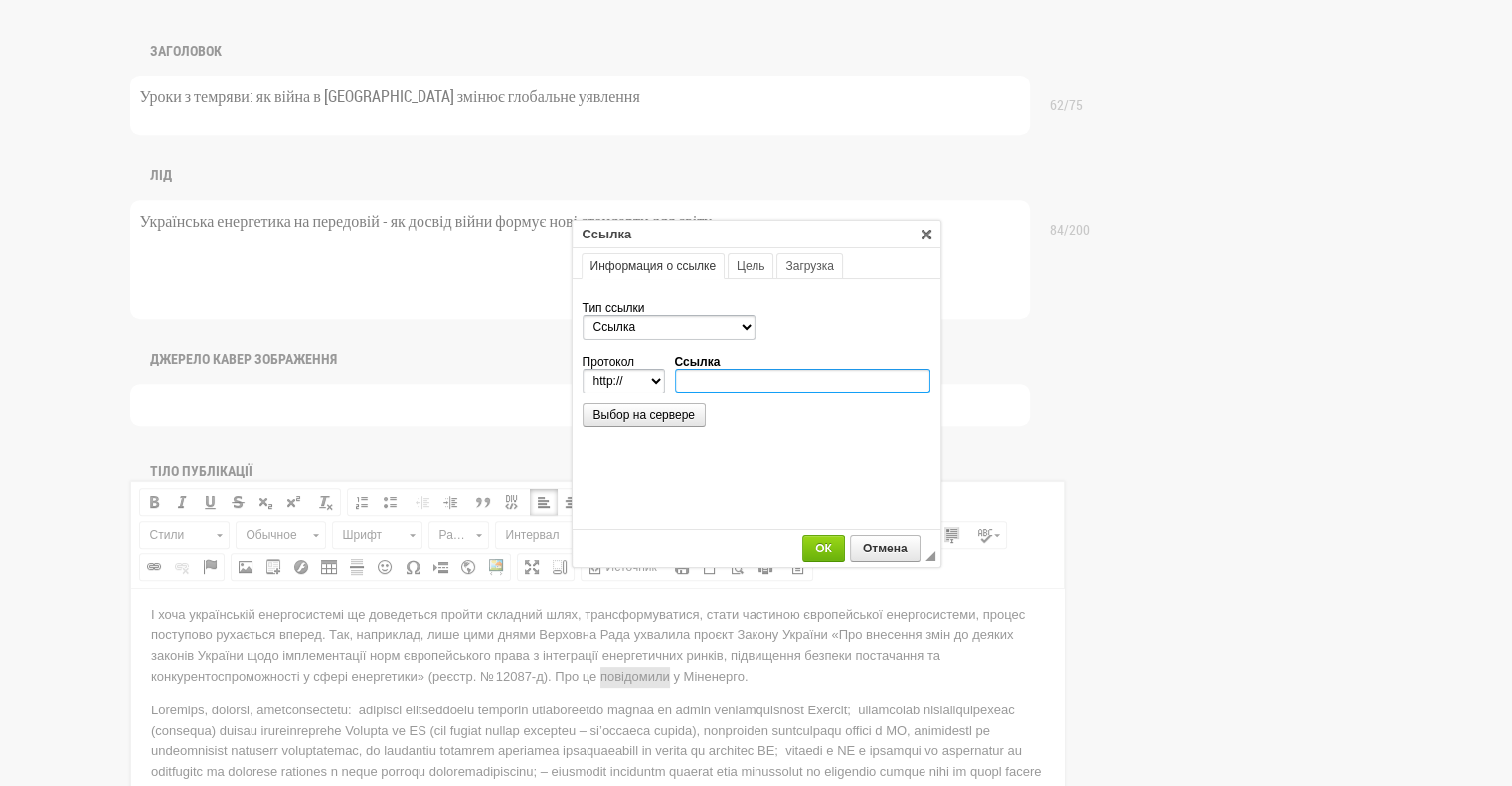 paste on "https://www.mev.gov.ua/novyna/verkhovna-rada-ukhvalyla-za-osnovu-zakonoproyekt-pro-intehratsiyu-ukrayinskoho-rynku" 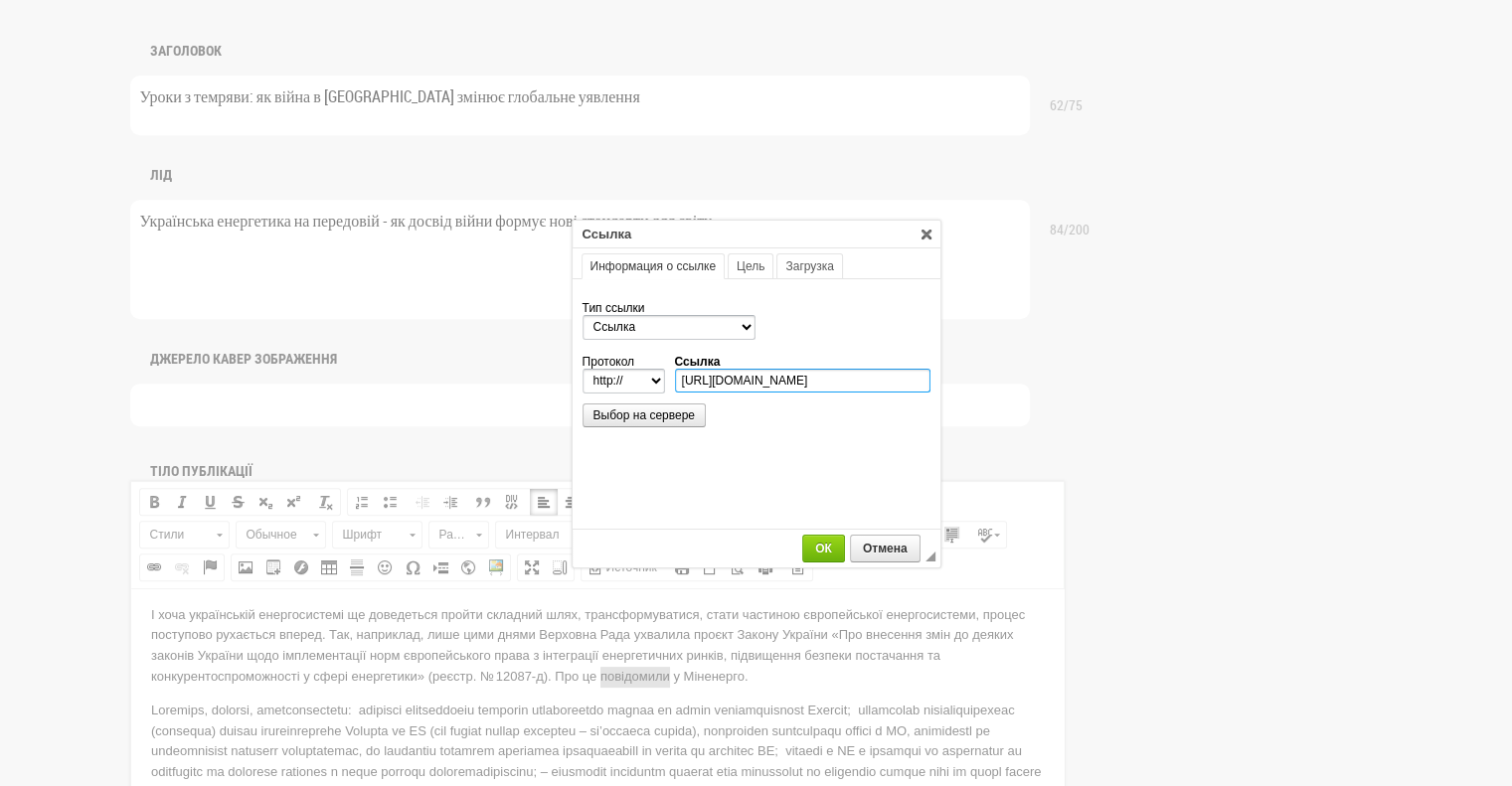 type on "www.mev.gov.ua/novyna/verkhovna-rada-ukhvalyla-za-osnovu-zakonoproyekt-pro-intehratsiyu-ukrayinskoho-rynku" 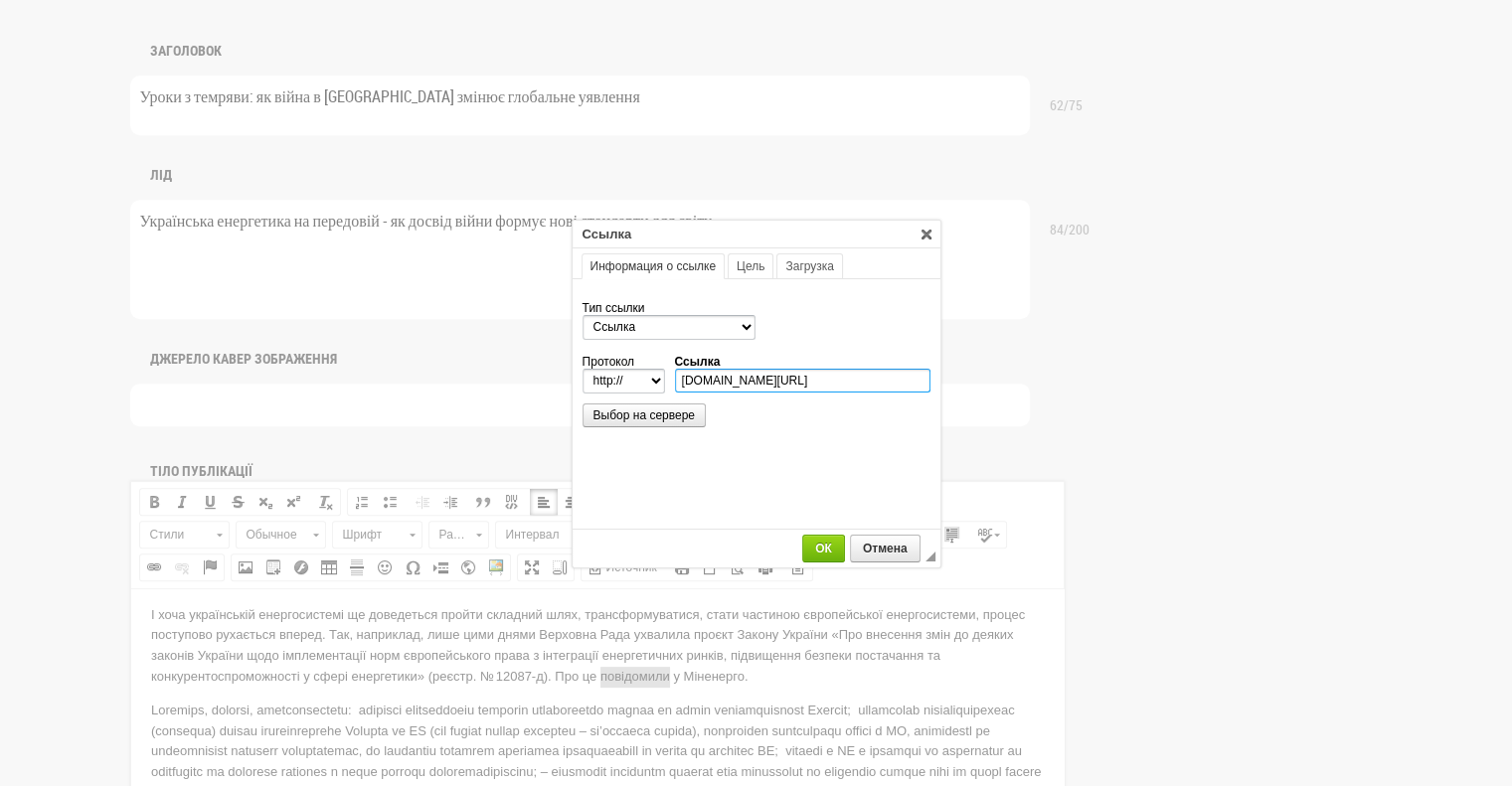 select on "https://" 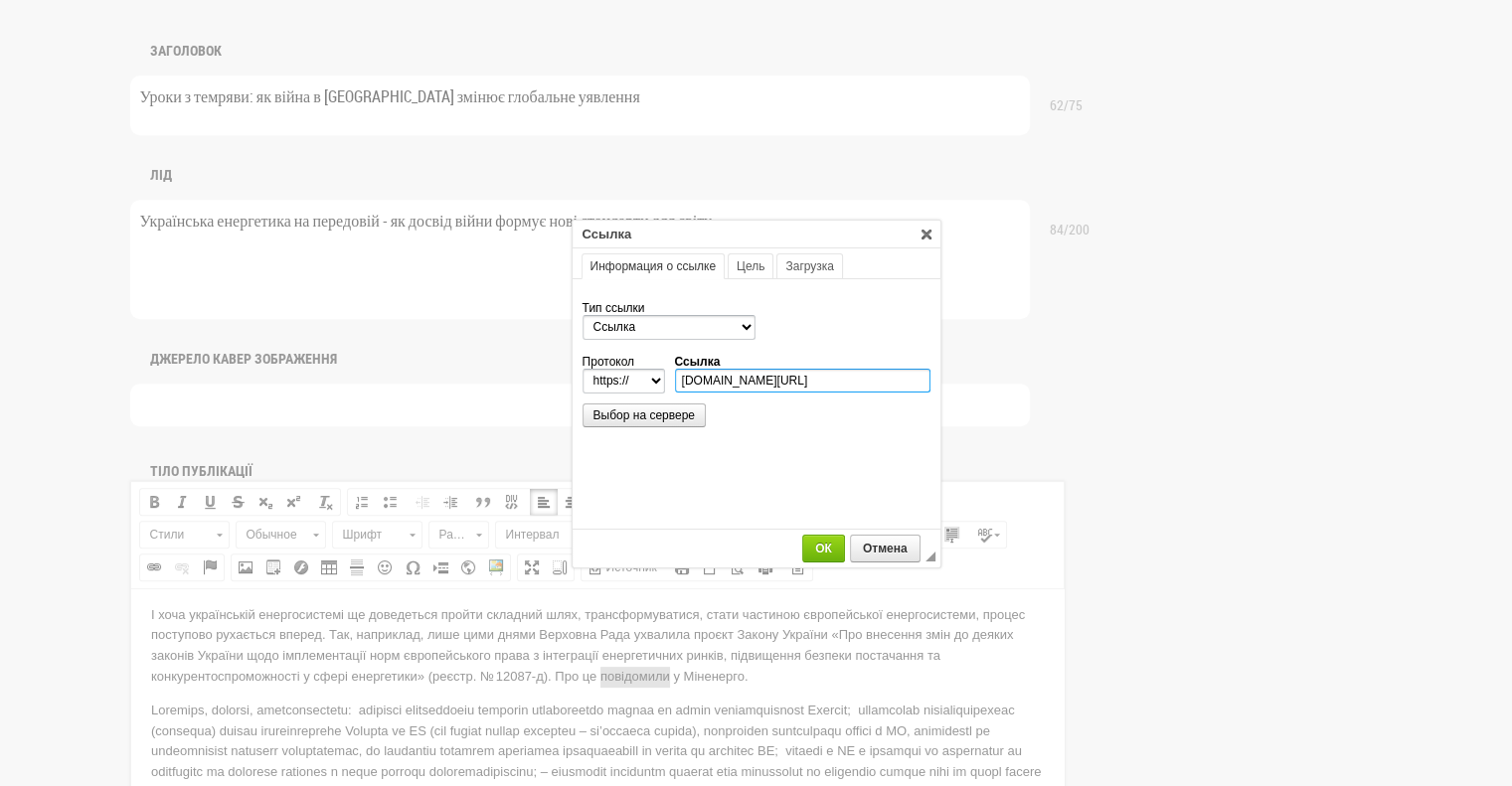 scroll, scrollTop: 0, scrollLeft: 361, axis: horizontal 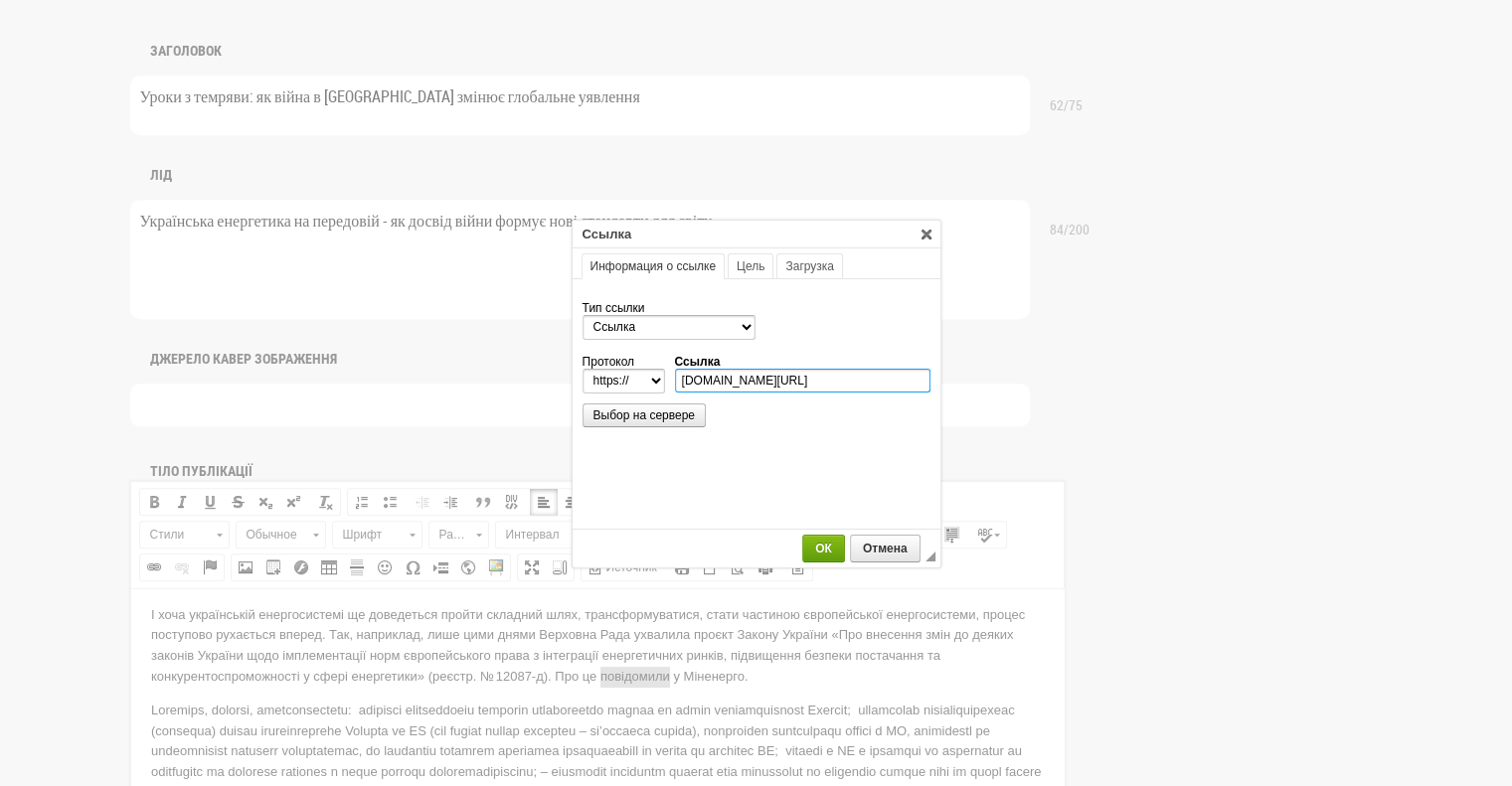 type on "www.mev.gov.ua/novyna/verkhovna-rada-ukhvalyla-za-osnovu-zakonoproyekt-pro-intehratsiyu-ukrayinskoho-rynku" 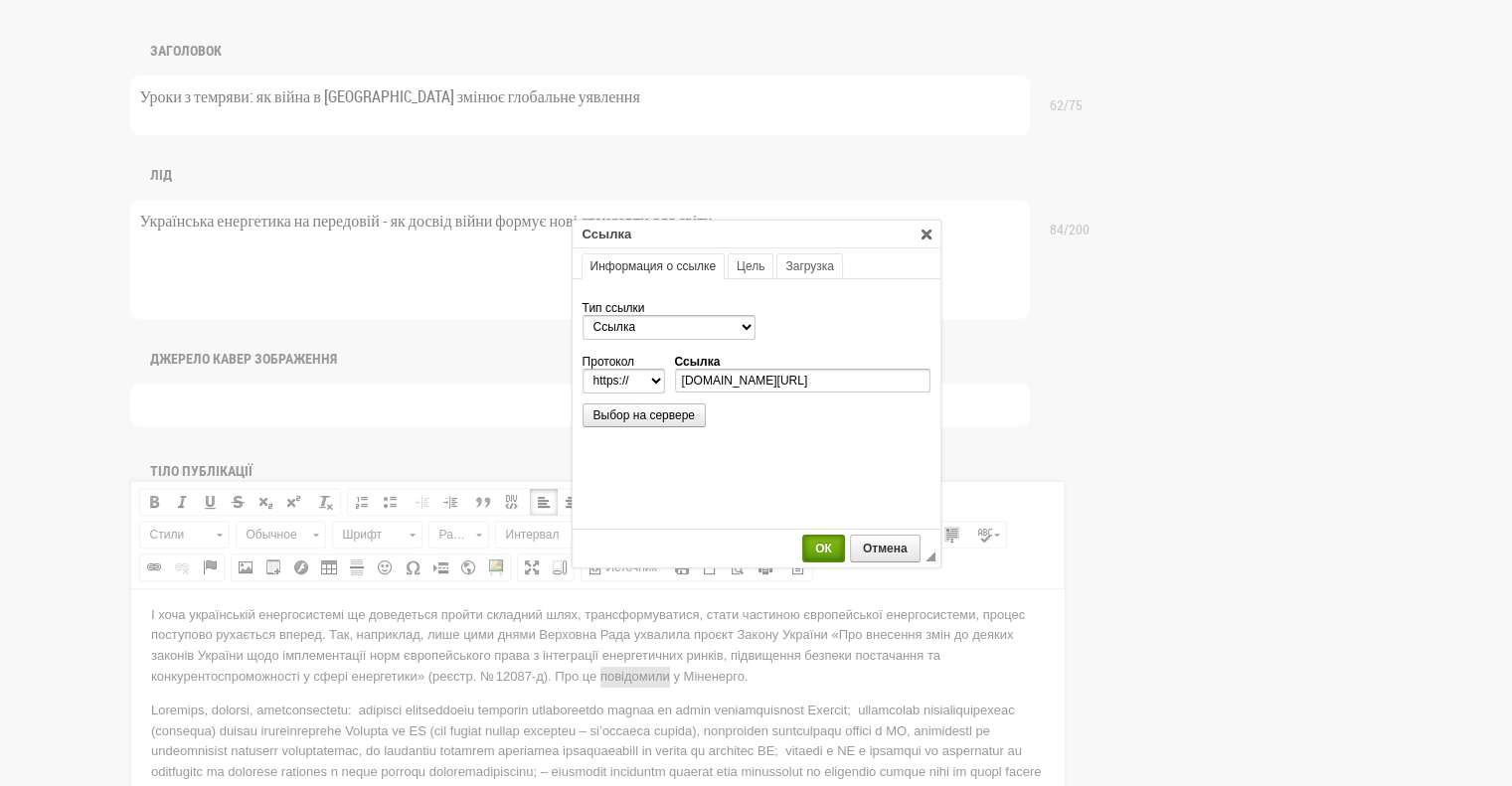 scroll, scrollTop: 0, scrollLeft: 0, axis: both 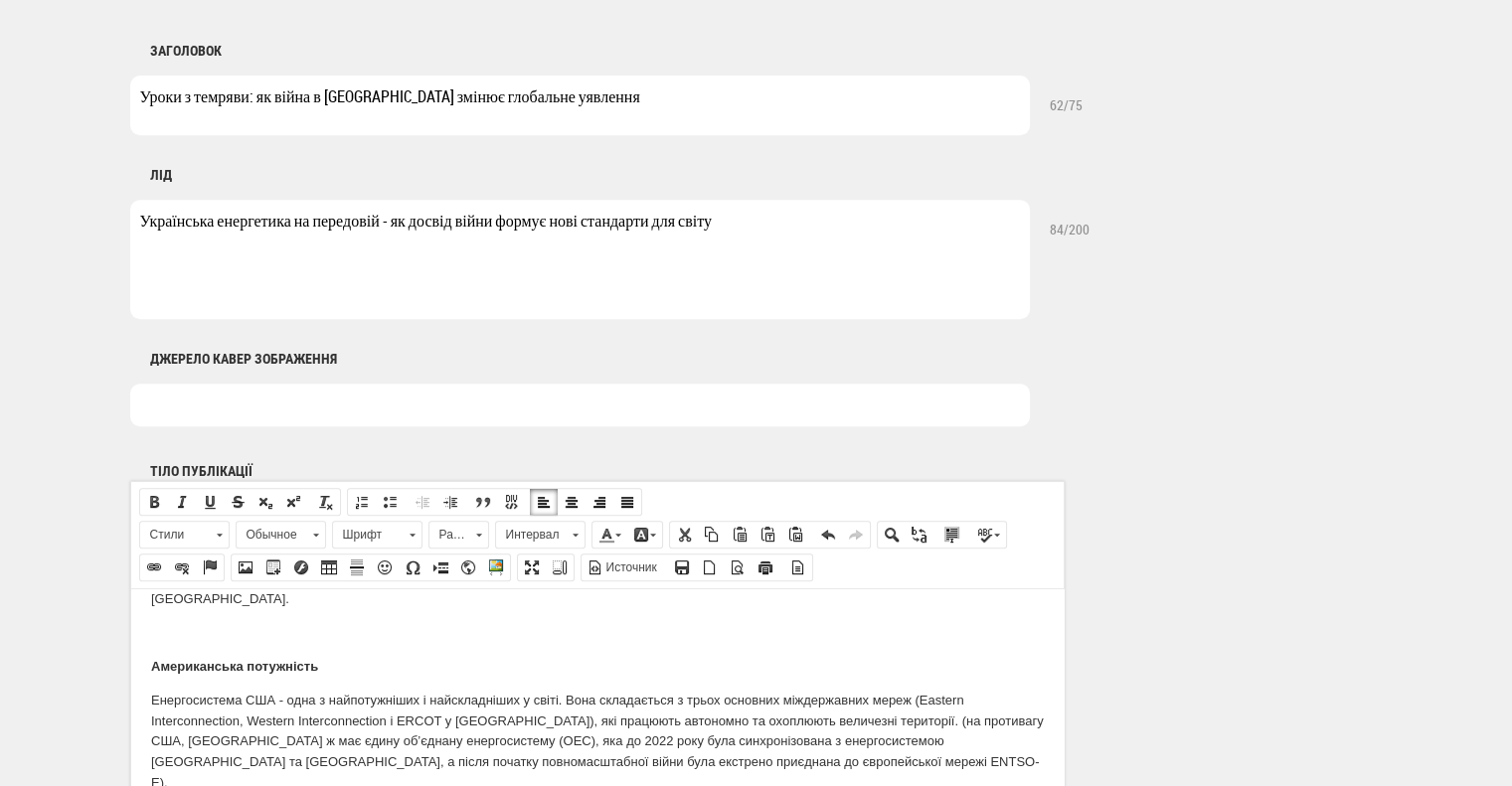 click on "Звісно, пересічному споживачеві важко розібратися у хитросплетіннях енергетичного ринку, проте, як виявилось, схожа система діє не лише в Україні." at bounding box center (596, 589) 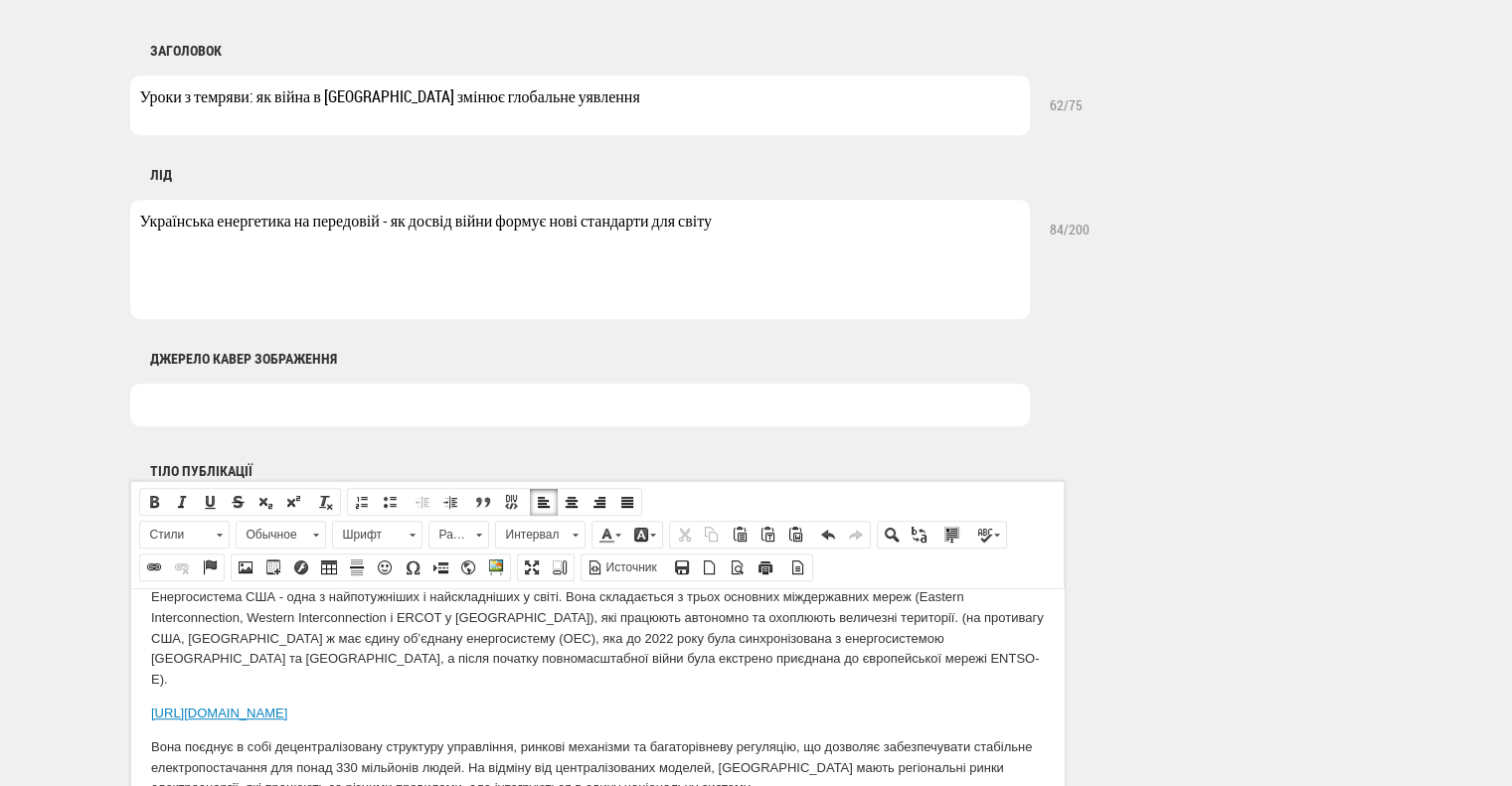 scroll, scrollTop: 1491, scrollLeft: 0, axis: vertical 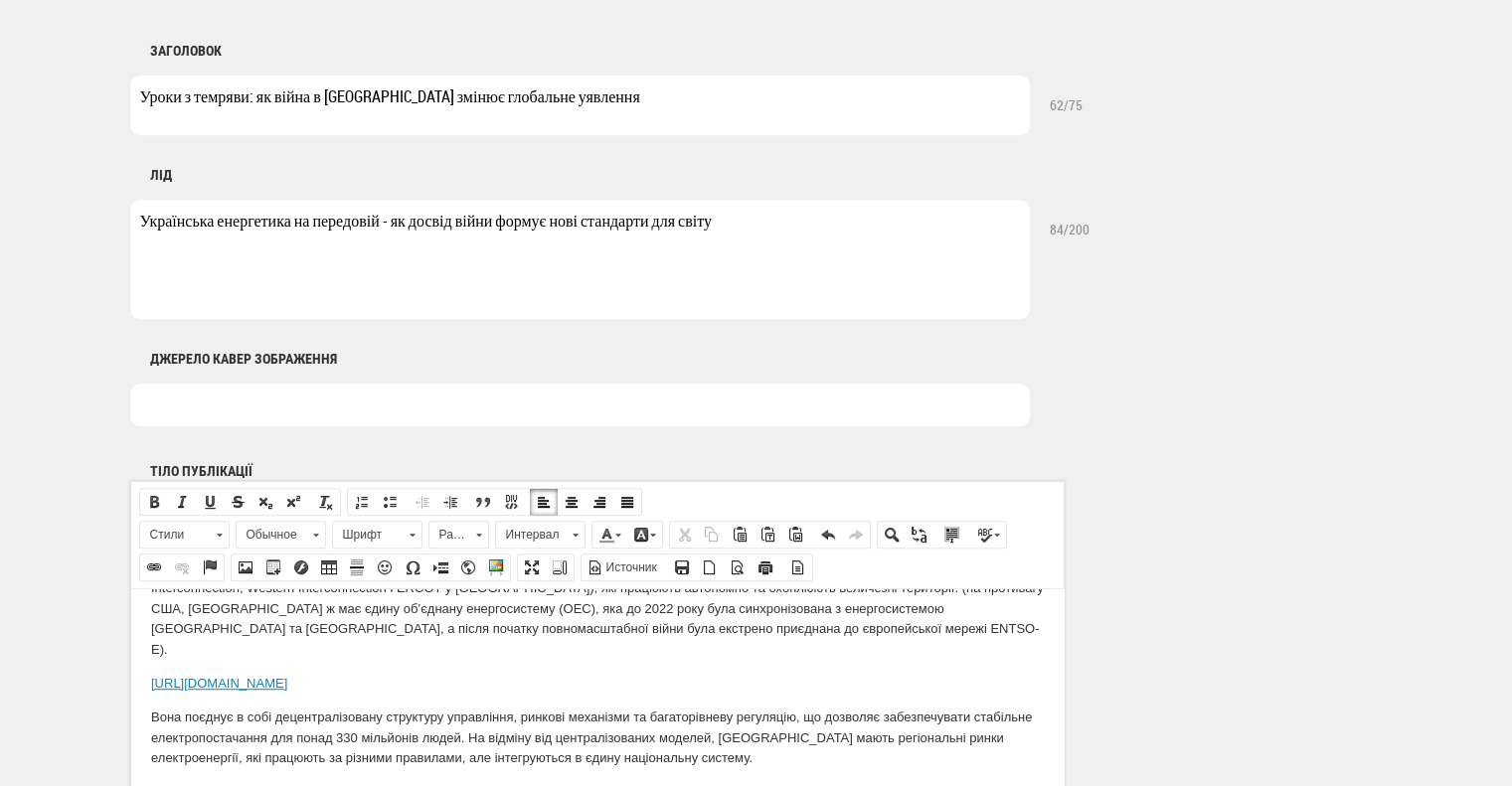 drag, startPoint x: 329, startPoint y: 680, endPoint x: 89, endPoint y: 679, distance: 240.00208 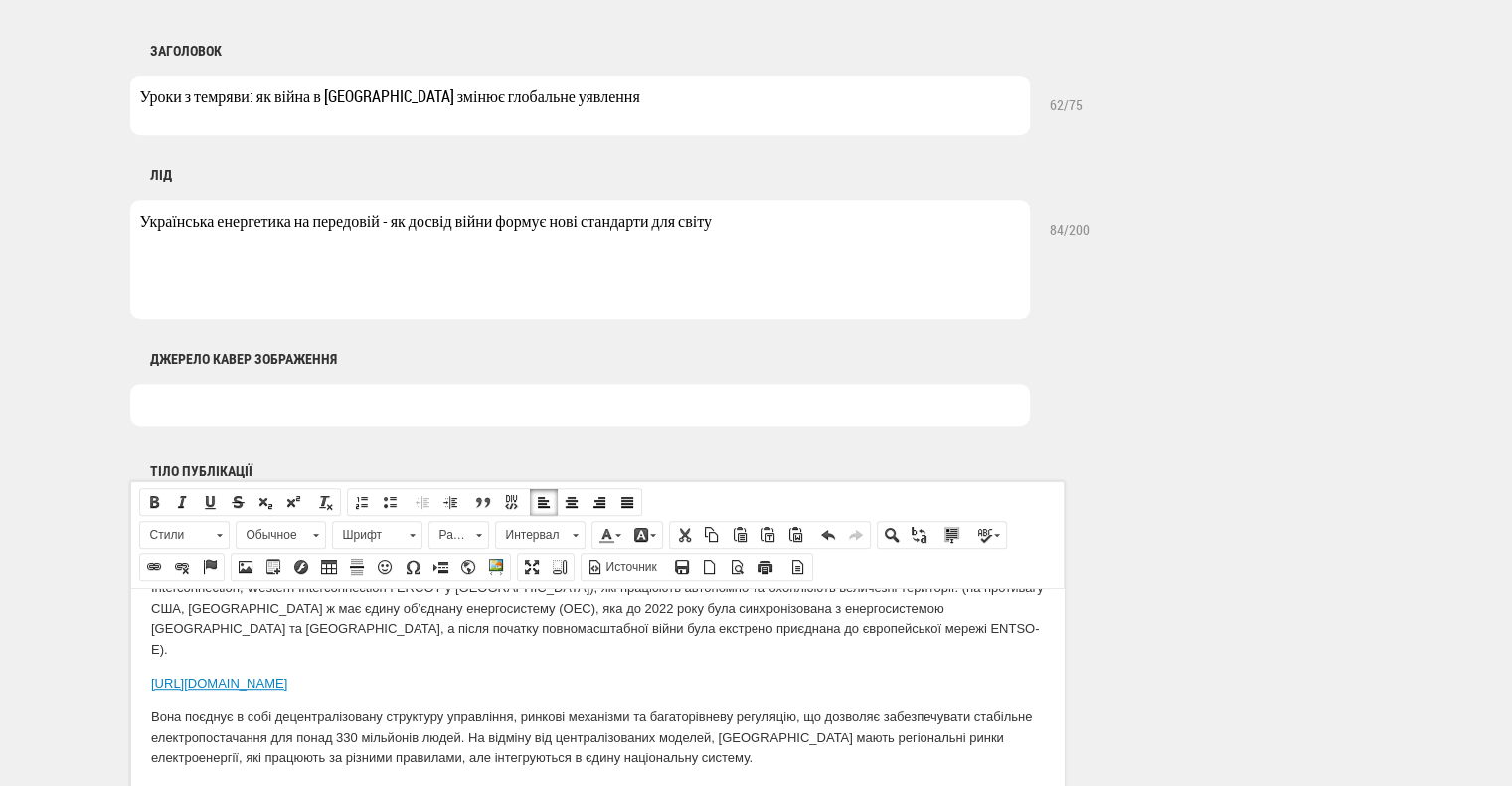 copy on "https://www.eia.gov/" 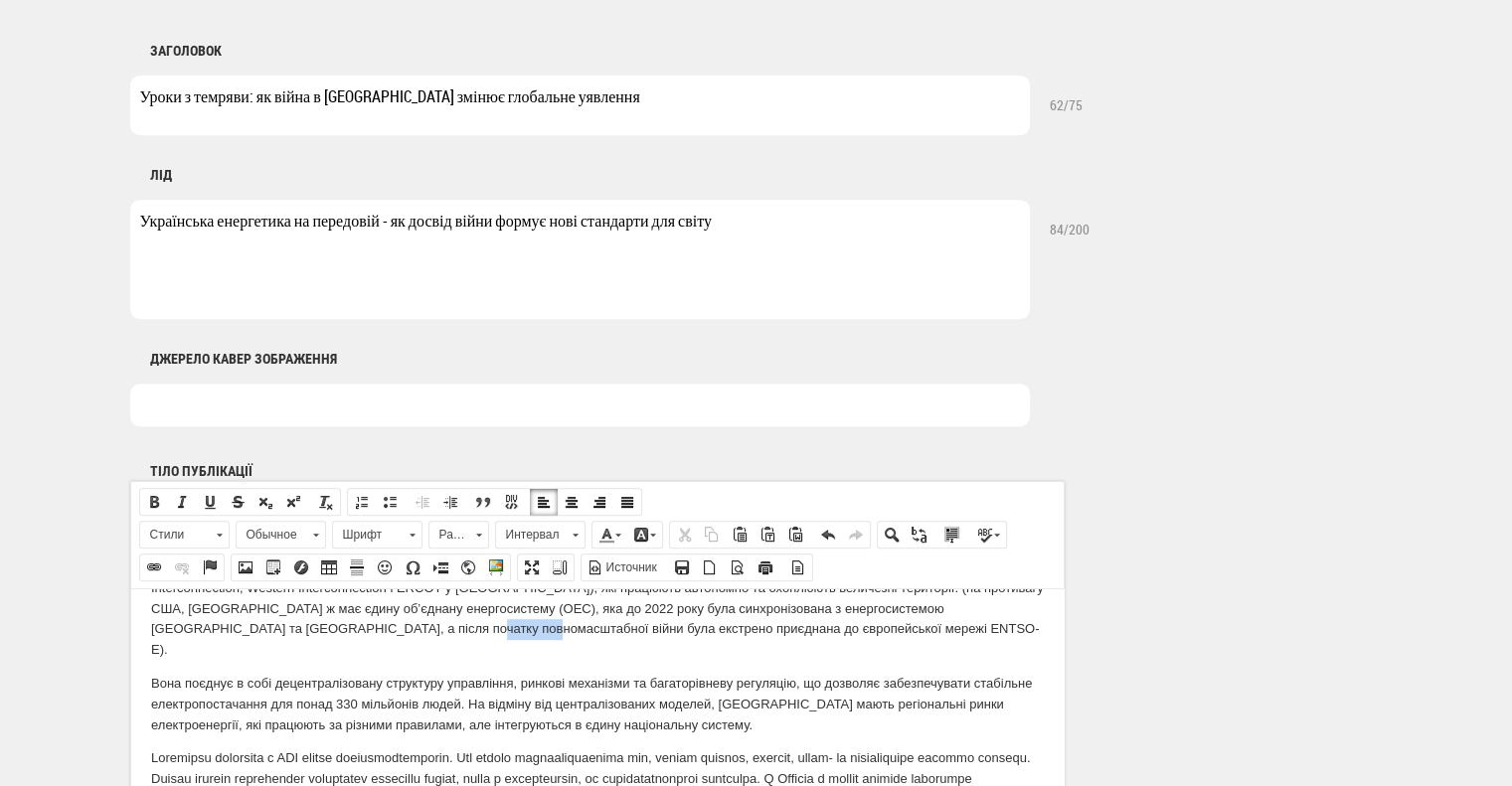 drag, startPoint x: 385, startPoint y: 651, endPoint x: 448, endPoint y: 642, distance: 63.63961 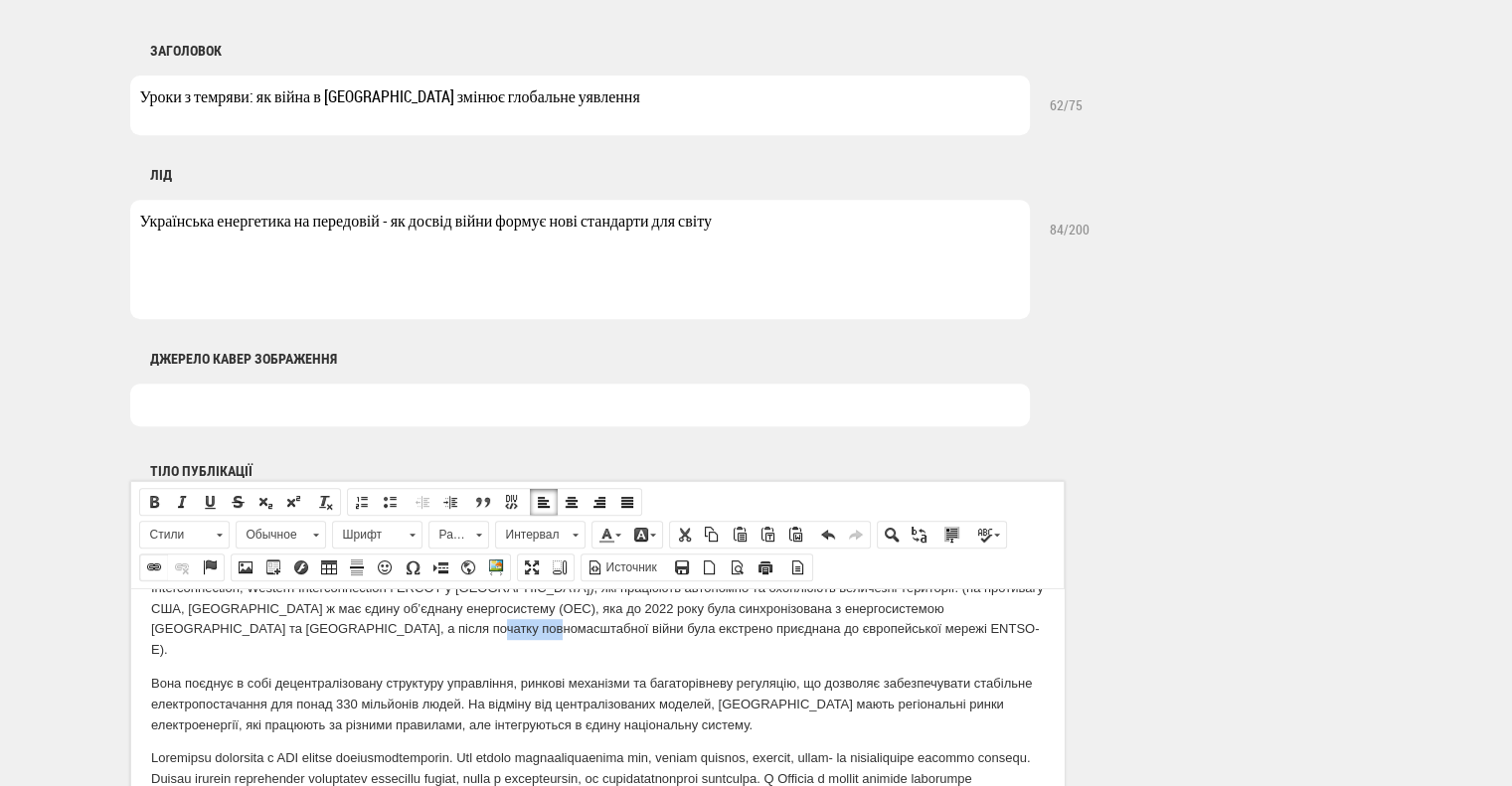 click at bounding box center [154, 567] 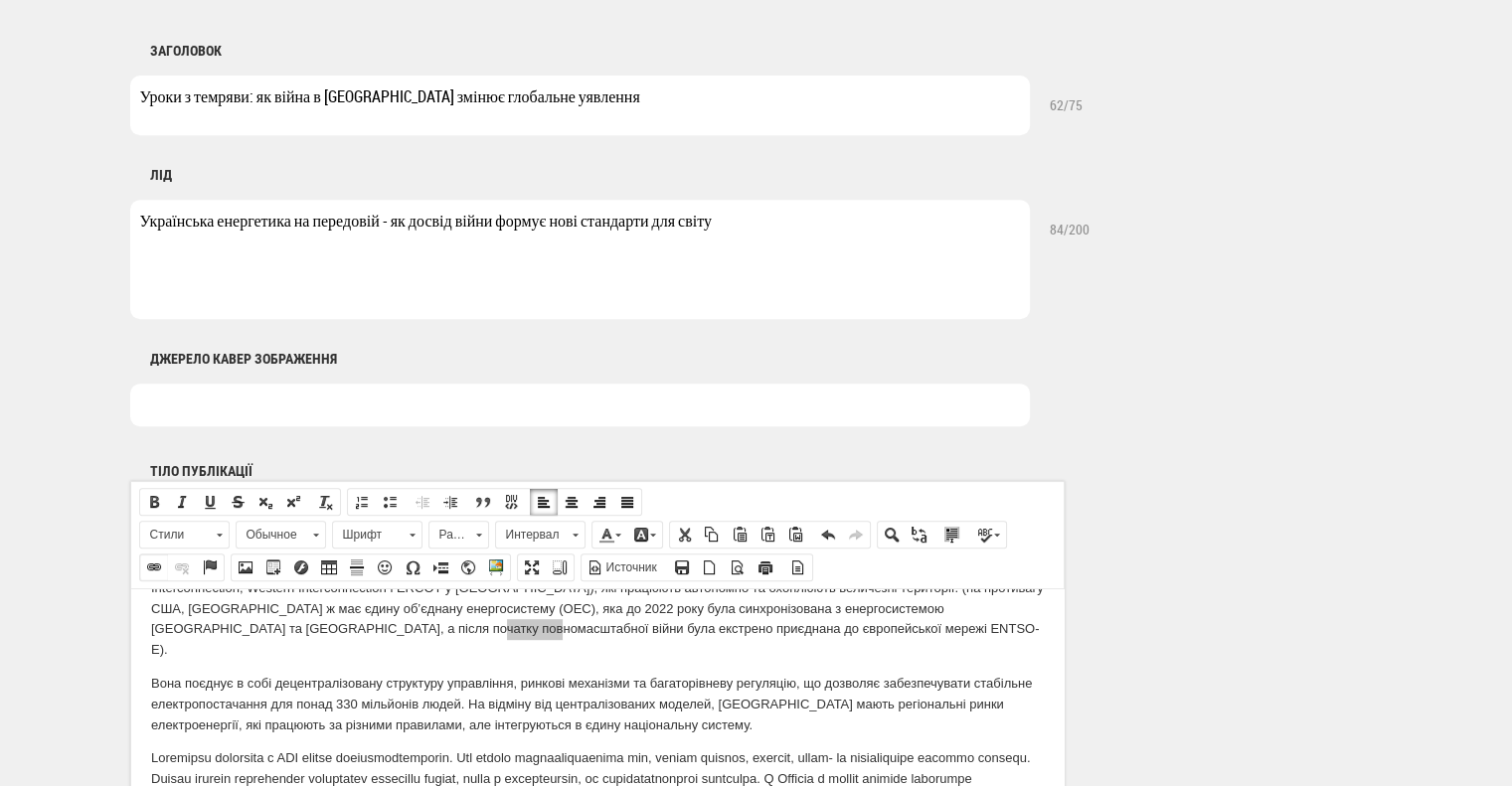select on "http://" 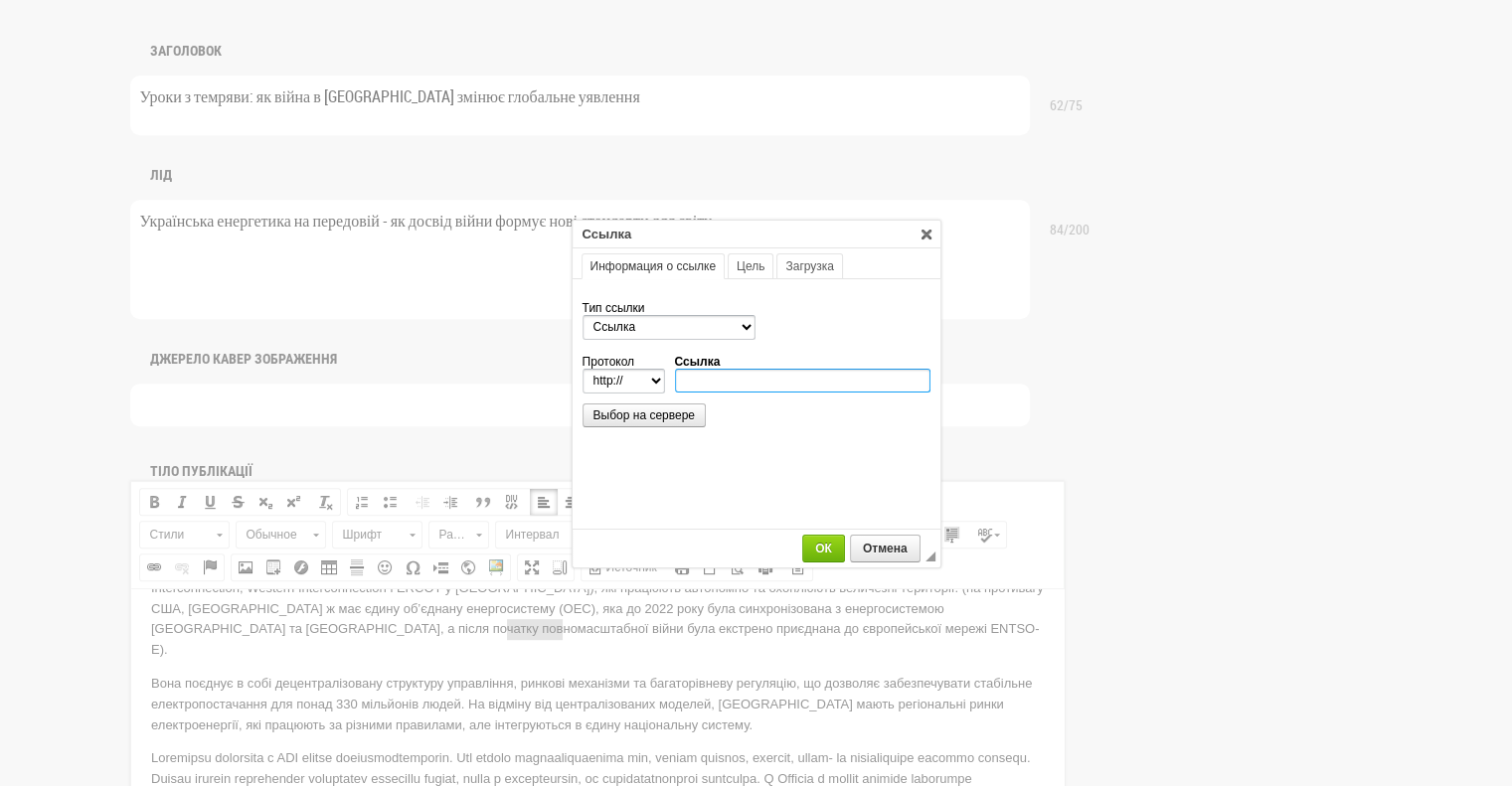 paste on "https://www.eia.gov/" 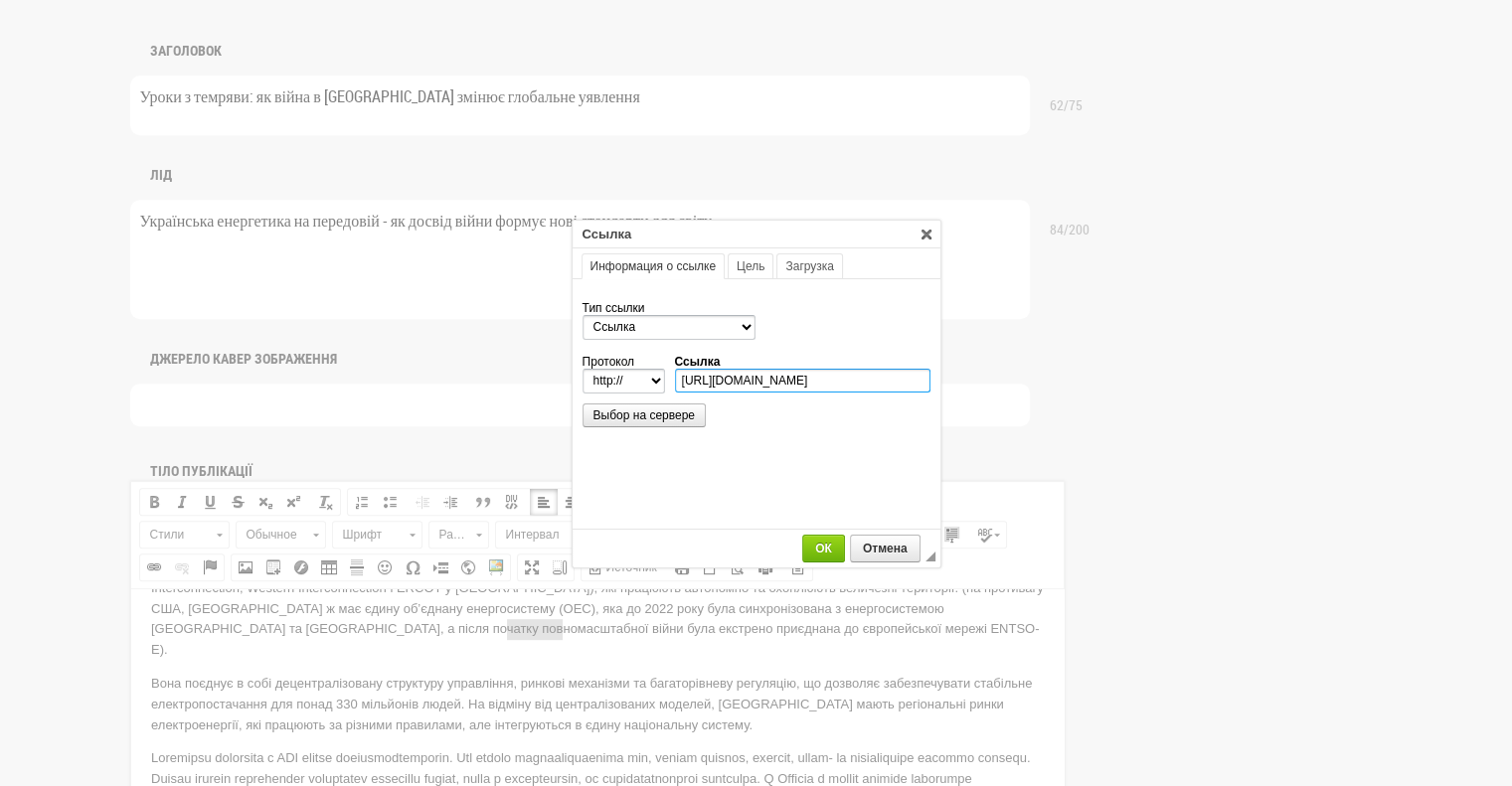 select on "https://" 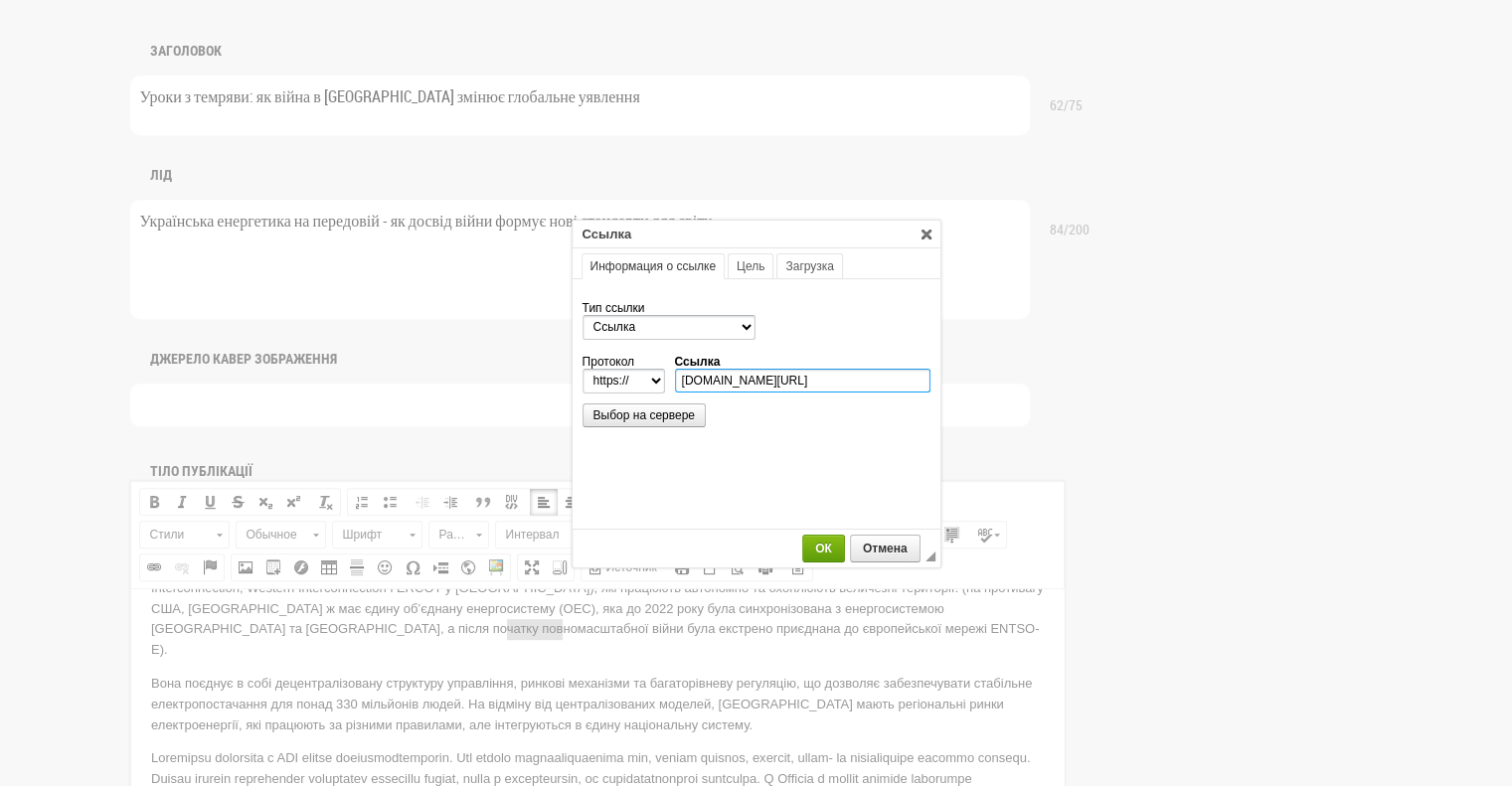 type on "www.eia.gov/" 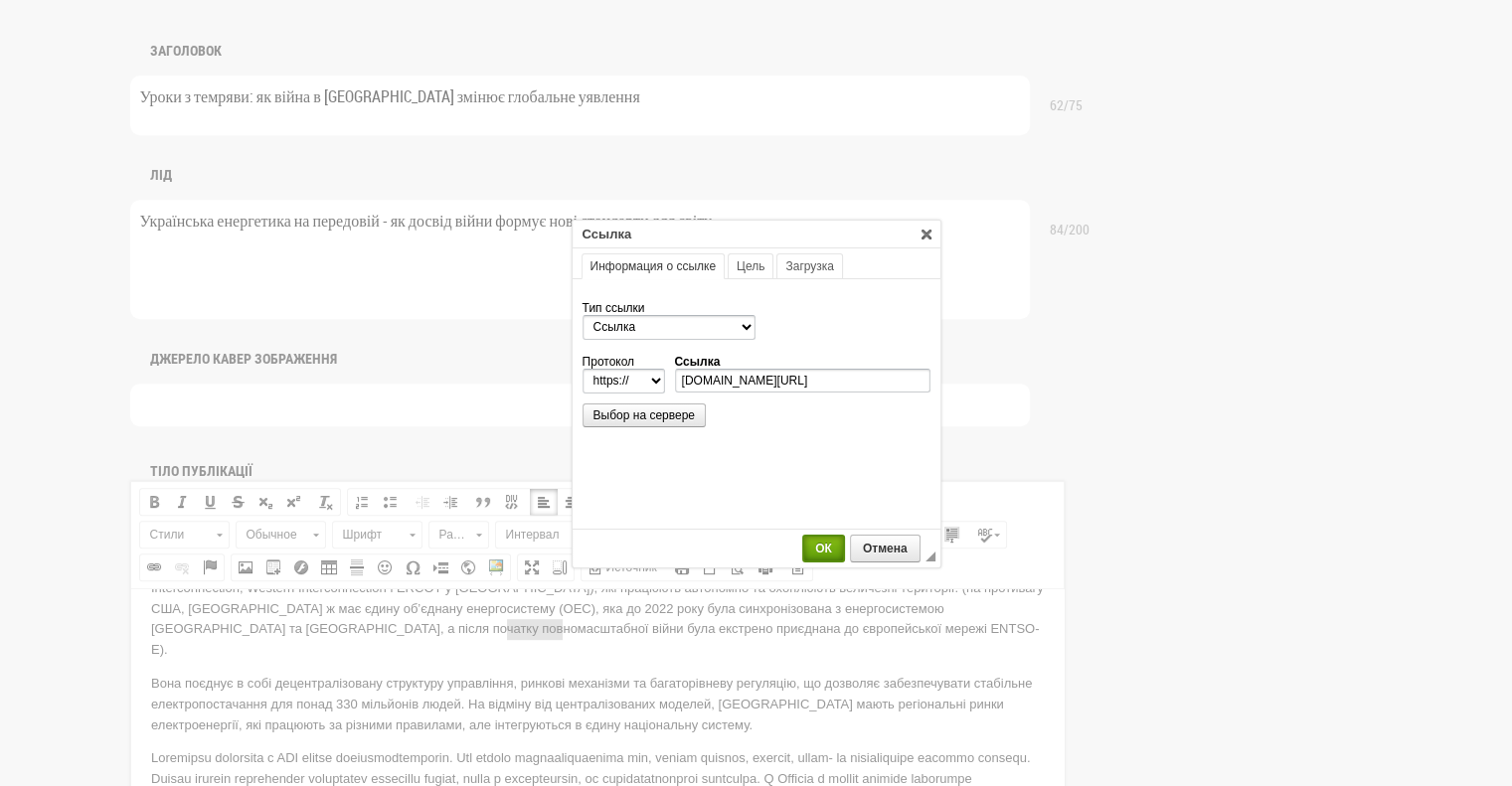 click on "ОК" at bounding box center (823, 549) 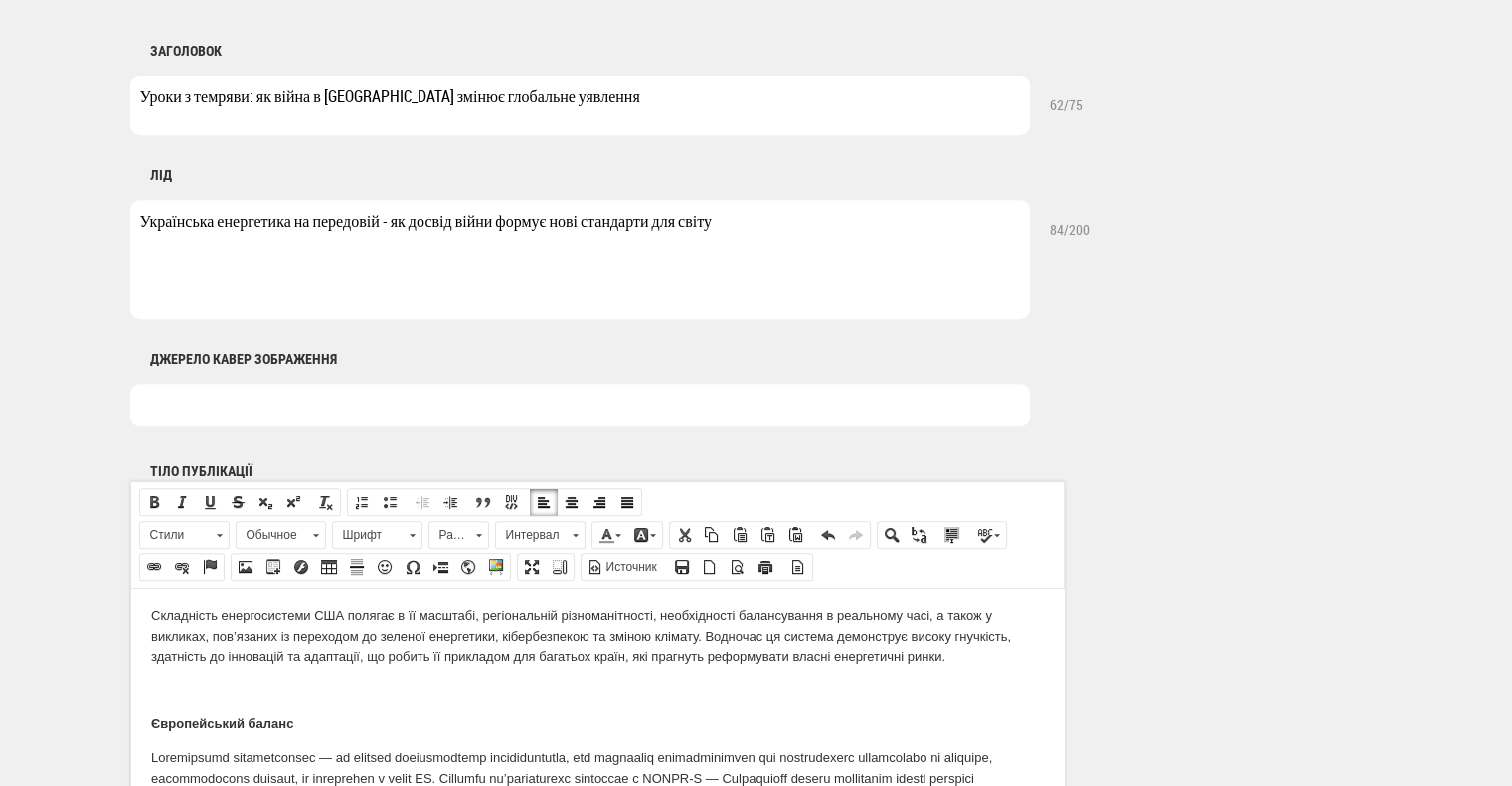 scroll, scrollTop: 2285, scrollLeft: 0, axis: vertical 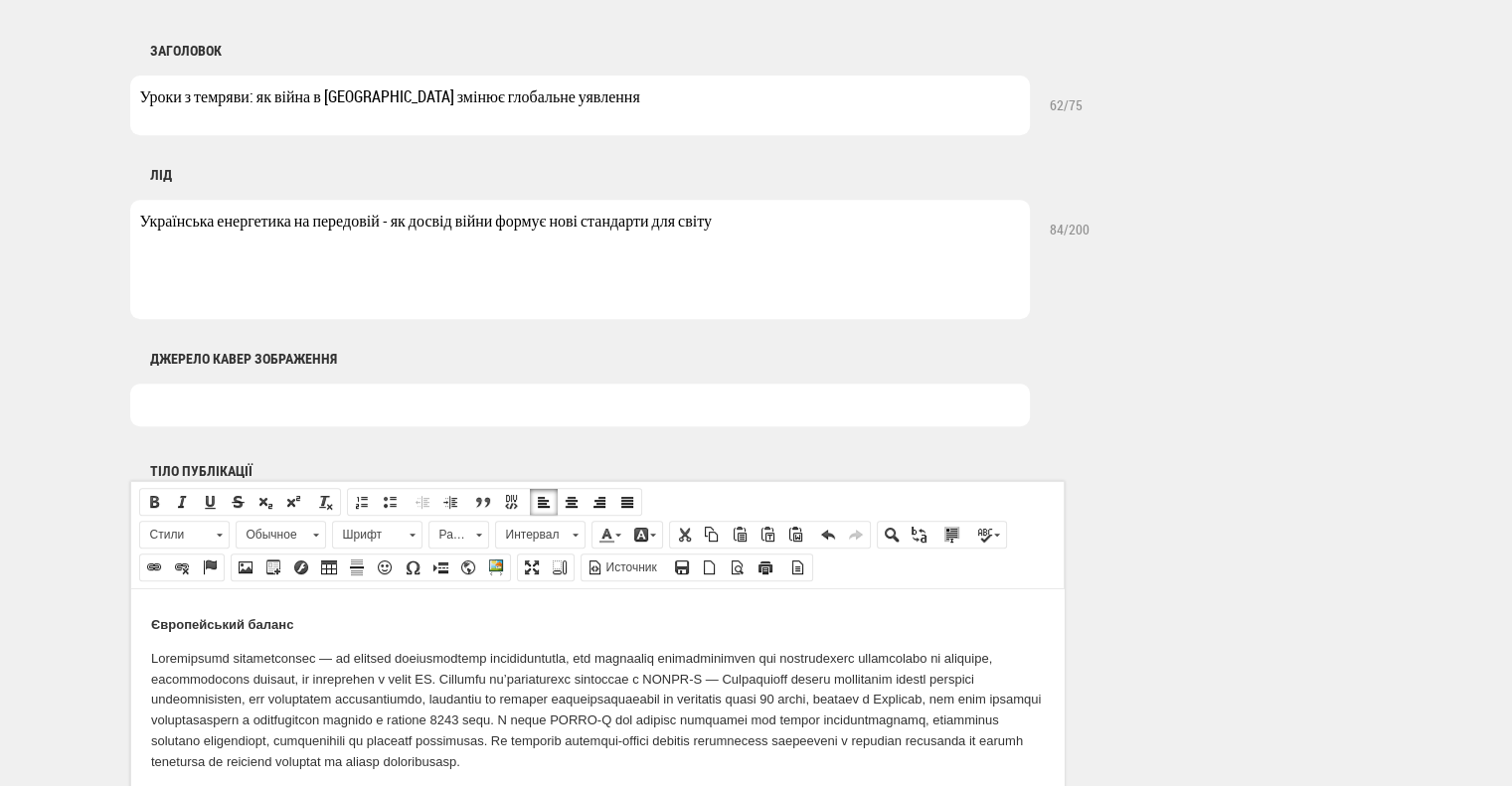 click on "Складність енергосистеми США полягає в її масштабі, регіональній різноманітності, необхідності балансування в реальному часі, а також у викликах, пов’язаних із переходом до зеленої енергетики, кібербезпекою та зміною клімату. Водночас ця система демонструє високу гнучкість, здатність до інновацій та адаптації, що робить її прикладом для багатьох країн, які прагнуть реформувати власні енергетичні ринки." at bounding box center (596, 537) 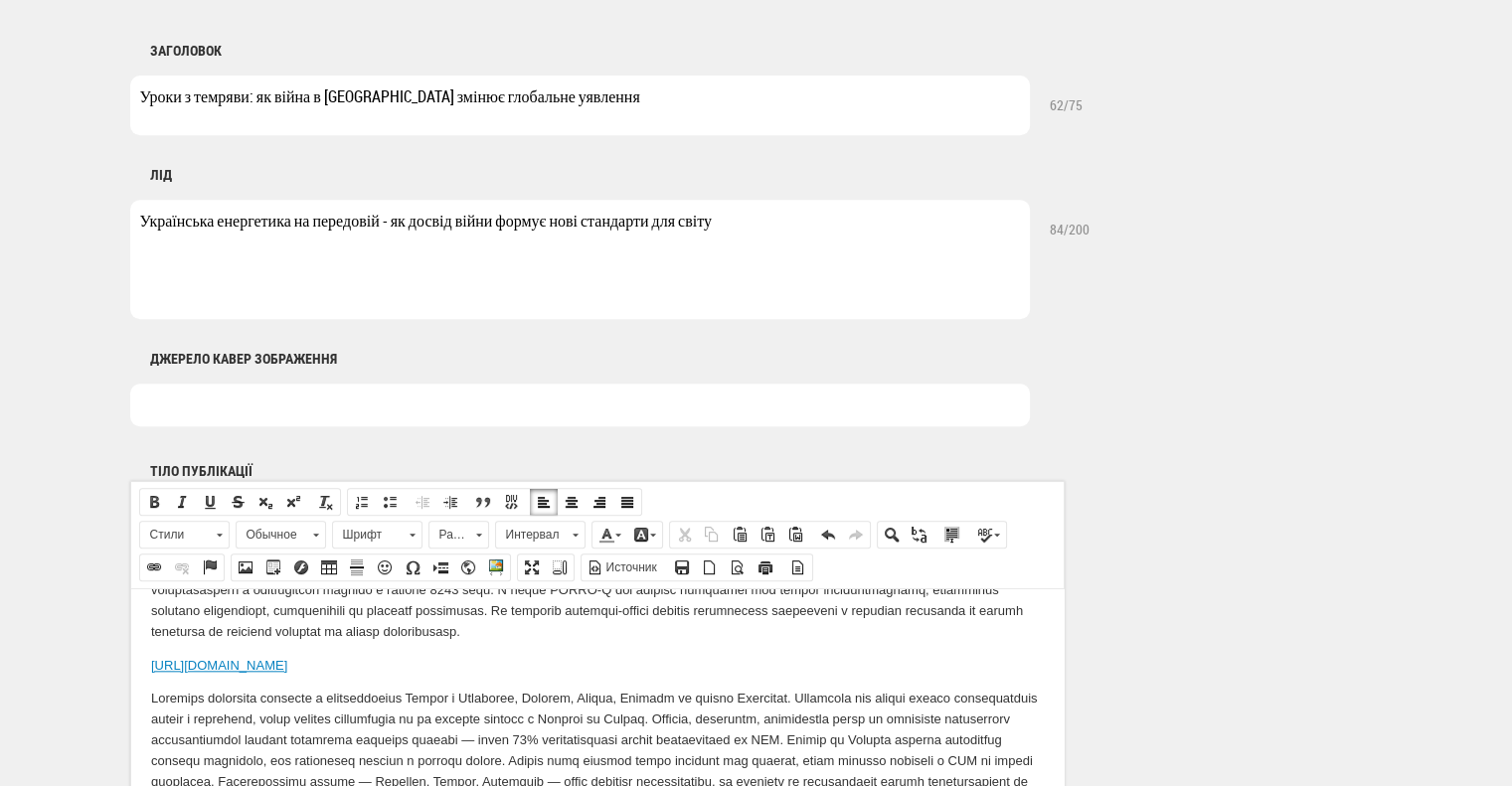 scroll, scrollTop: 2385, scrollLeft: 0, axis: vertical 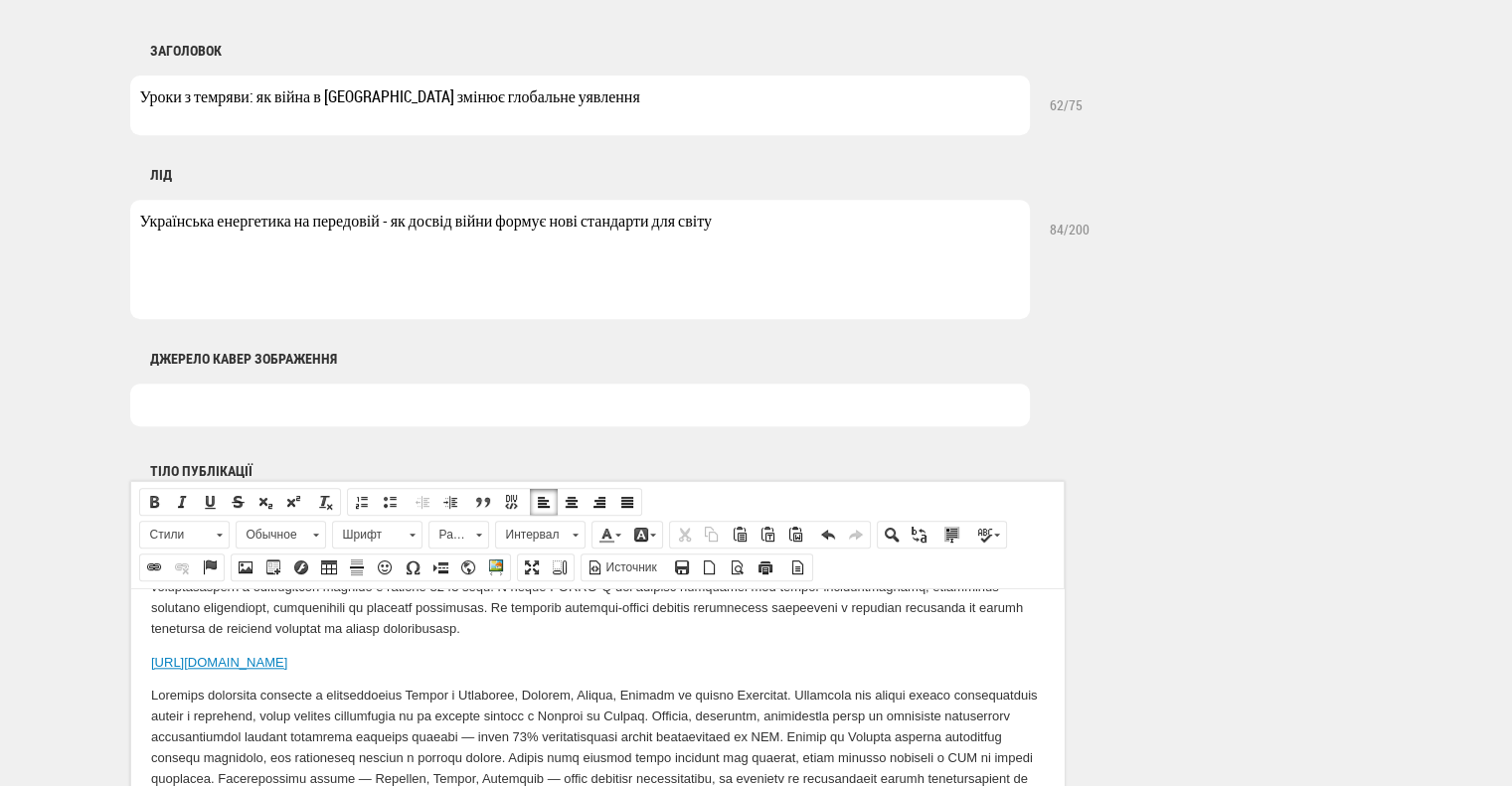 drag, startPoint x: 309, startPoint y: 709, endPoint x: 257, endPoint y: 1281, distance: 574.3588 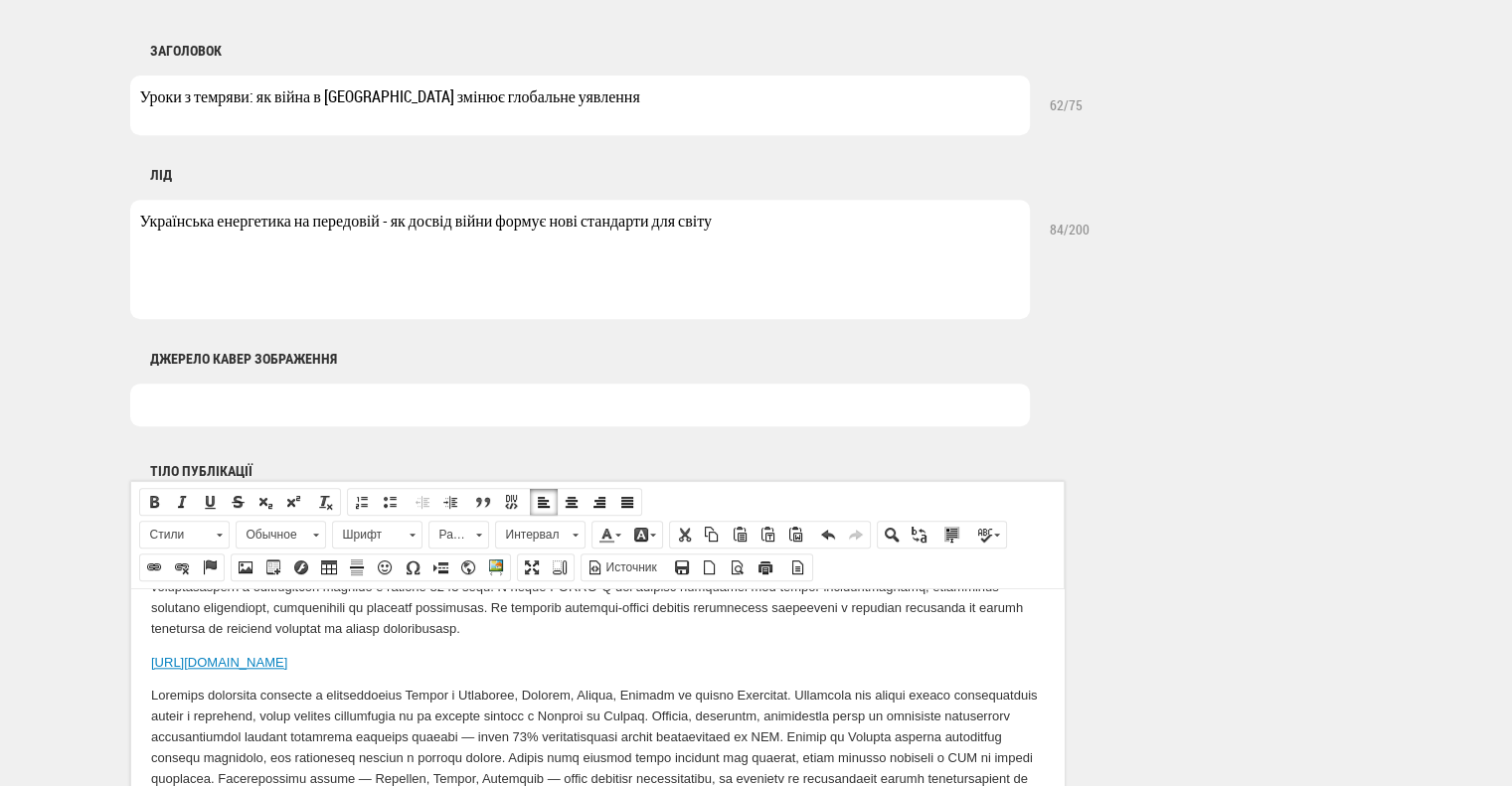 copy on "https://www.entsoe.eu/" 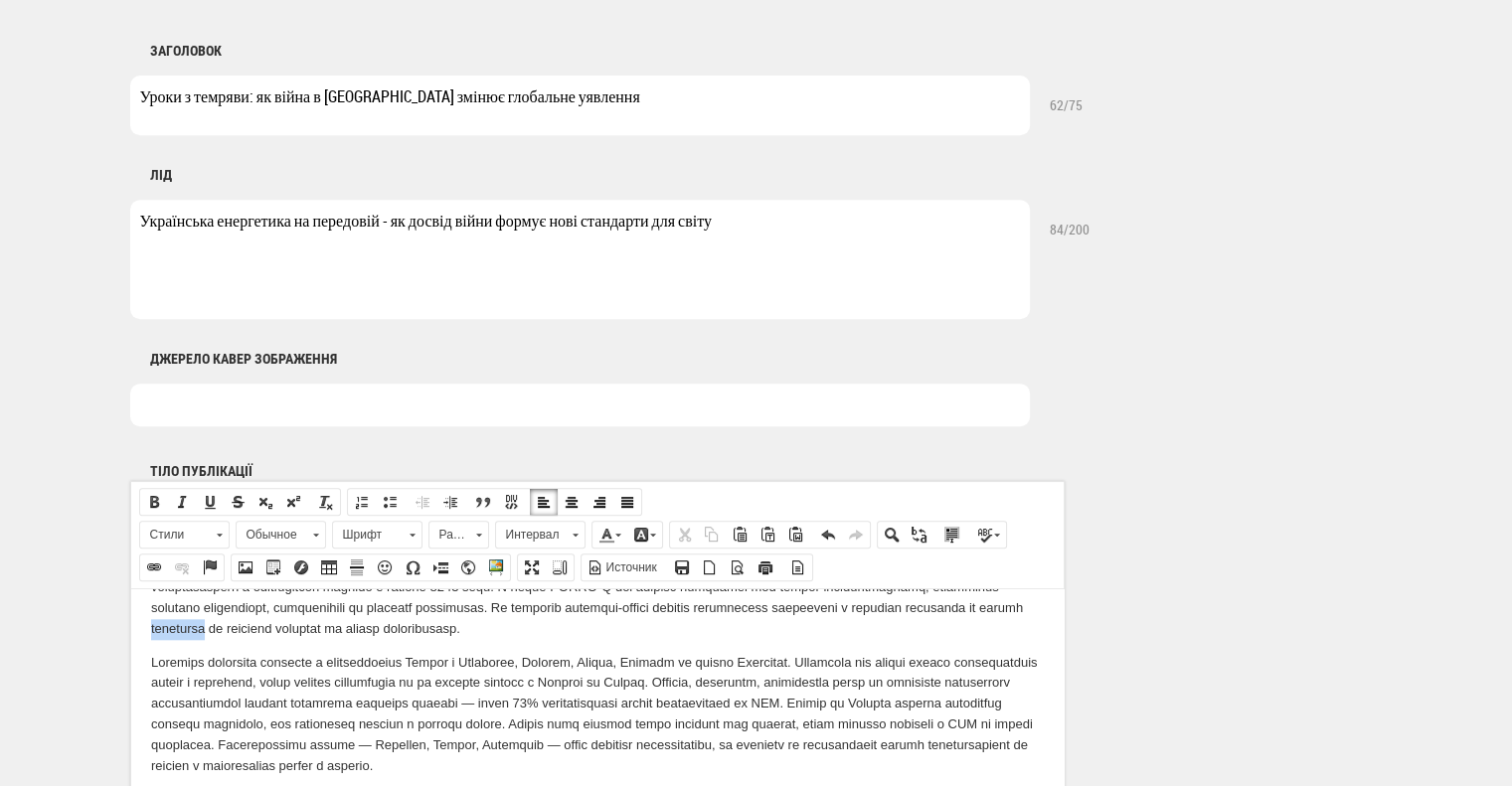 drag, startPoint x: 501, startPoint y: 672, endPoint x: 561, endPoint y: 666, distance: 60.299254 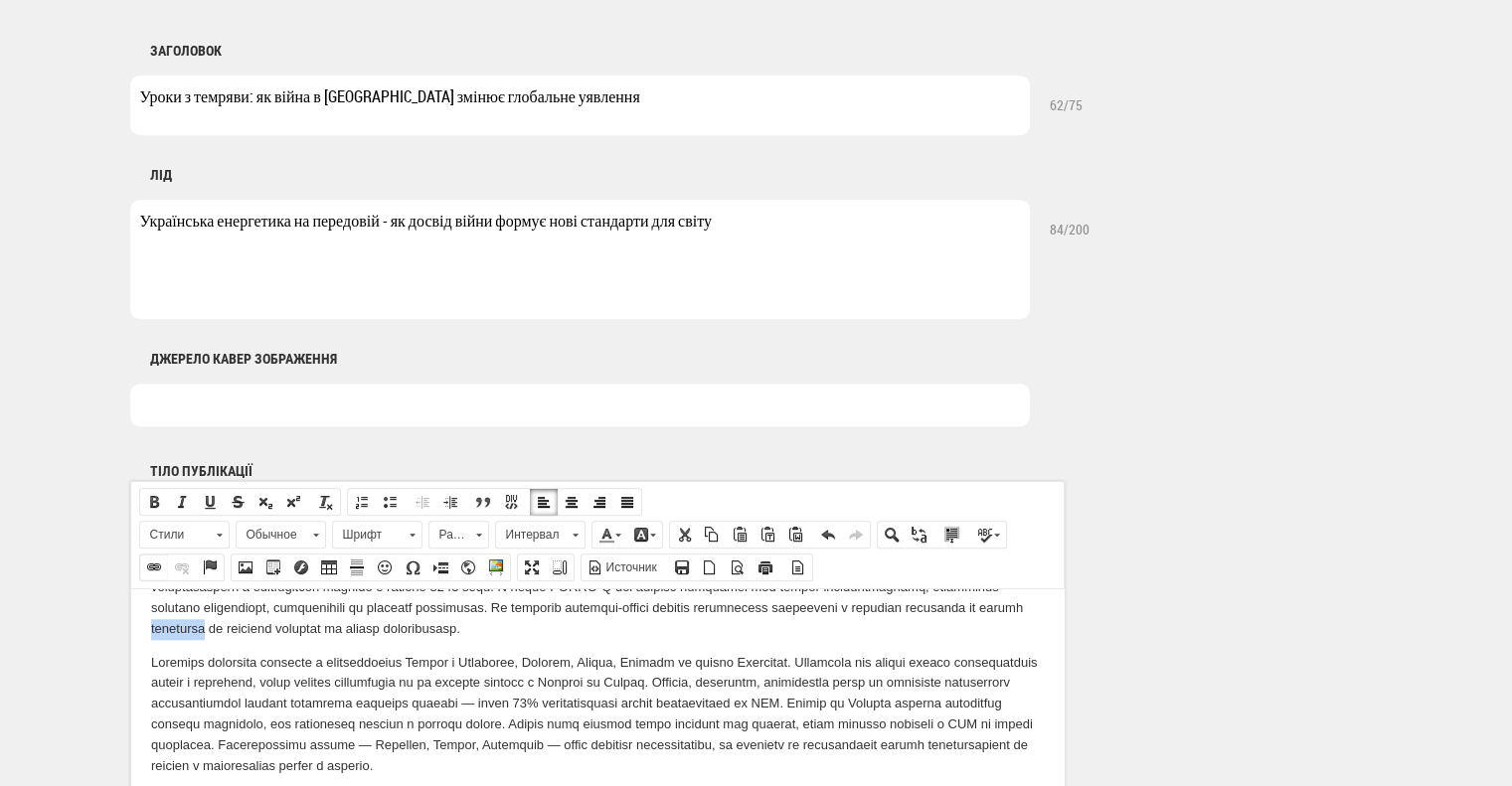 click at bounding box center (154, 567) 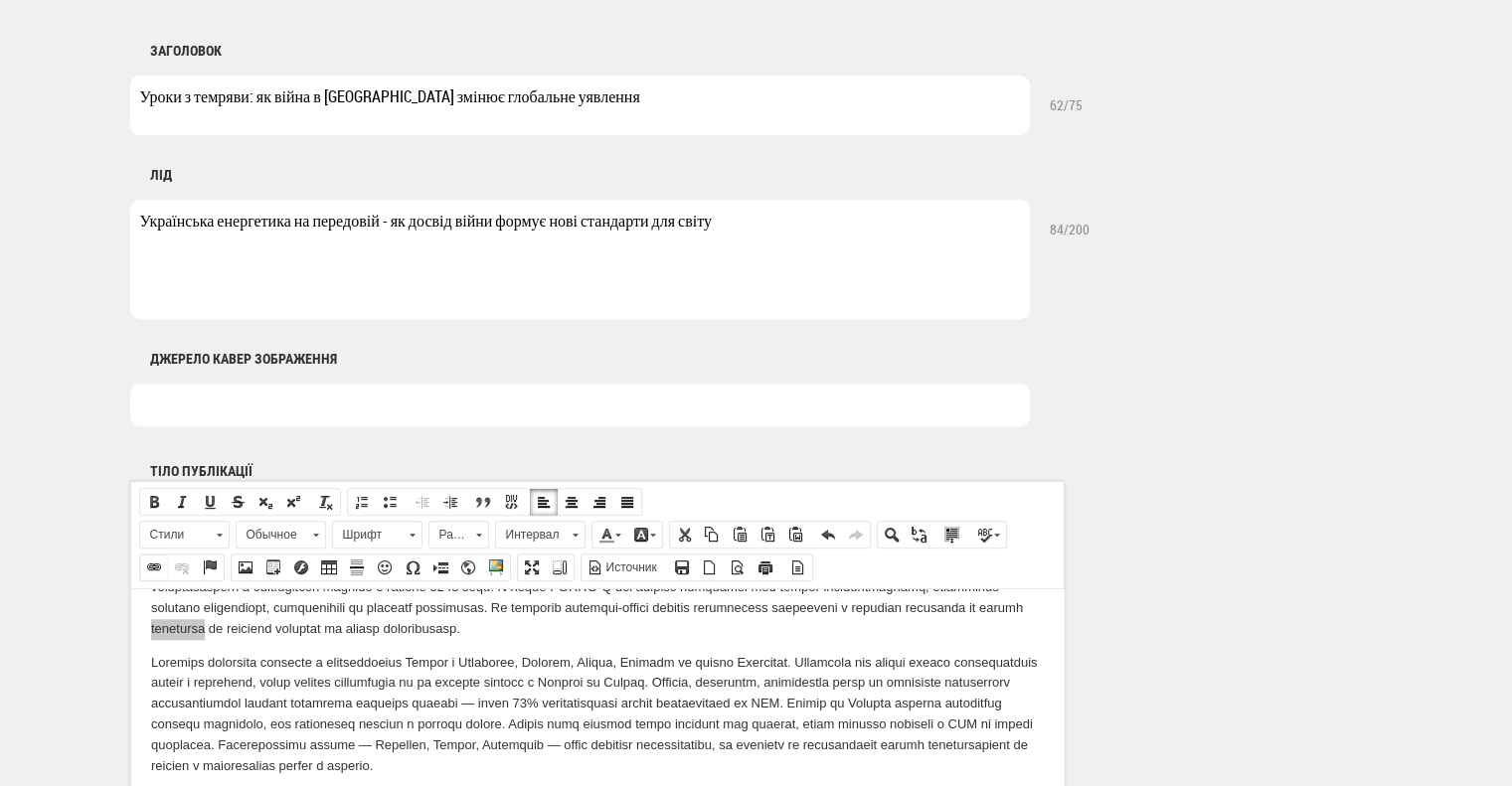 select on "http://" 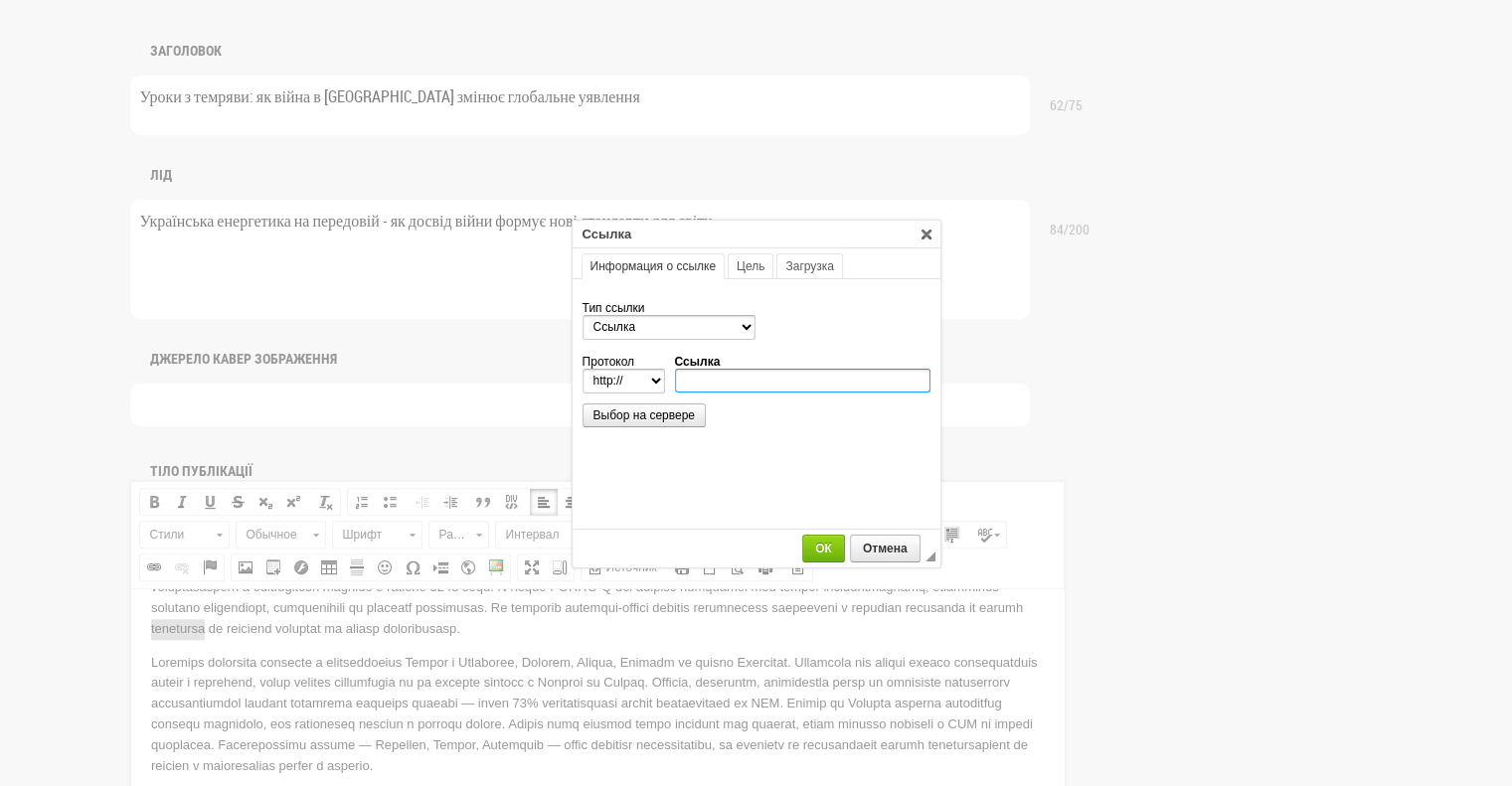 paste on "https://www.entsoe.eu/" 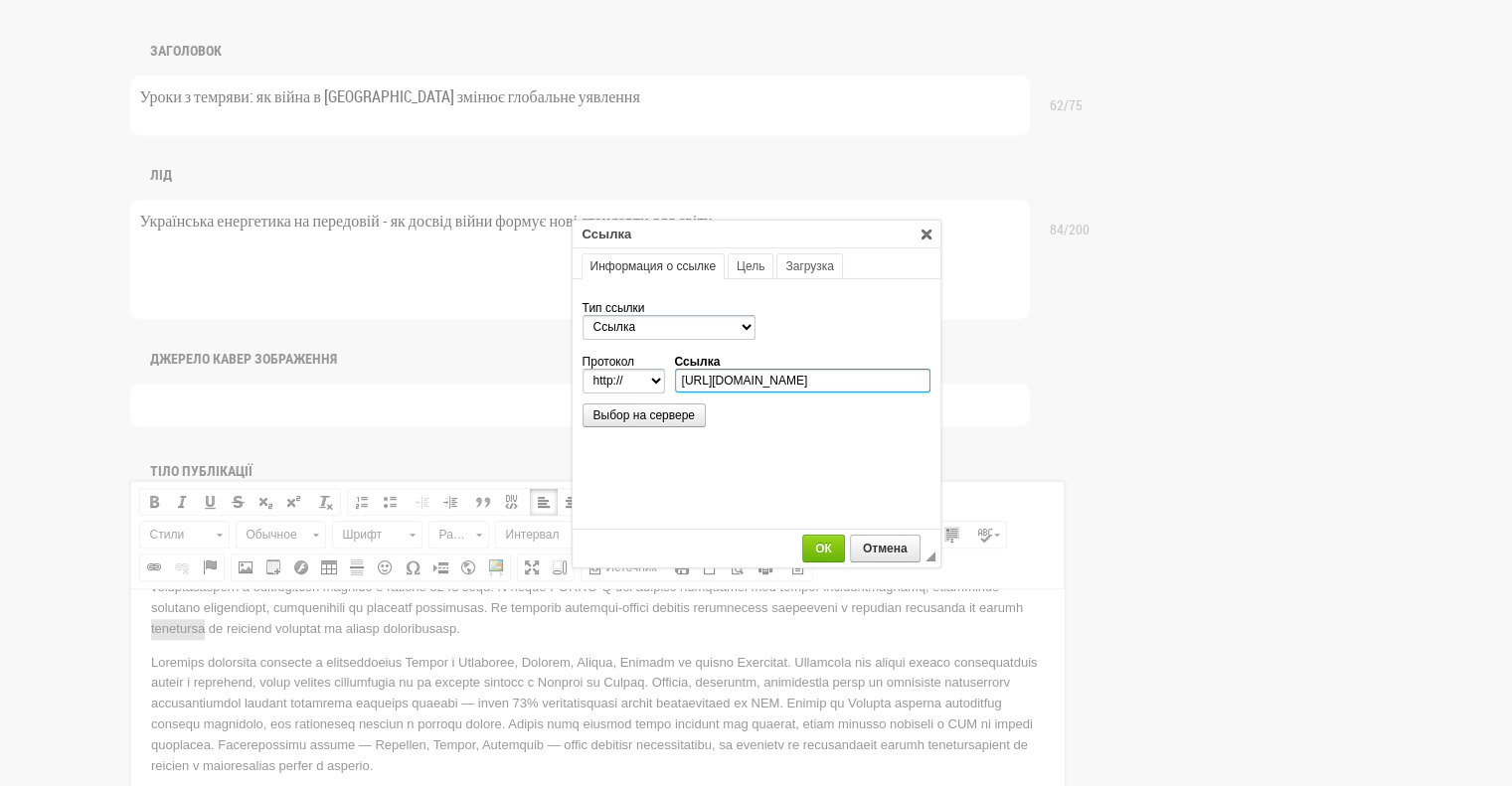 select on "https://" 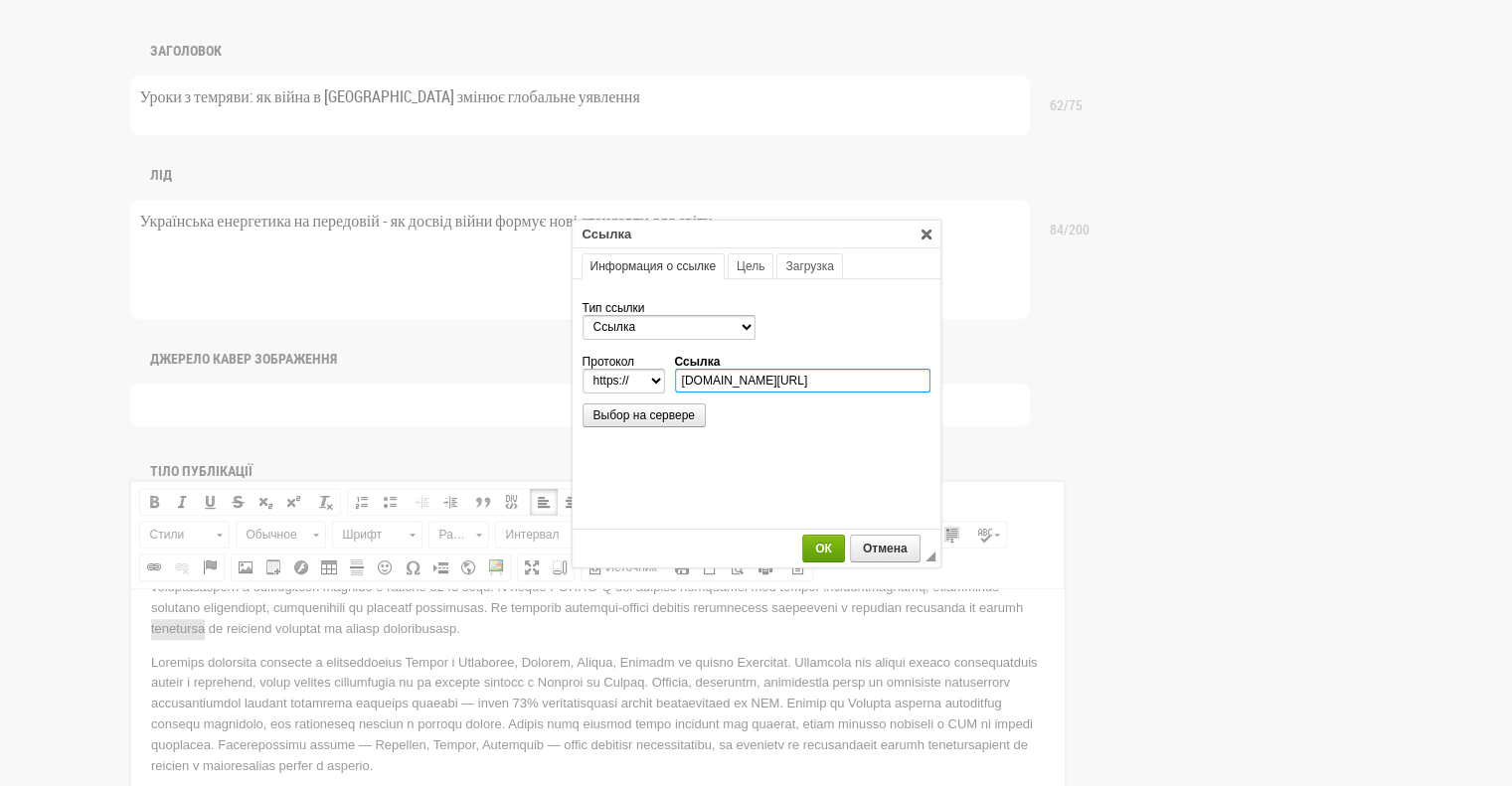 type on "www.entsoe.eu/" 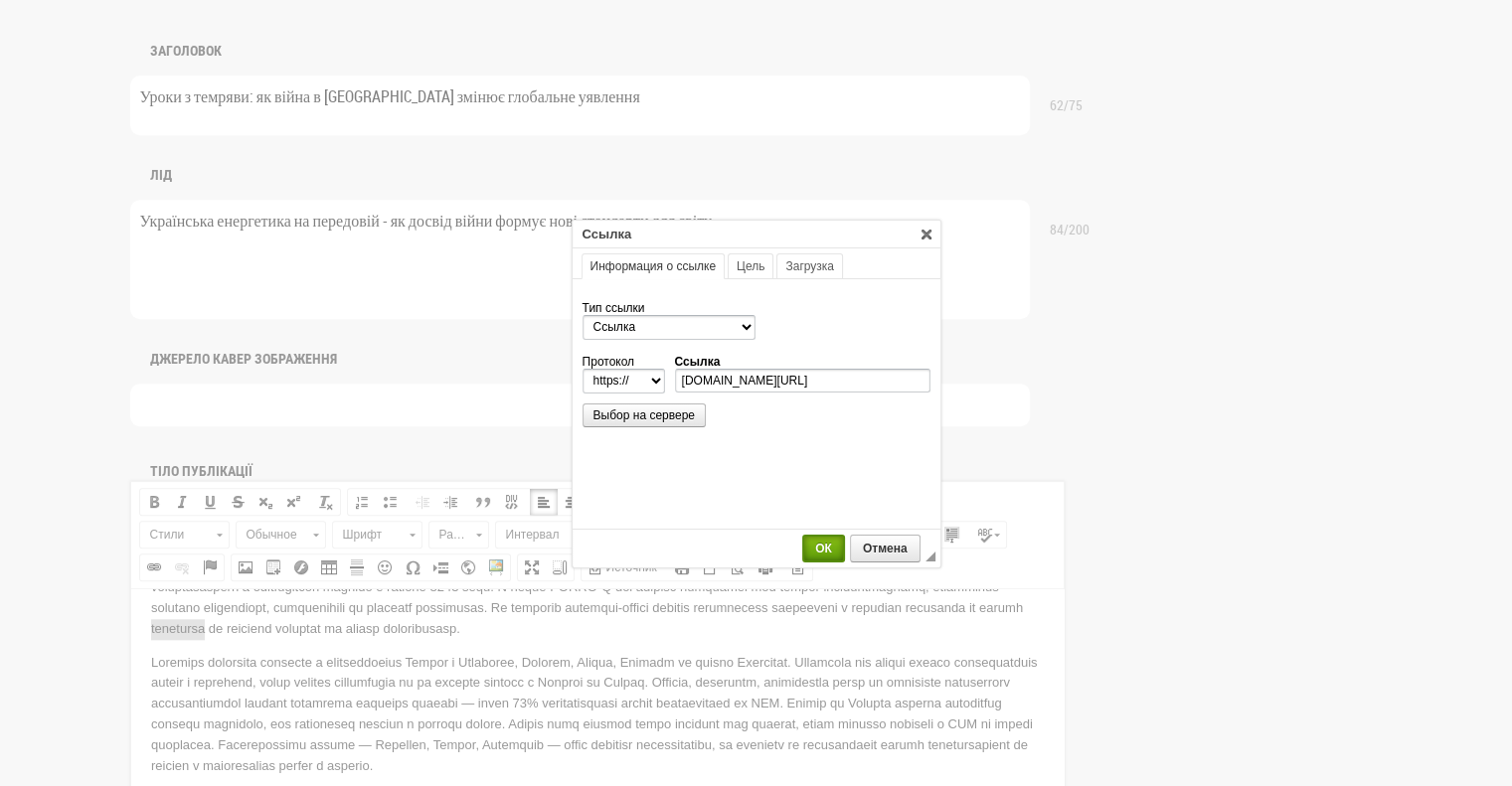 click on "ОК" at bounding box center (823, 549) 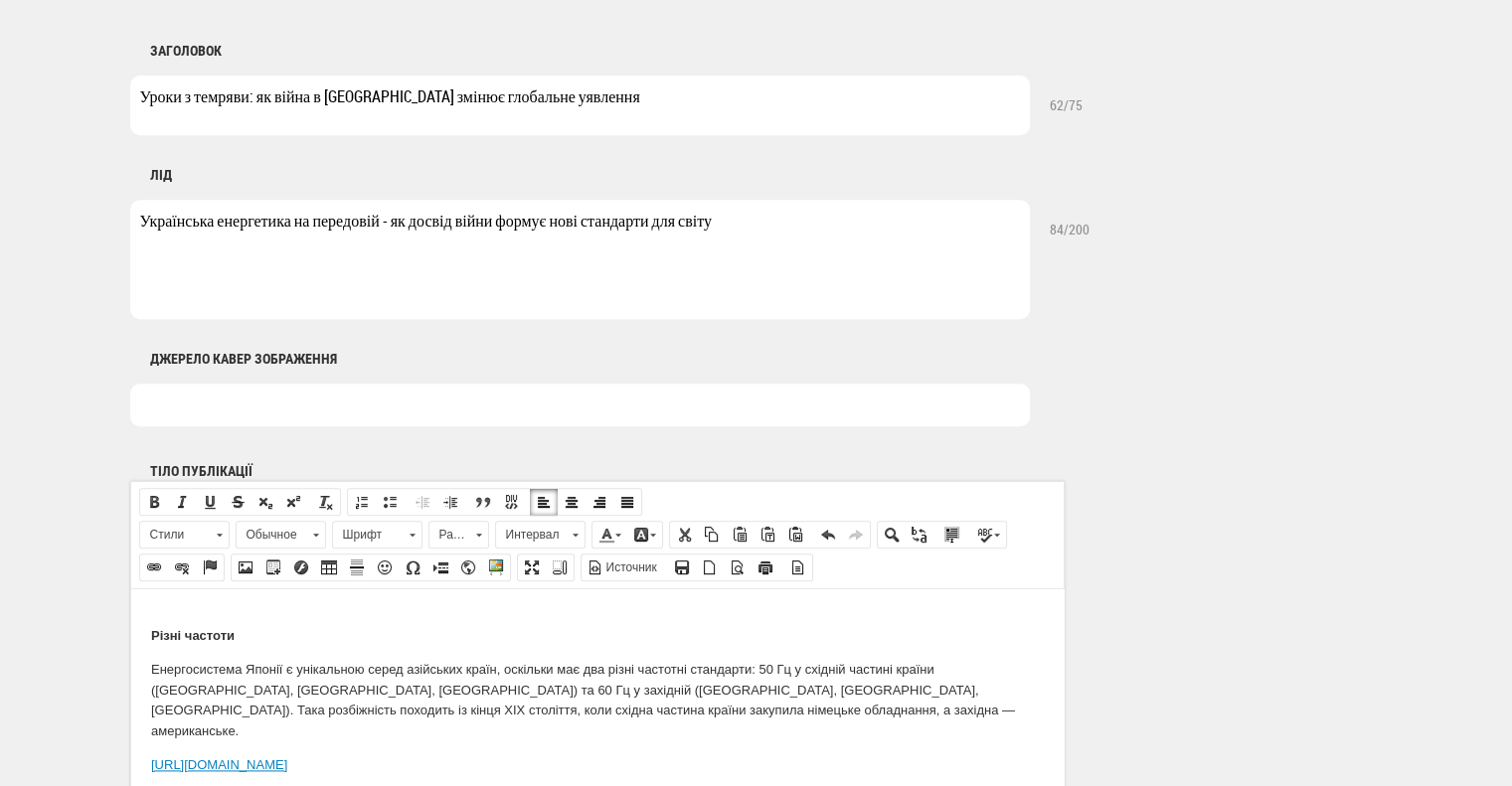 scroll, scrollTop: 2882, scrollLeft: 0, axis: vertical 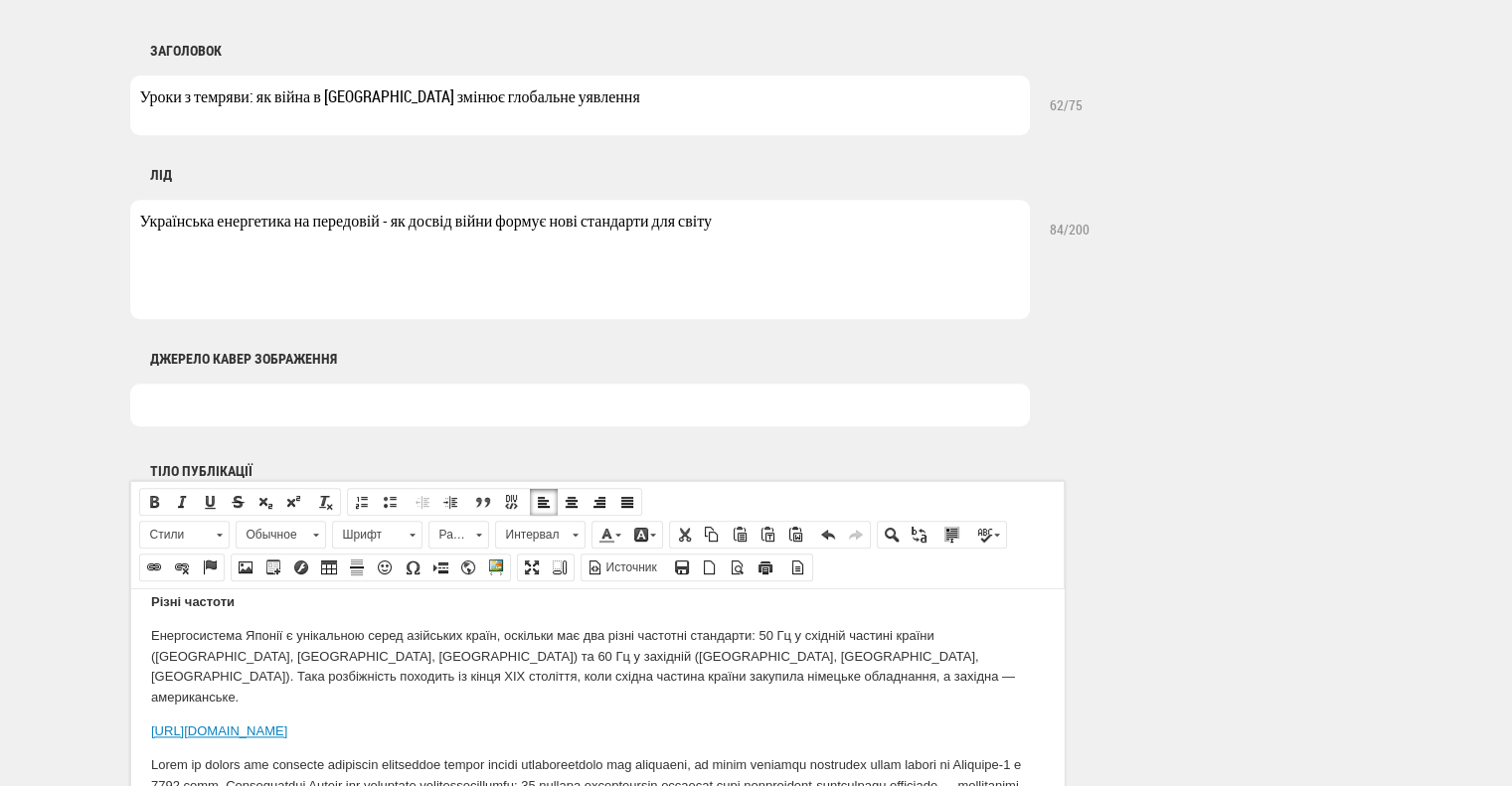 click on "Україна, яка приєдналася до європейської енергомережі ENTSO-E, поки що перебуває в процесі глибокої трансформації своєї енергосистеми – адже повноцінна інтеграція передбачає не лише технічну синхронізацію, а й гармонізацію ринкових правил, посилення прозорості, лібералізацію торгівлі електроенергією та інтеграцію ВДЕ." at bounding box center [596, 514] 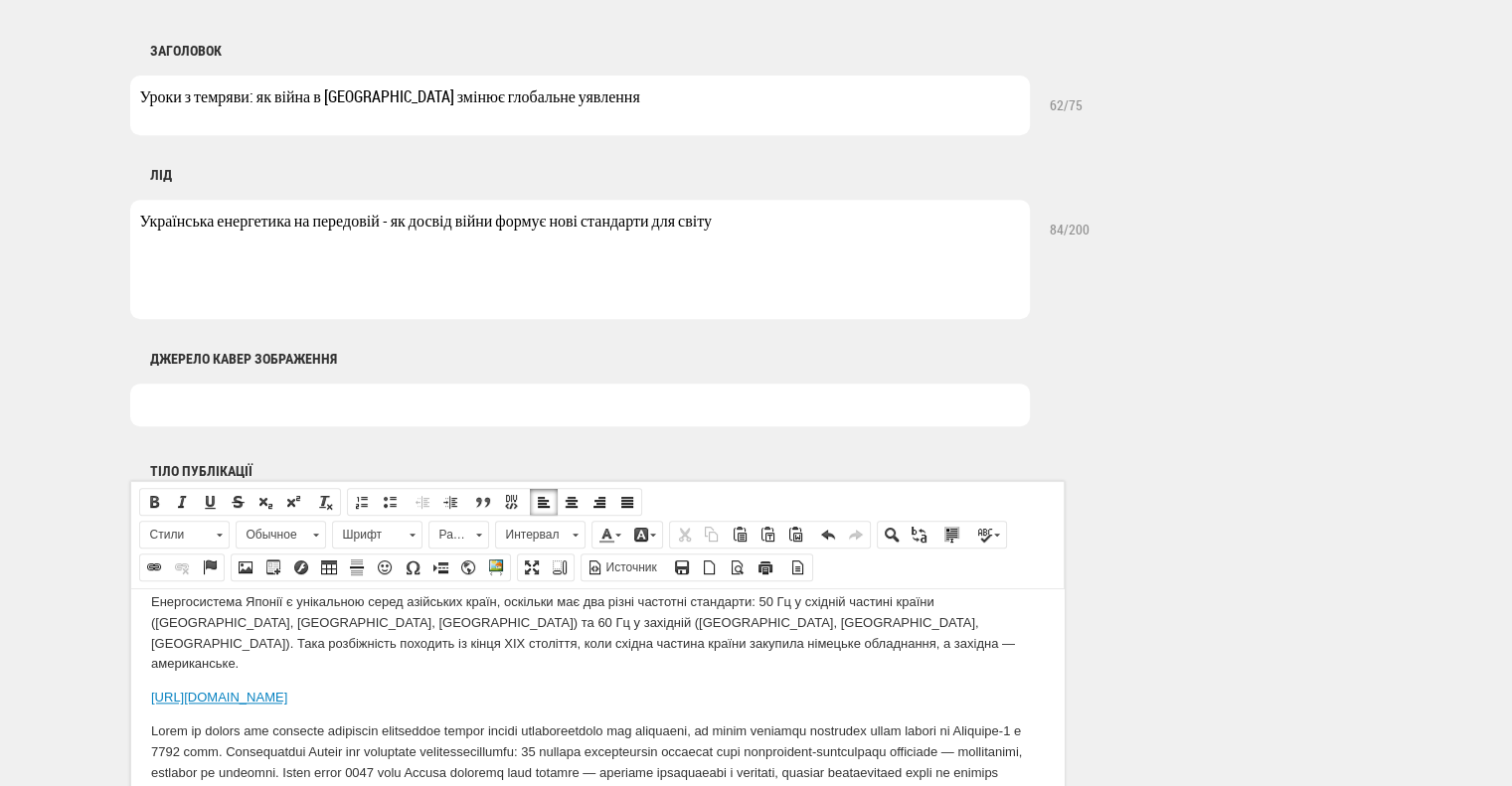 drag, startPoint x: 313, startPoint y: 738, endPoint x: 102, endPoint y: 735, distance: 211.02133 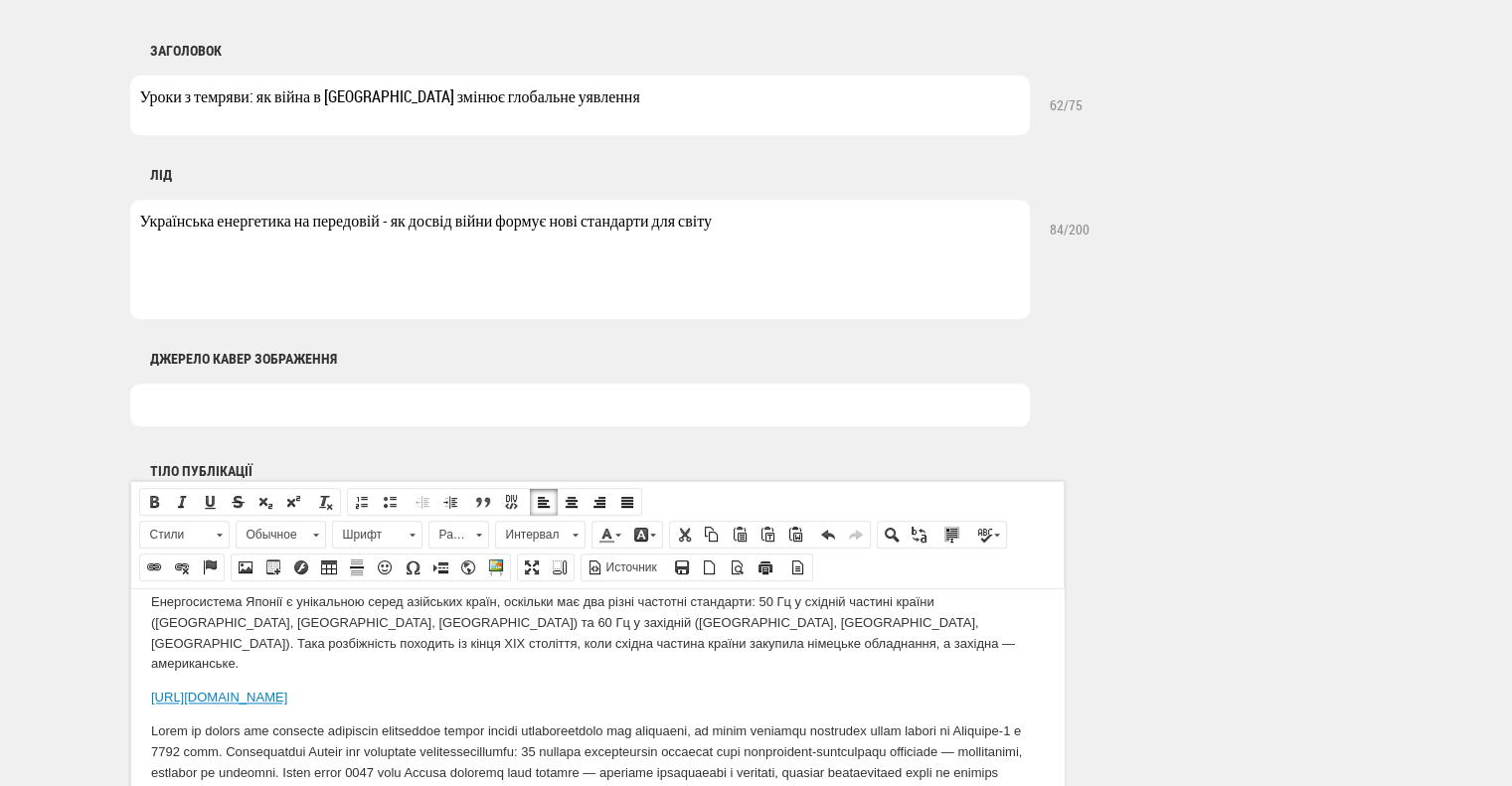 copy on "https://www.meti.go.jp/" 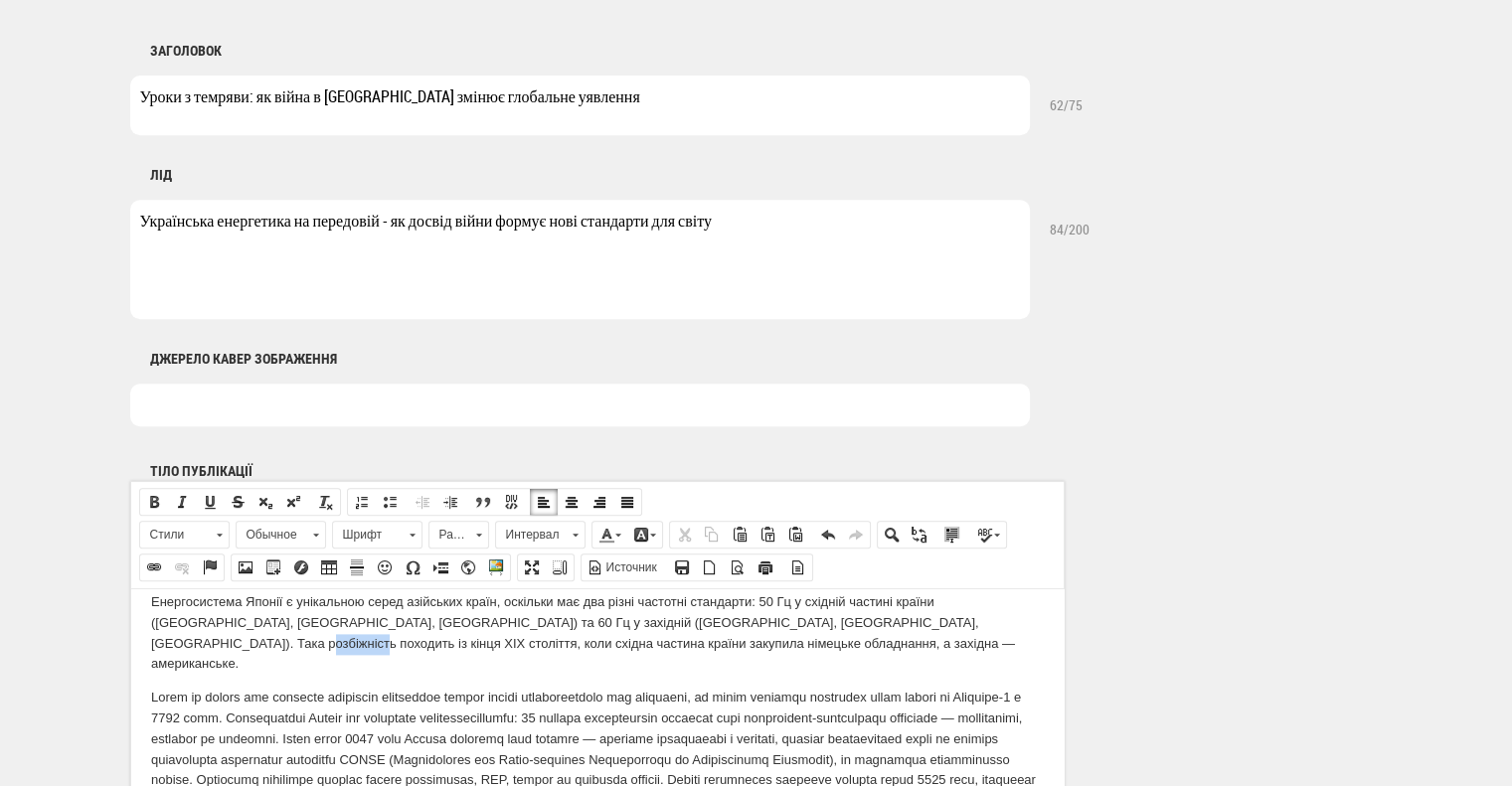 drag, startPoint x: 955, startPoint y: 686, endPoint x: 1012, endPoint y: 688, distance: 57.035077 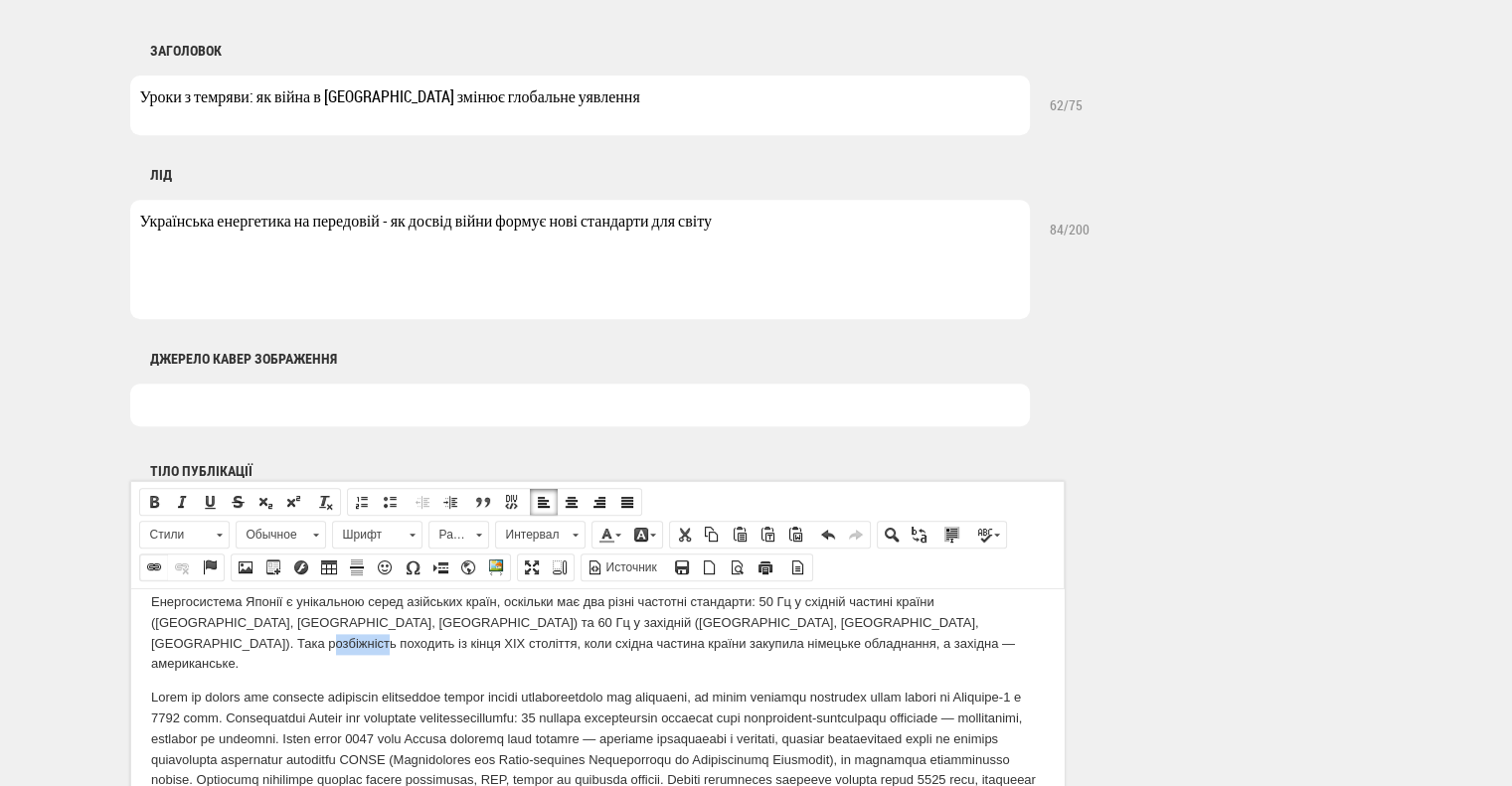 click at bounding box center [154, 567] 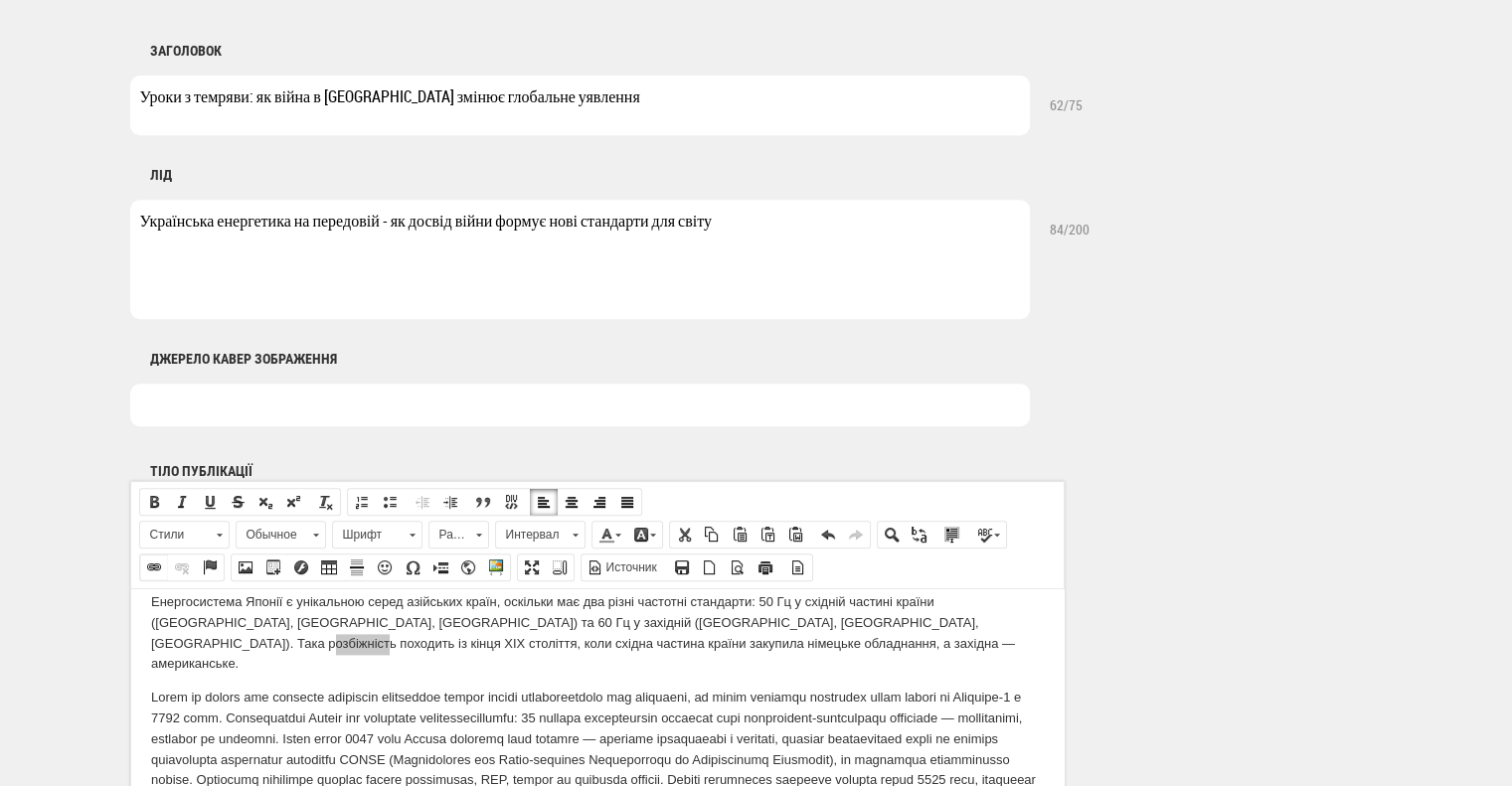 select on "http://" 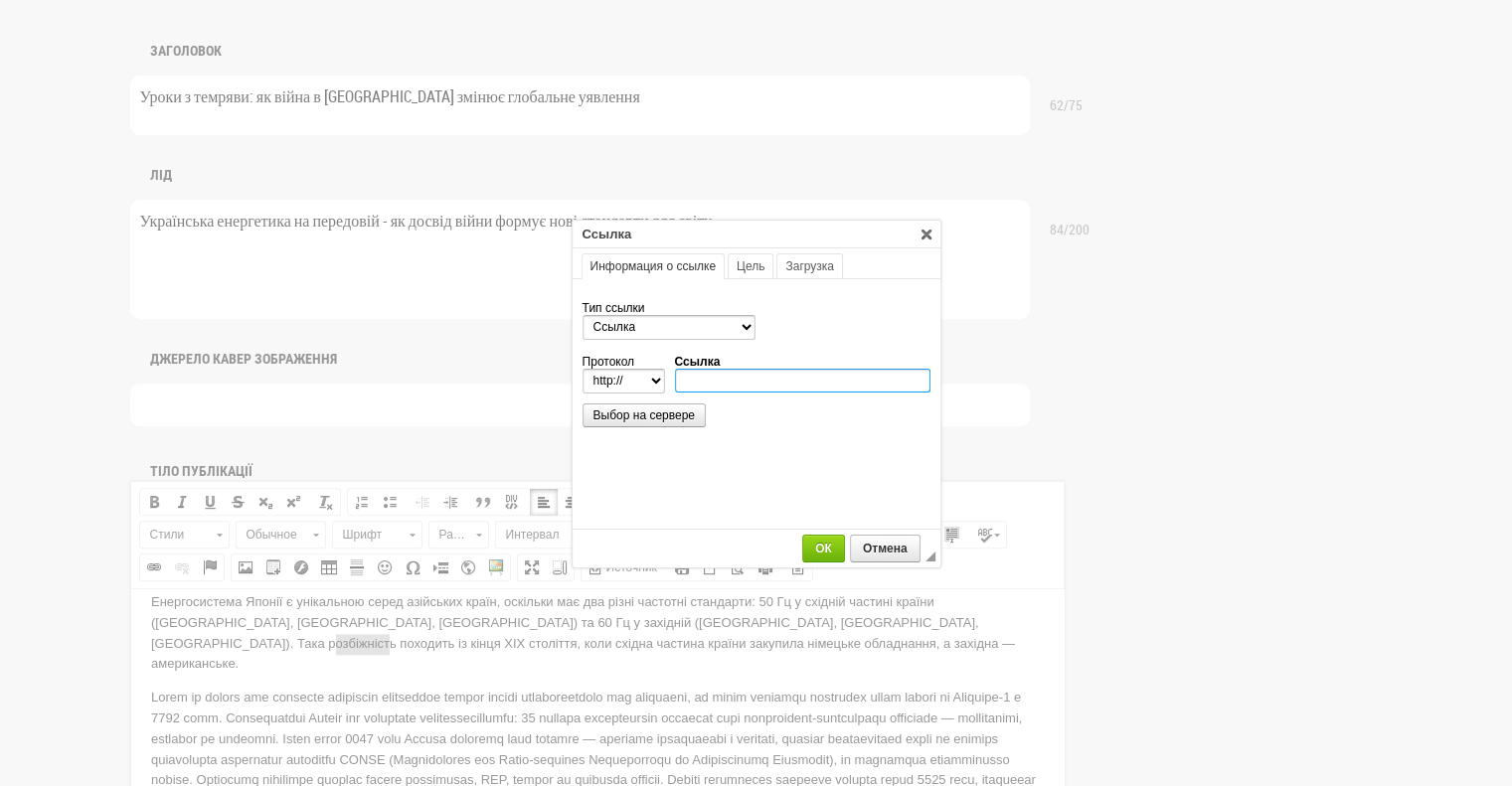 type on "https://www.meti.go.jp/" 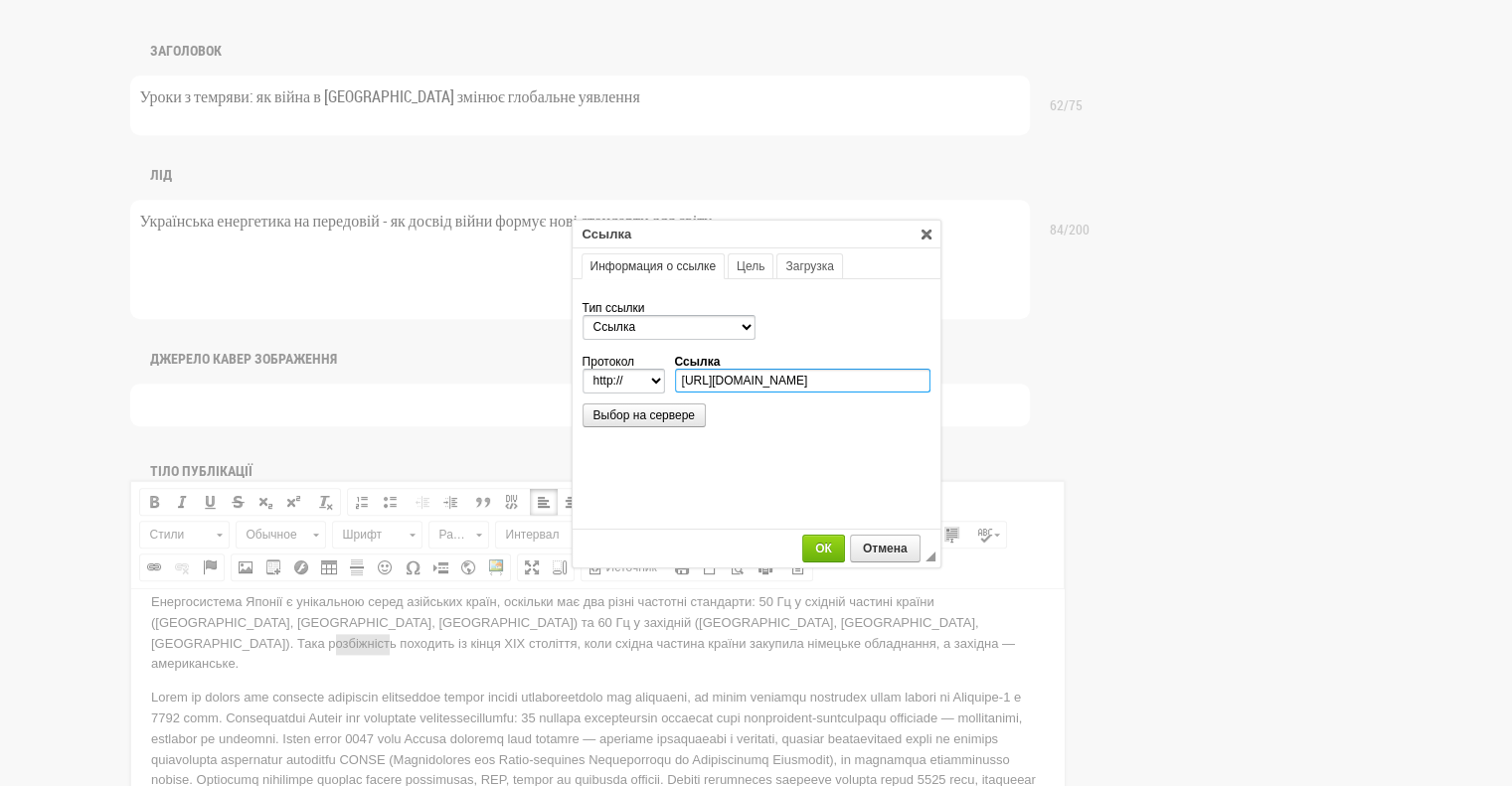 select on "https://" 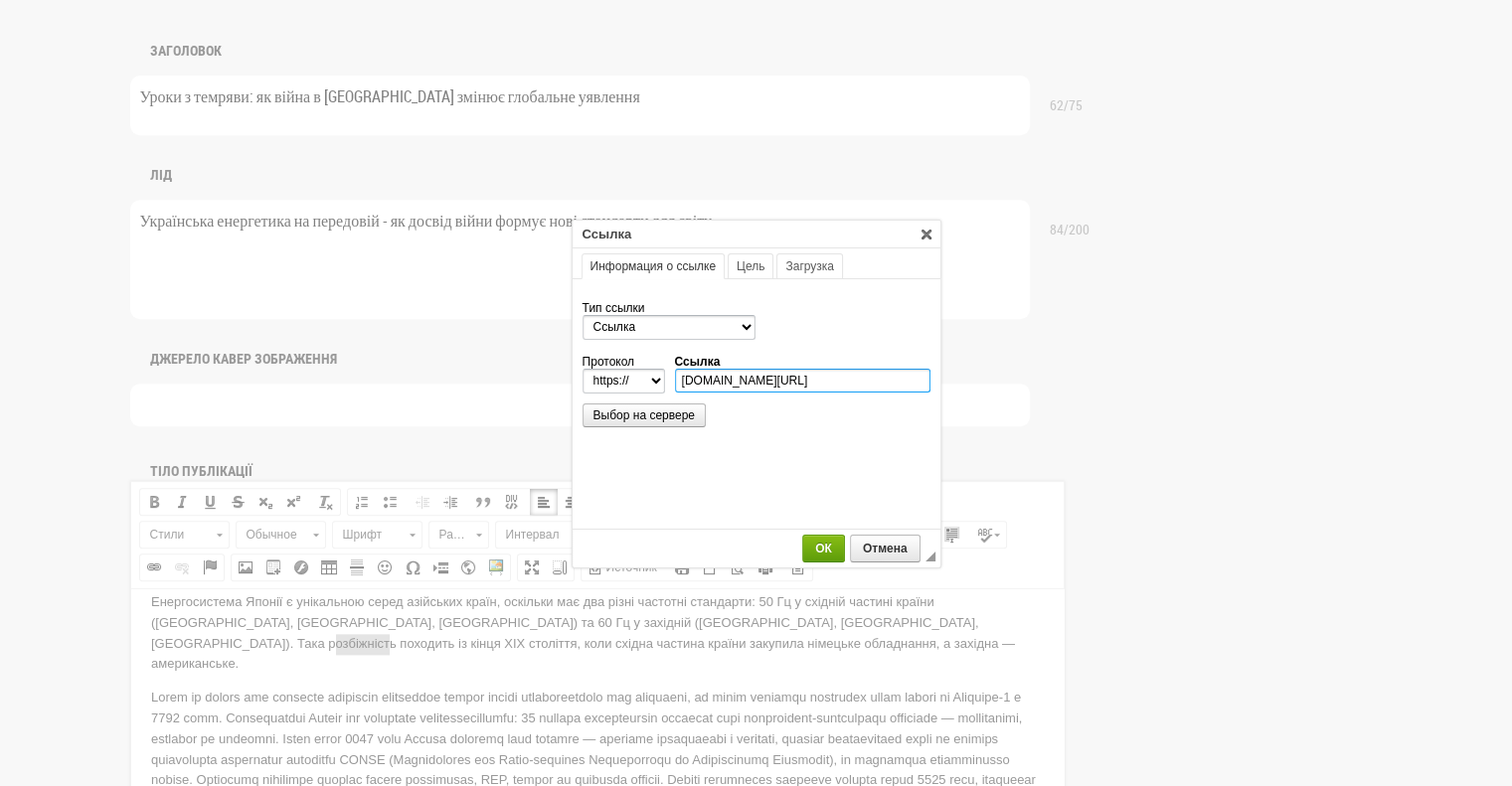 type on "www.meti.go.jp/" 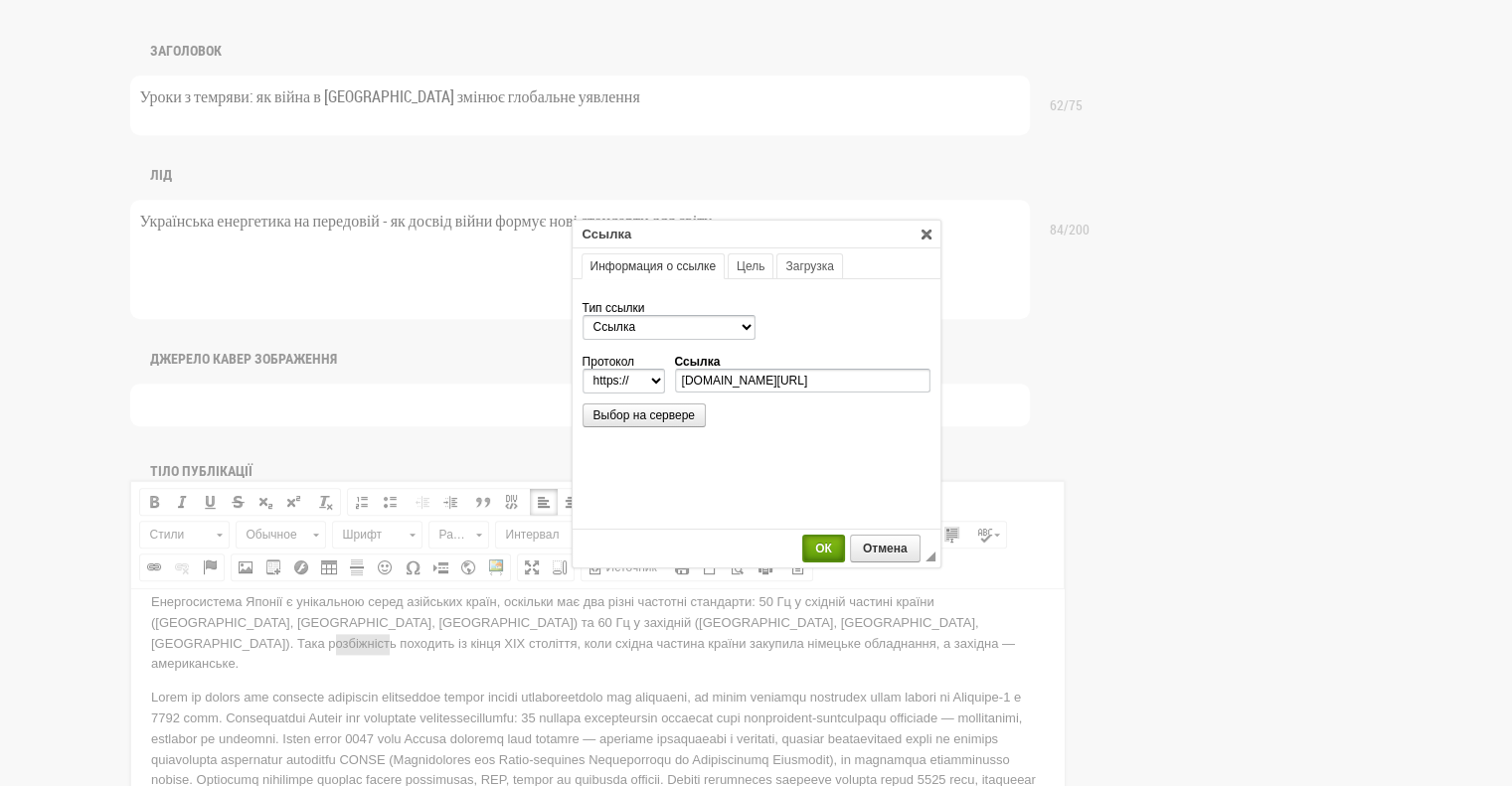 click on "ОК" at bounding box center (823, 549) 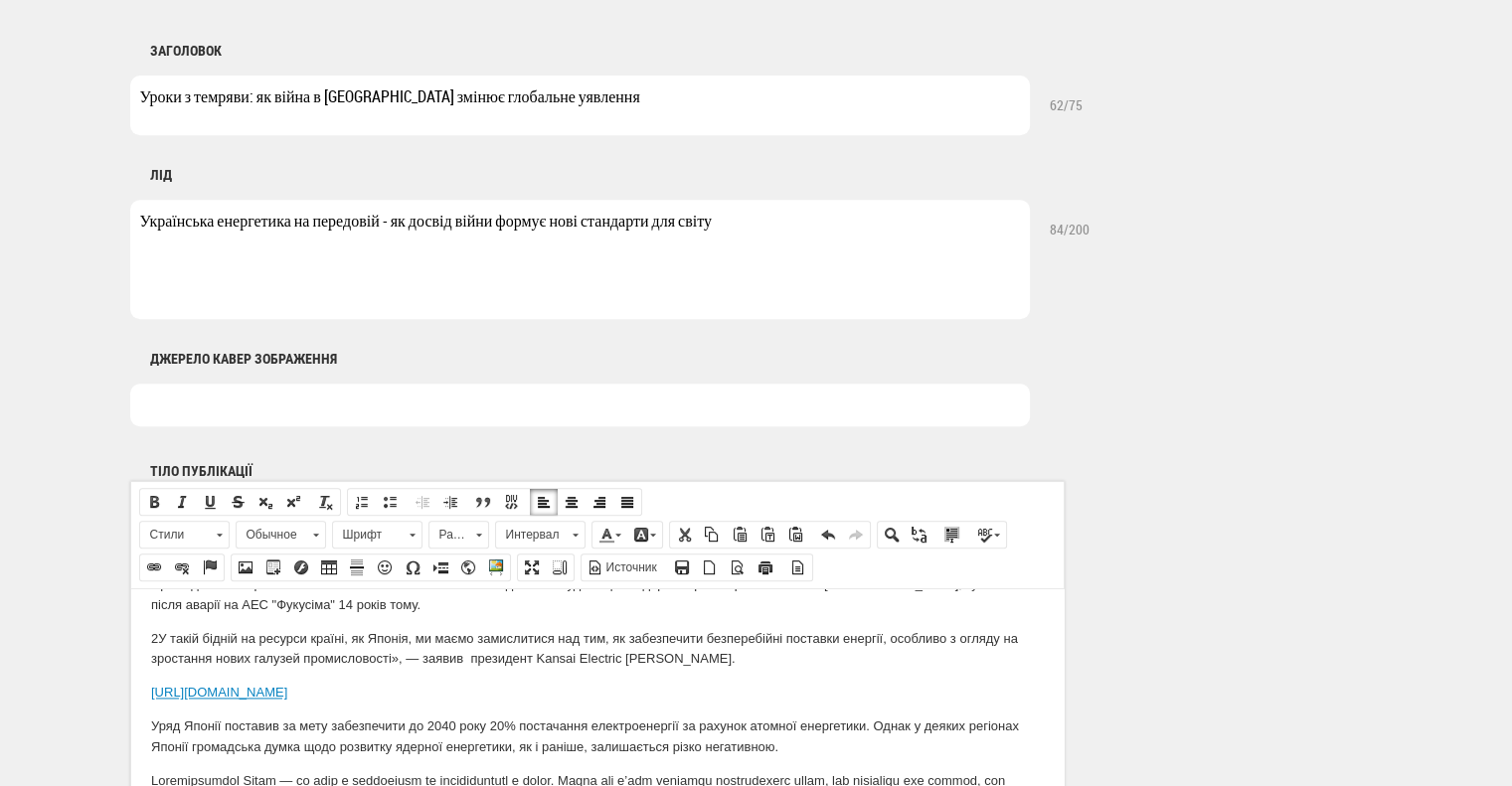 scroll, scrollTop: 3180, scrollLeft: 0, axis: vertical 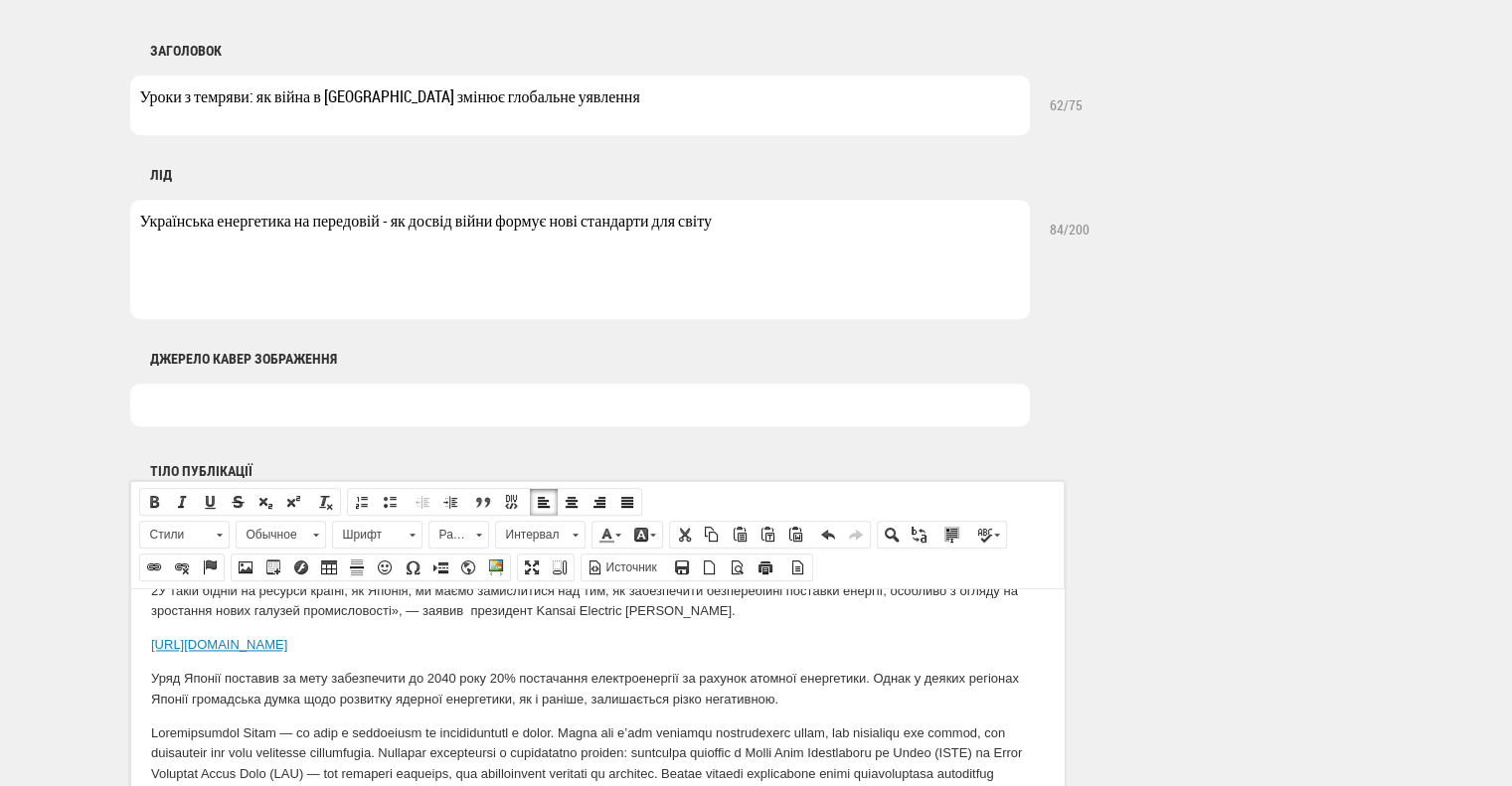 drag, startPoint x: 549, startPoint y: 682, endPoint x: 129, endPoint y: 695, distance: 420.2011 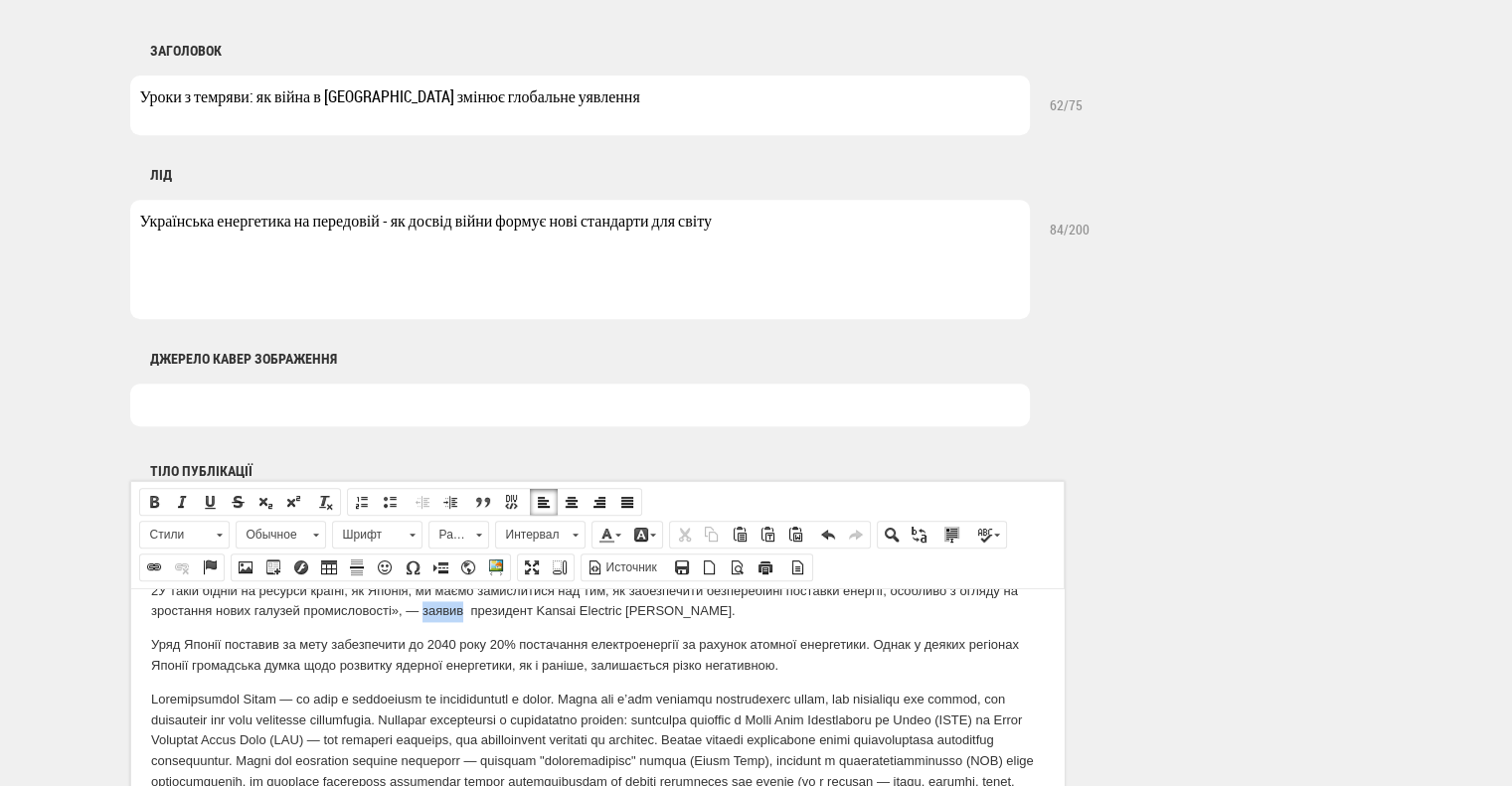 drag, startPoint x: 420, startPoint y: 648, endPoint x: 461, endPoint y: 643, distance: 41.303753 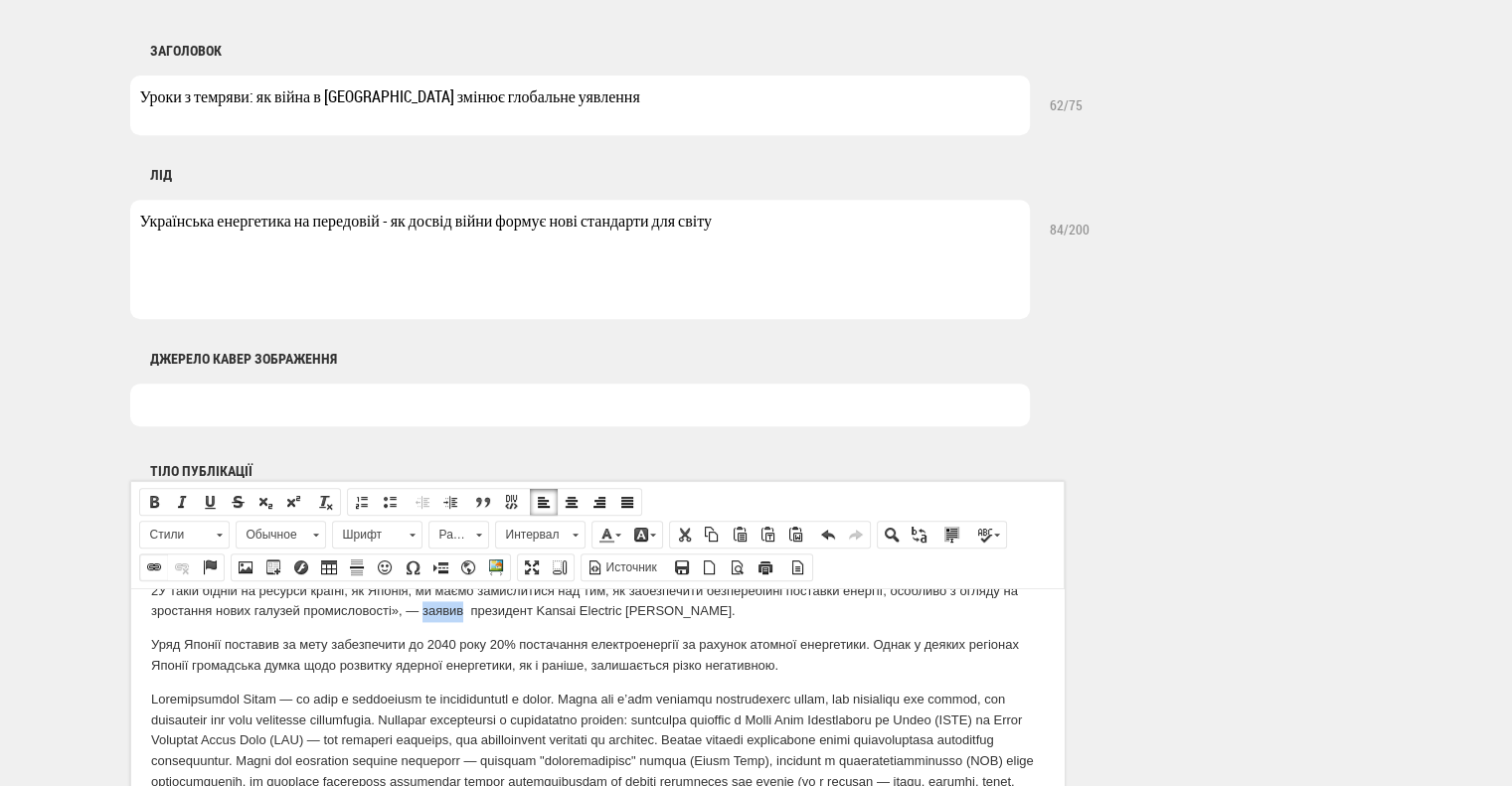 click at bounding box center (154, 567) 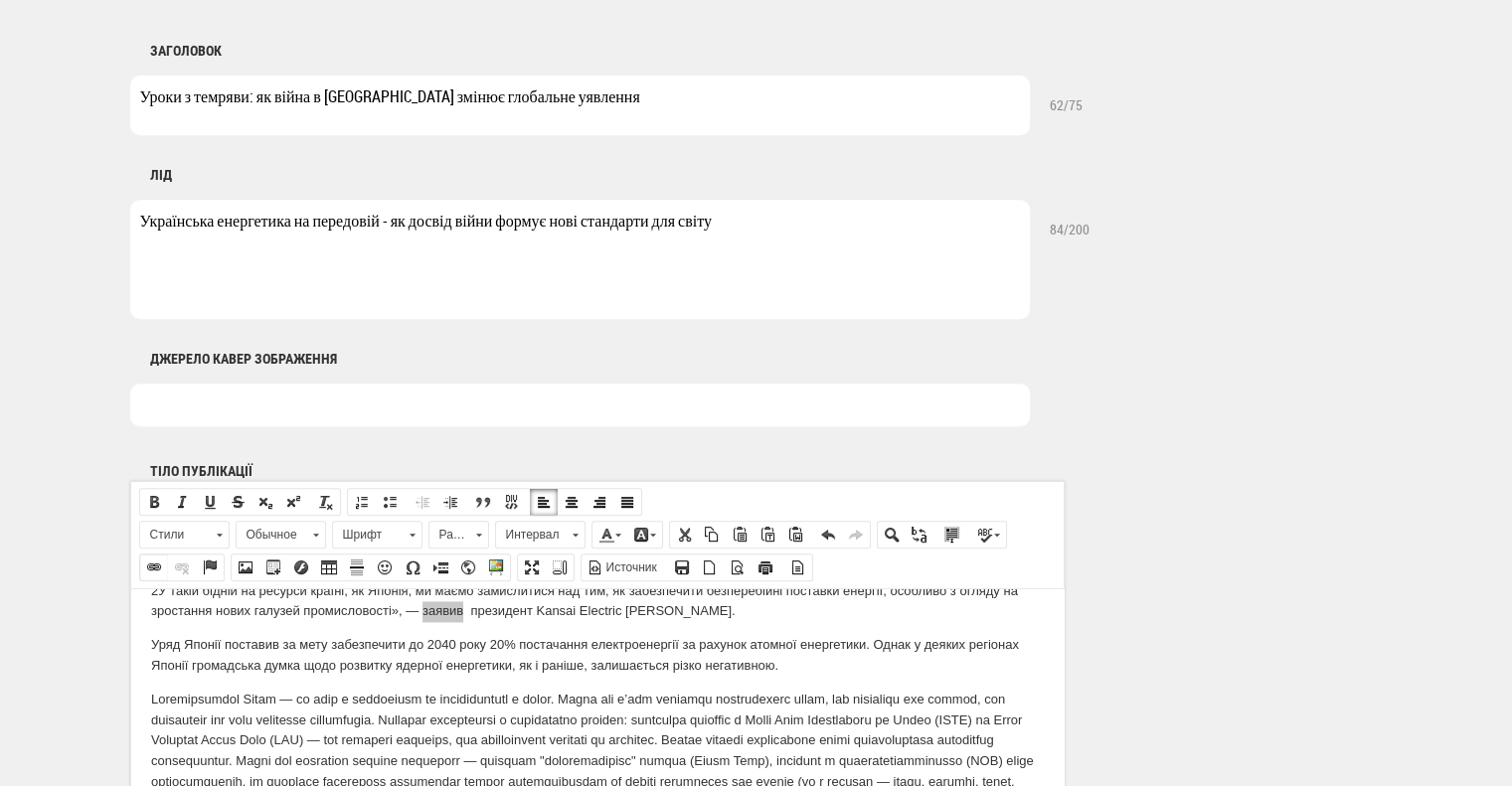 select on "http://" 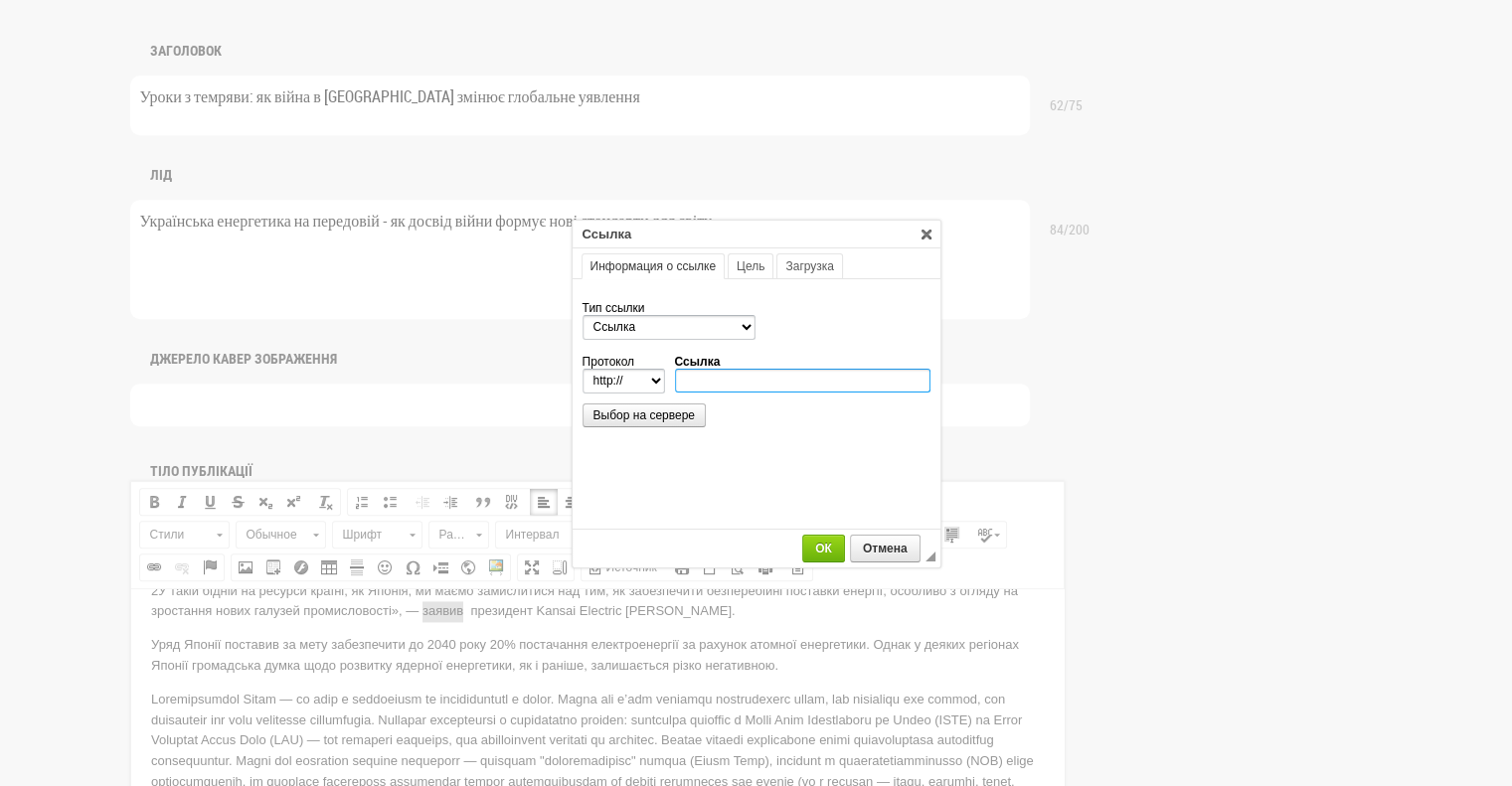paste on "https://www.ft.com/content/e351bf93-59f5-484a-b491-139b367594de" 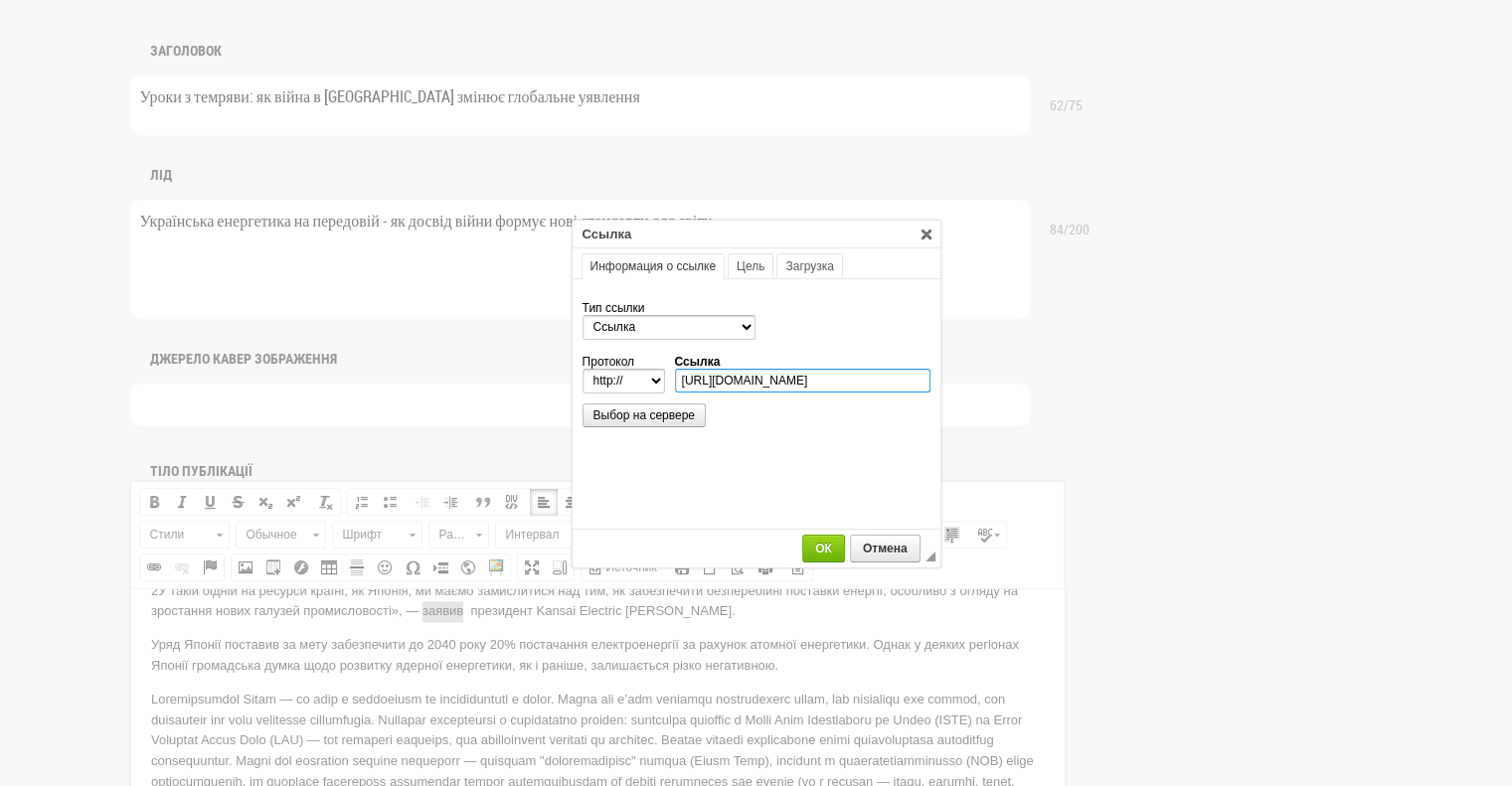 select on "https://" 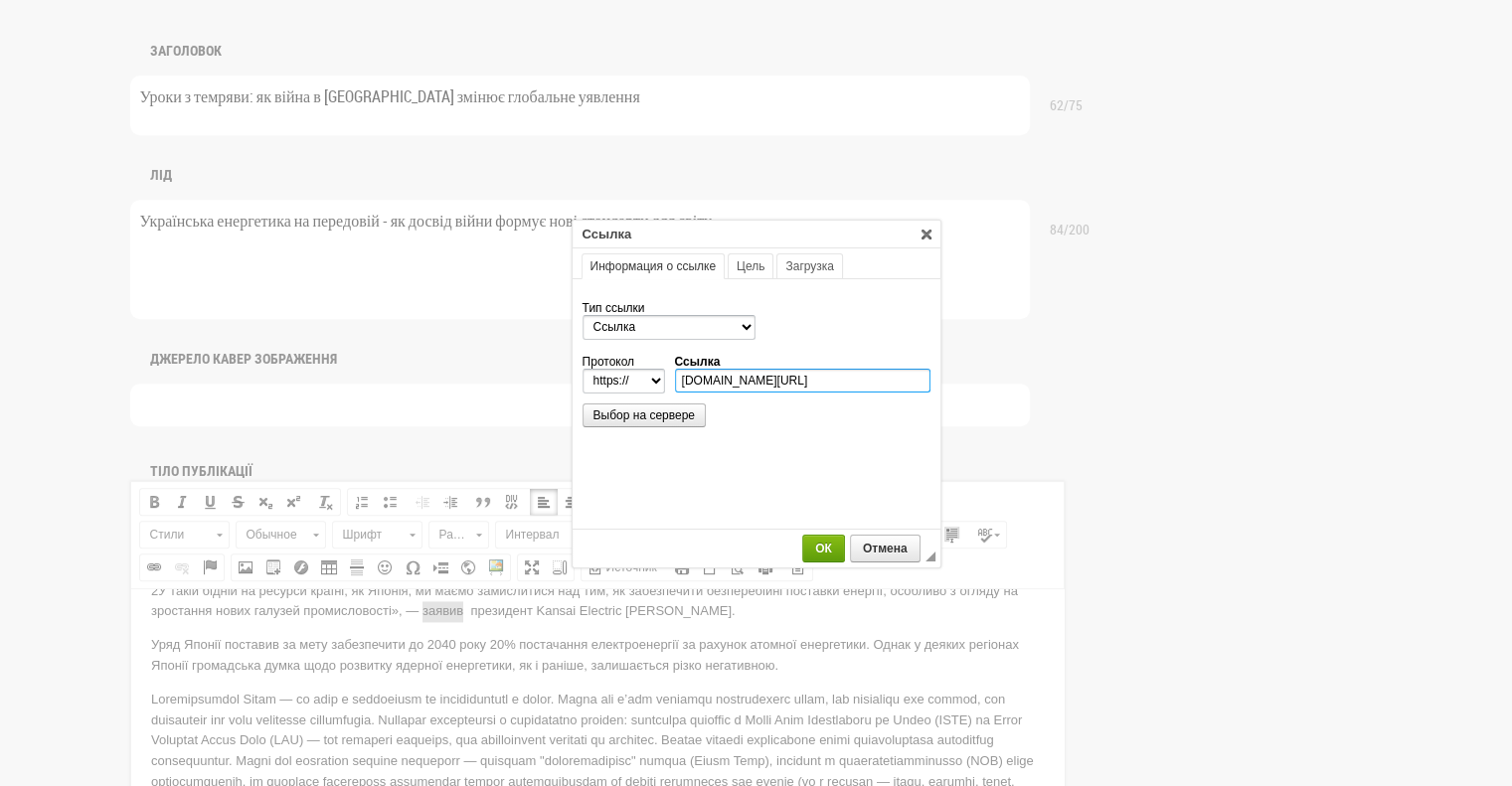 scroll, scrollTop: 0, scrollLeft: 84, axis: horizontal 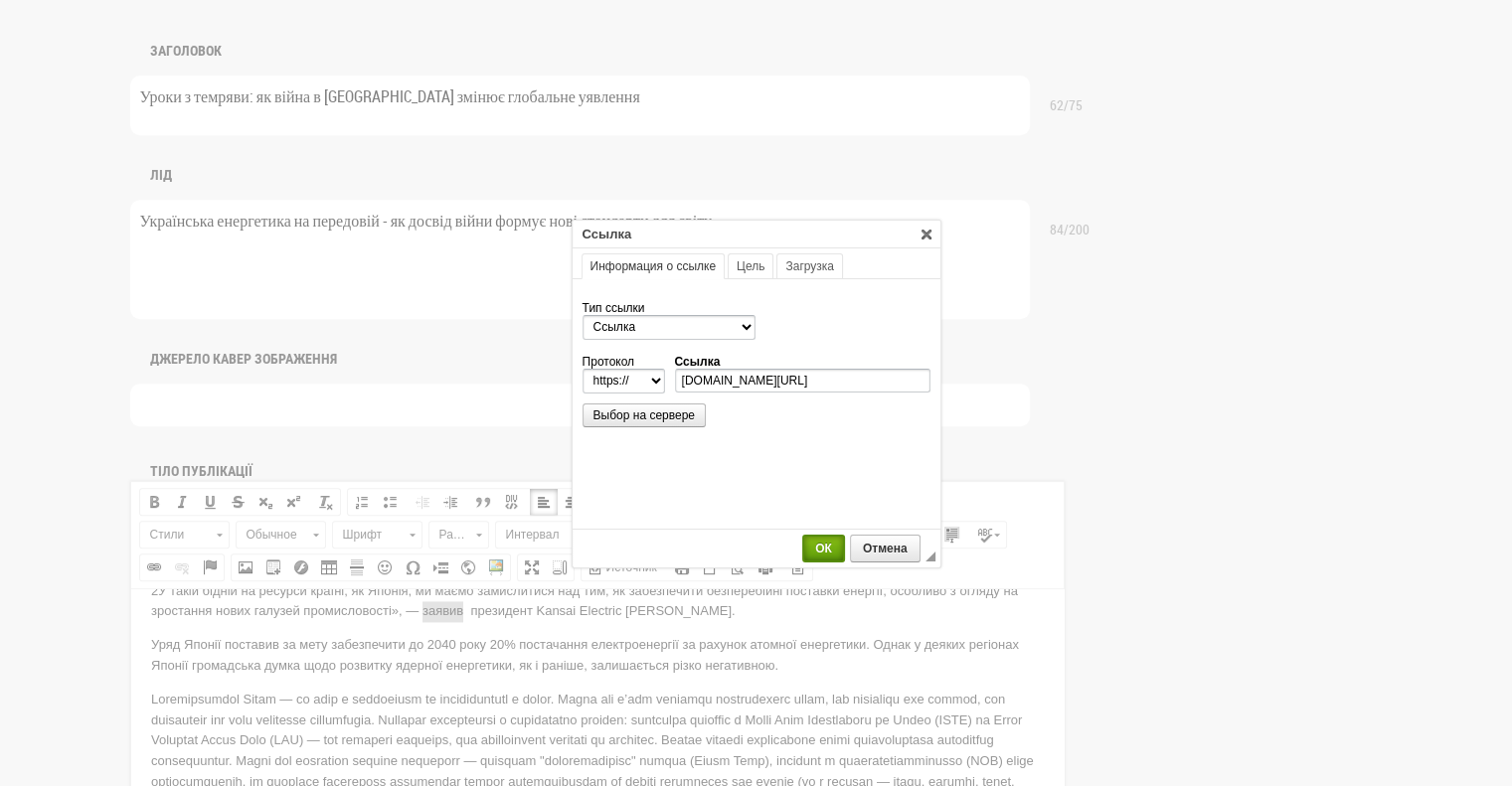click on "ОК" at bounding box center [823, 549] 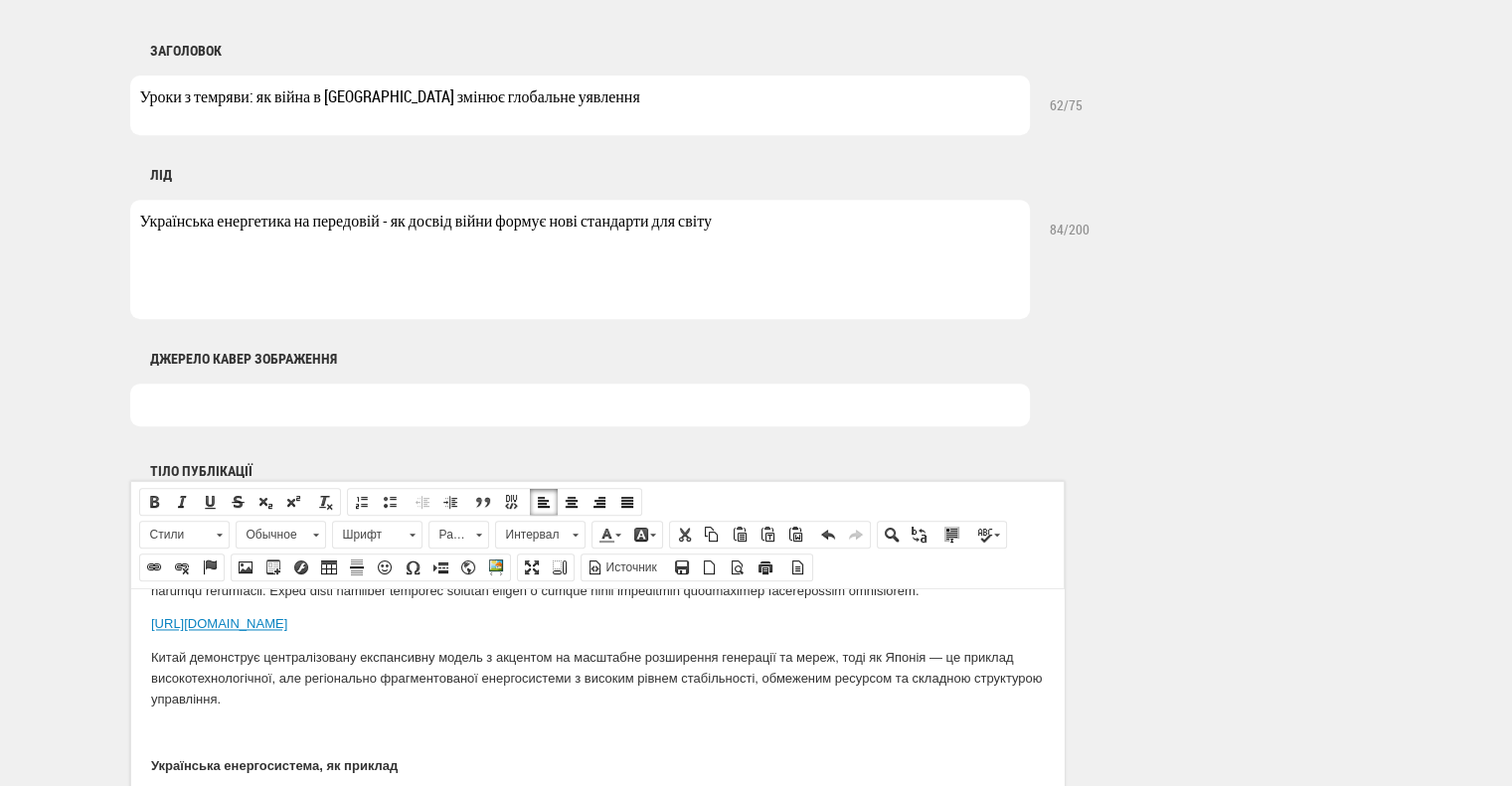 scroll, scrollTop: 3379, scrollLeft: 0, axis: vertical 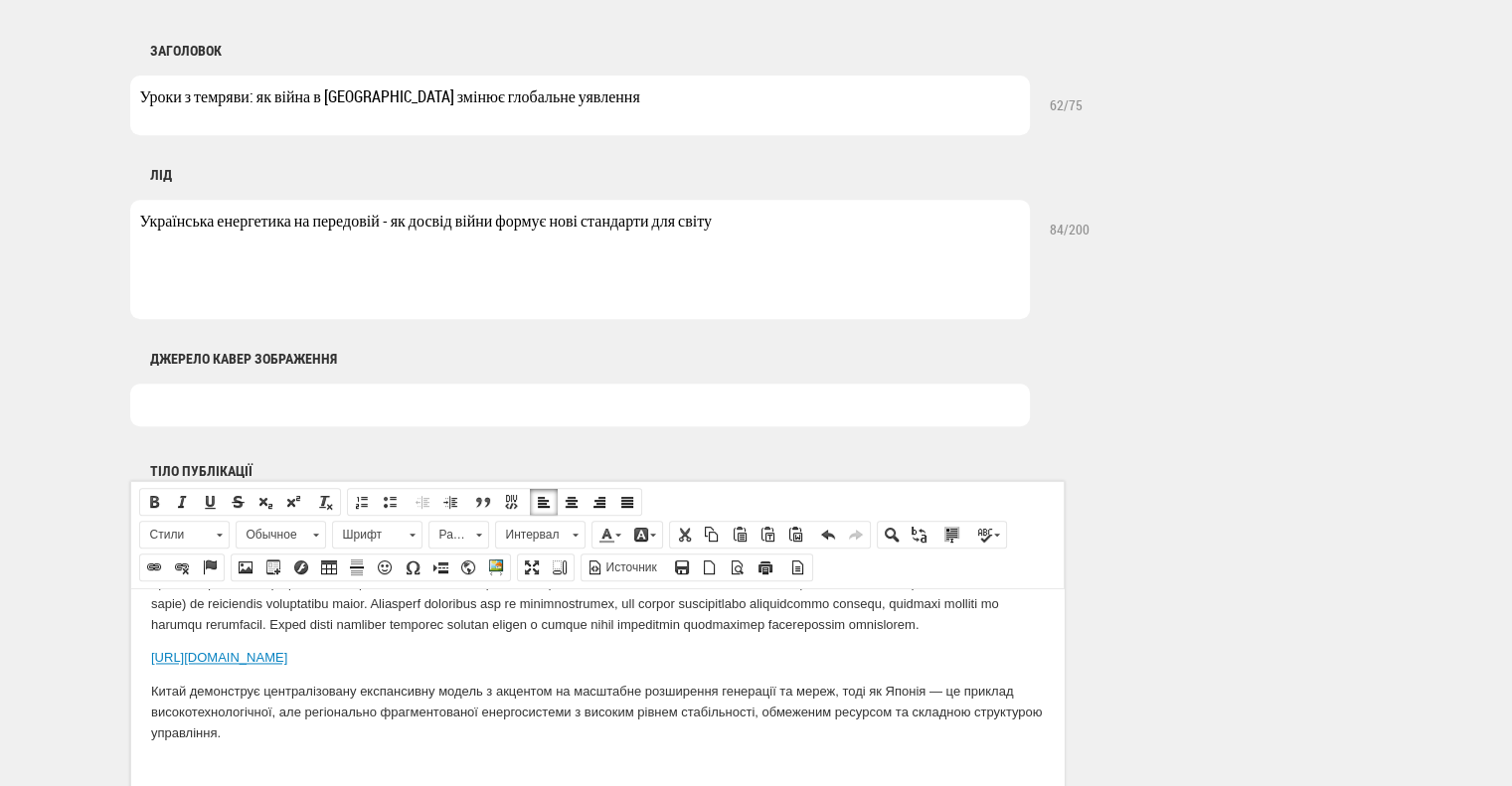 drag, startPoint x: 304, startPoint y: 723, endPoint x: 100, endPoint y: 725, distance: 204.0098 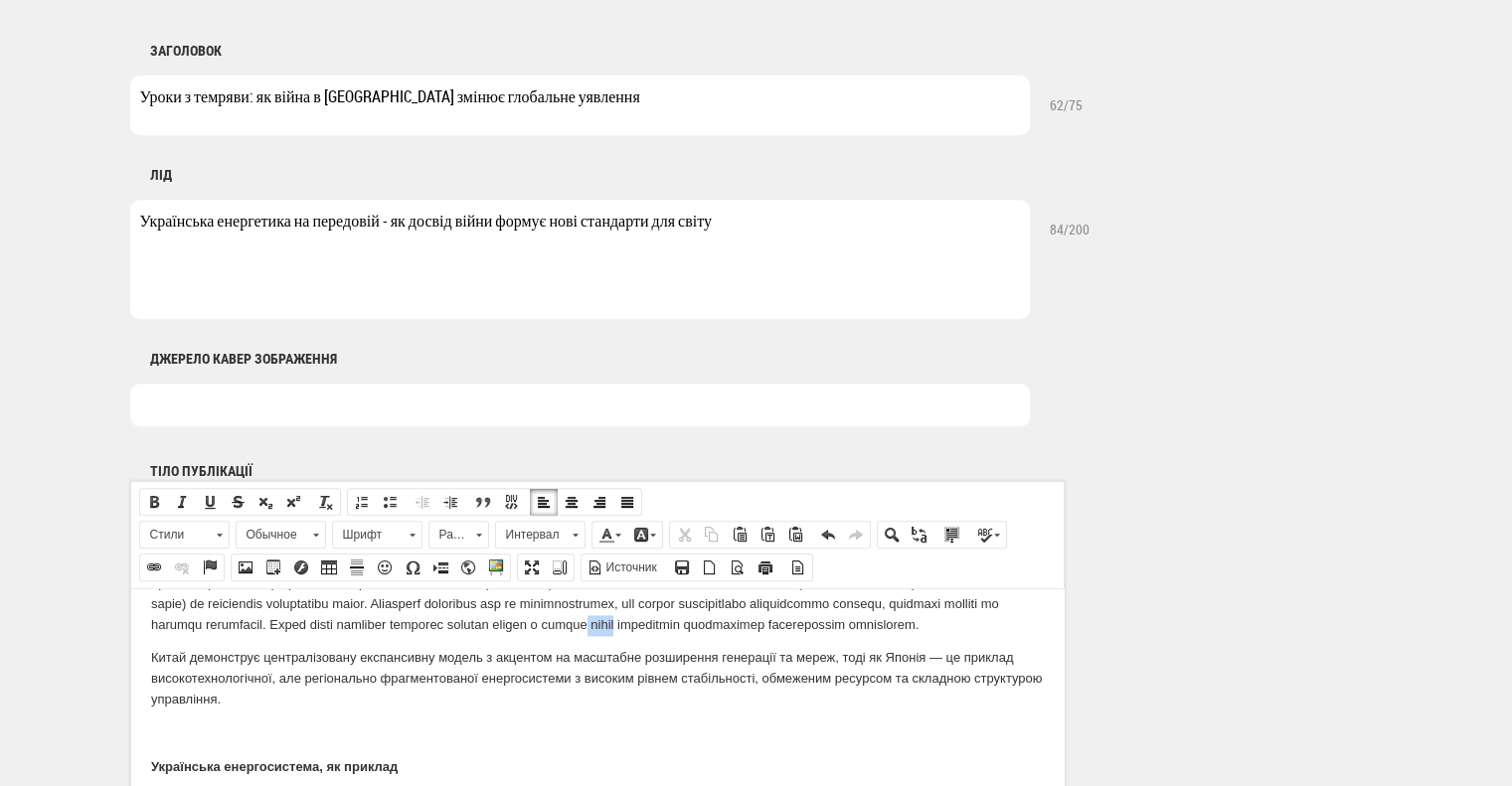 drag, startPoint x: 190, startPoint y: 689, endPoint x: 227, endPoint y: 686, distance: 37.12142 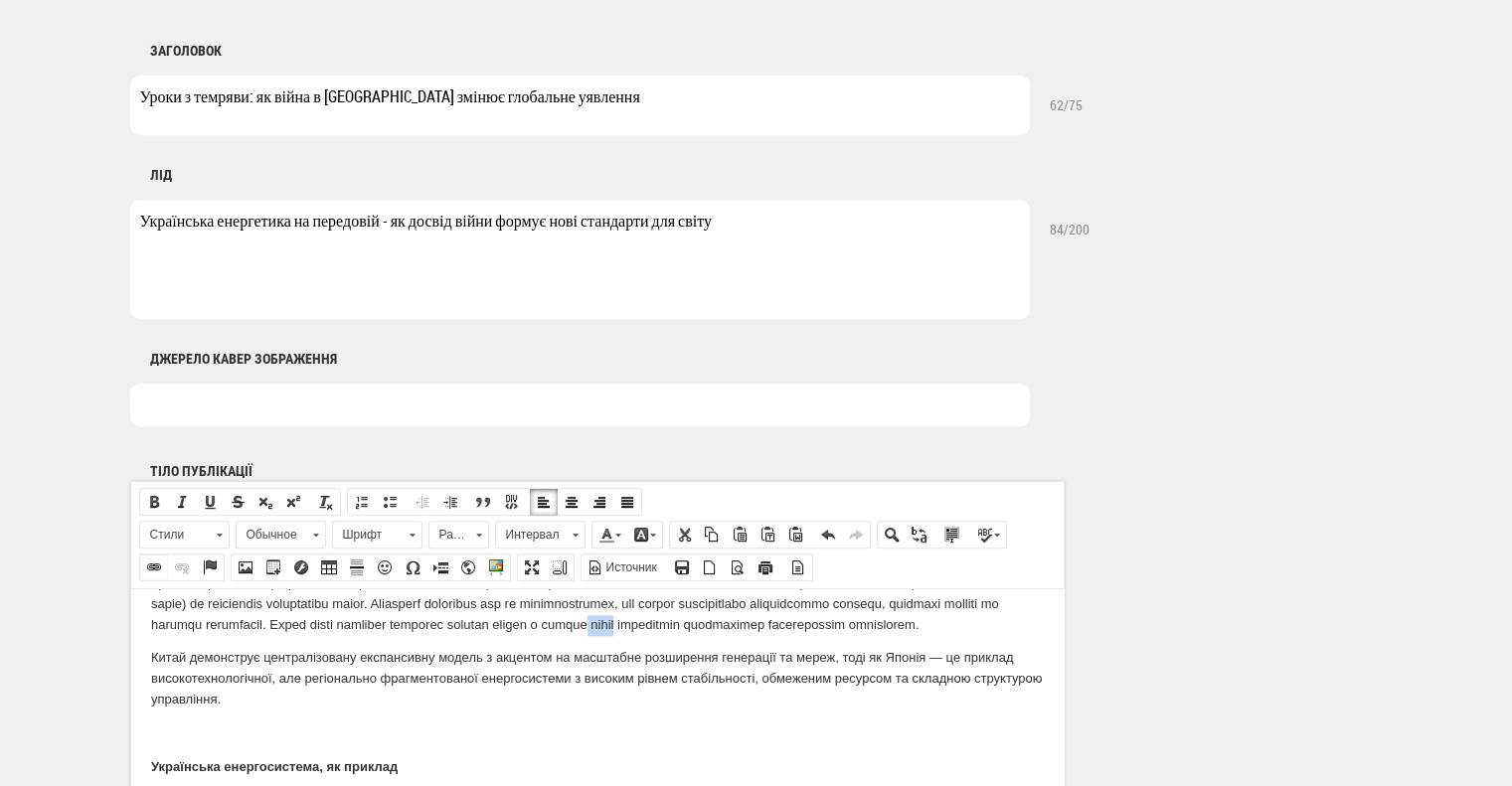 click at bounding box center [154, 567] 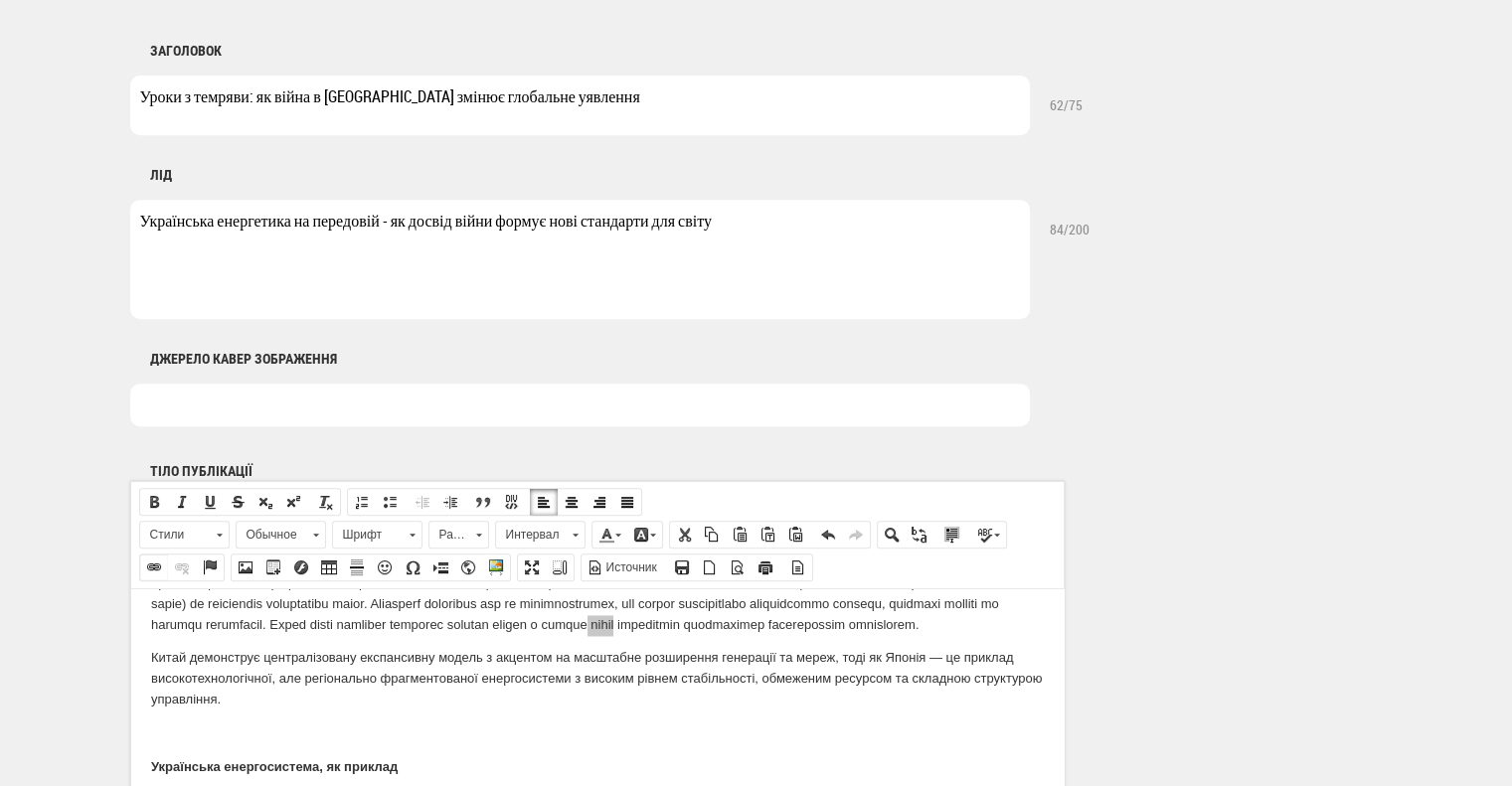 select on "http://" 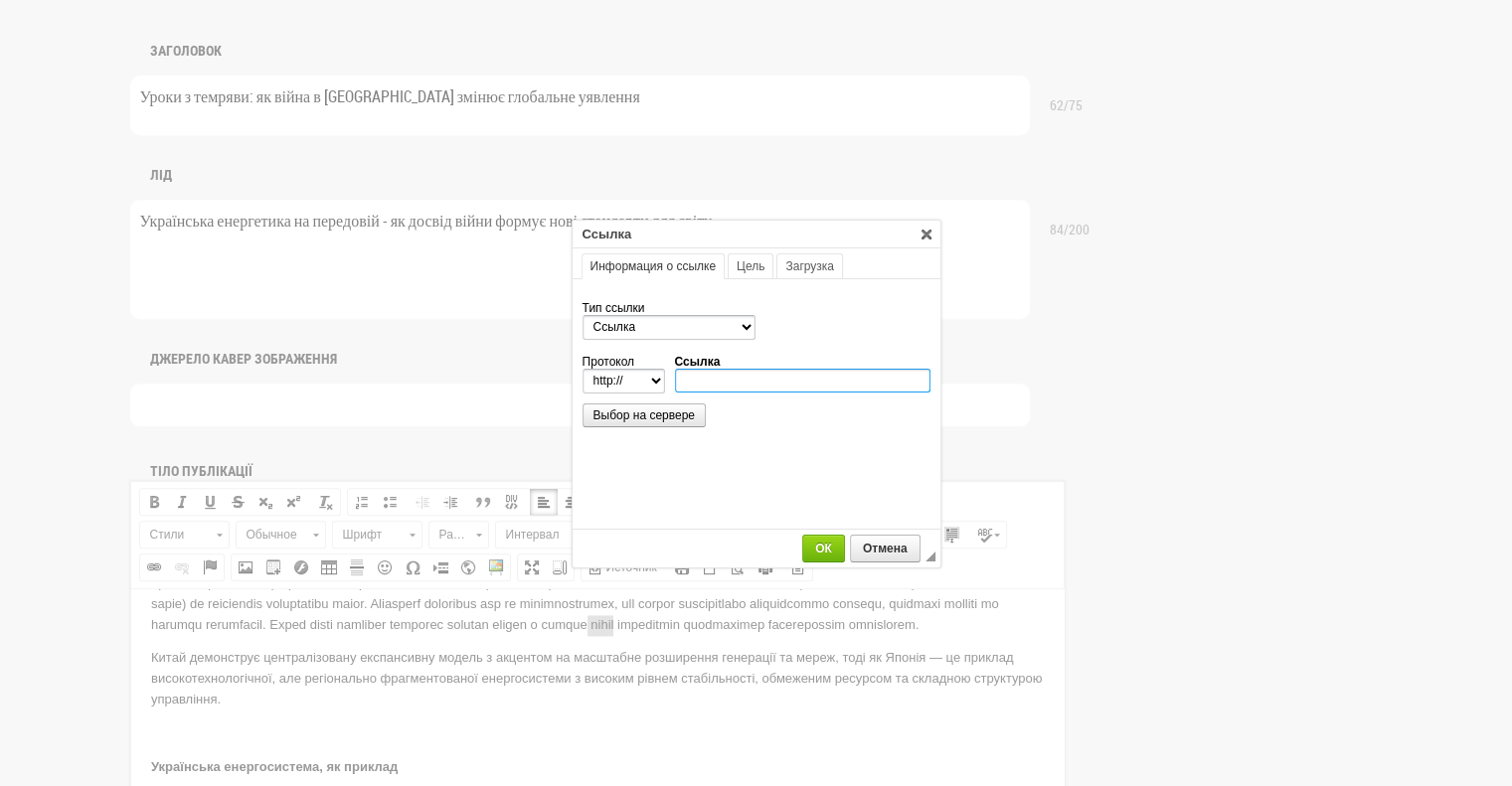 paste on "http://www.nea.gov.cn/" 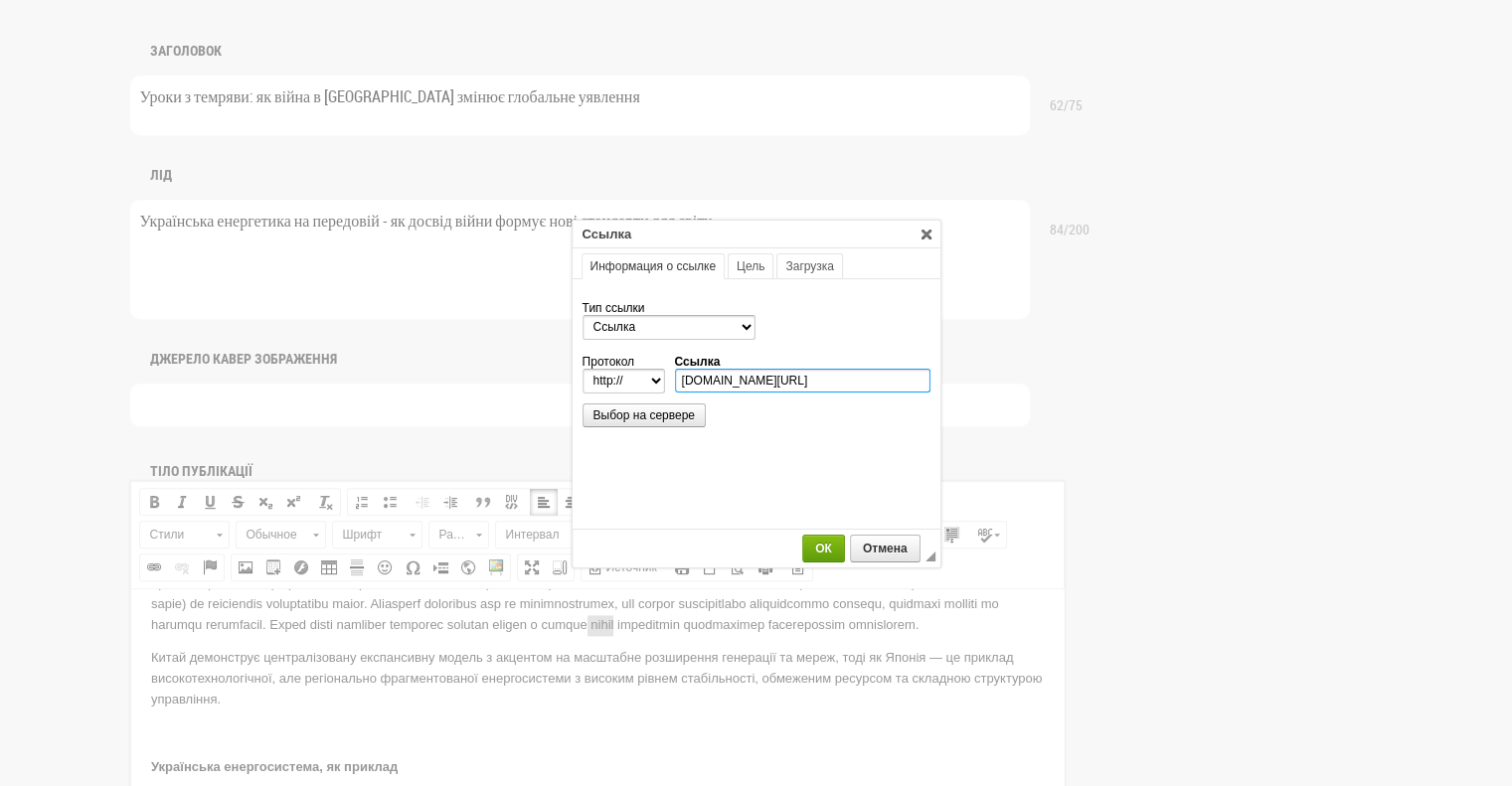 type on "www.nea.gov.cn/" 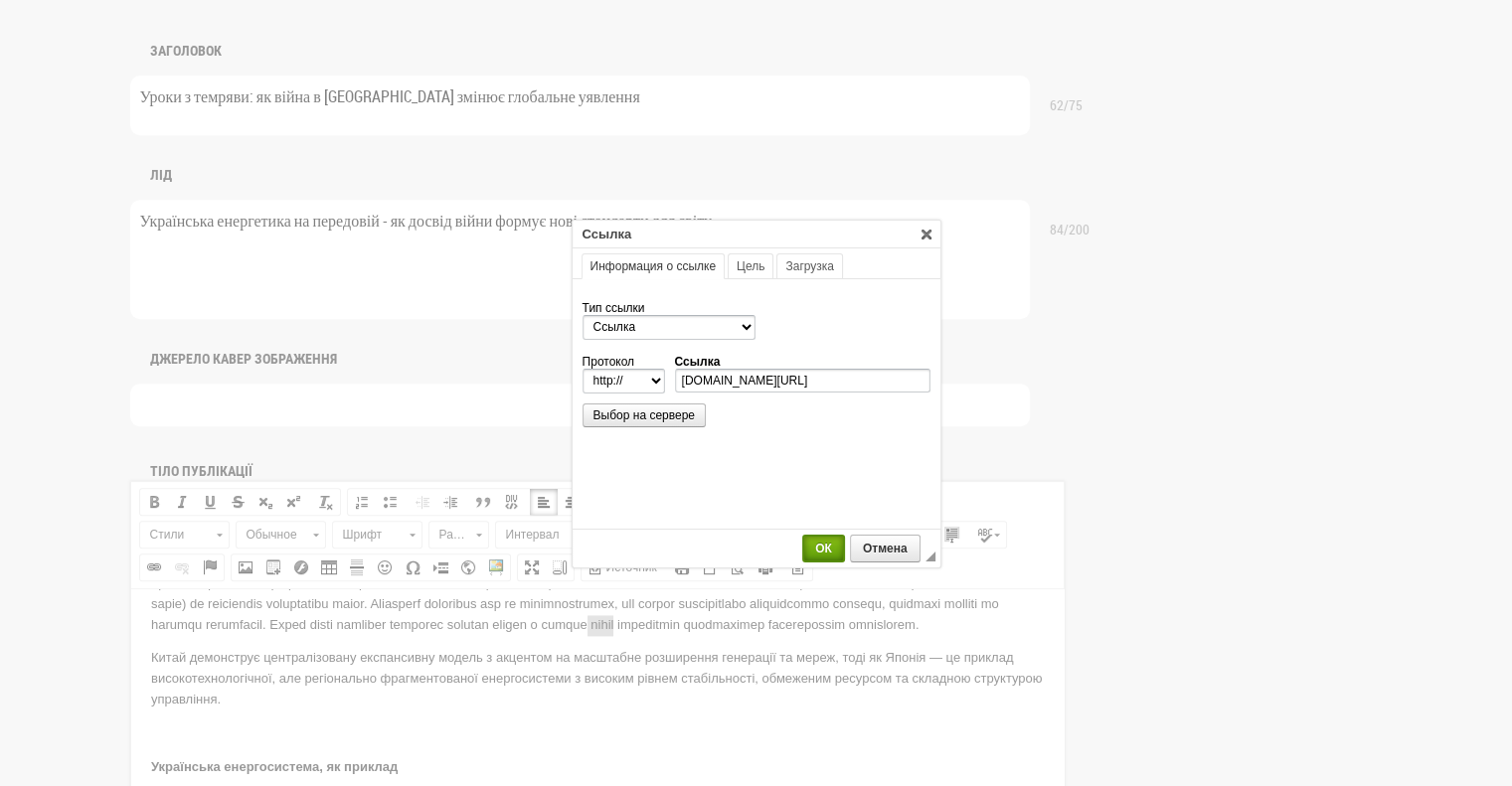 click on "ОК" at bounding box center (823, 549) 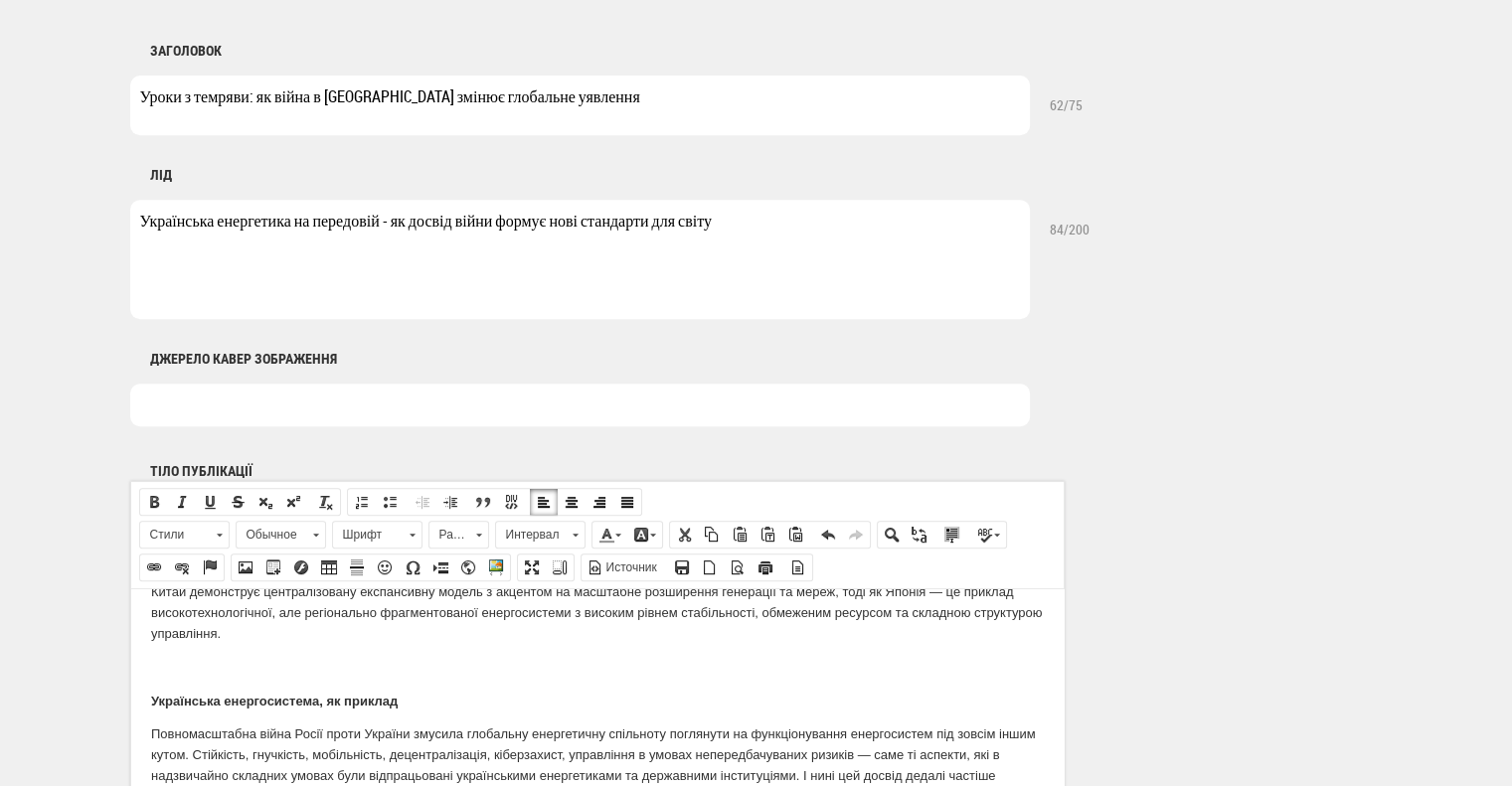 scroll, scrollTop: 3478, scrollLeft: 0, axis: vertical 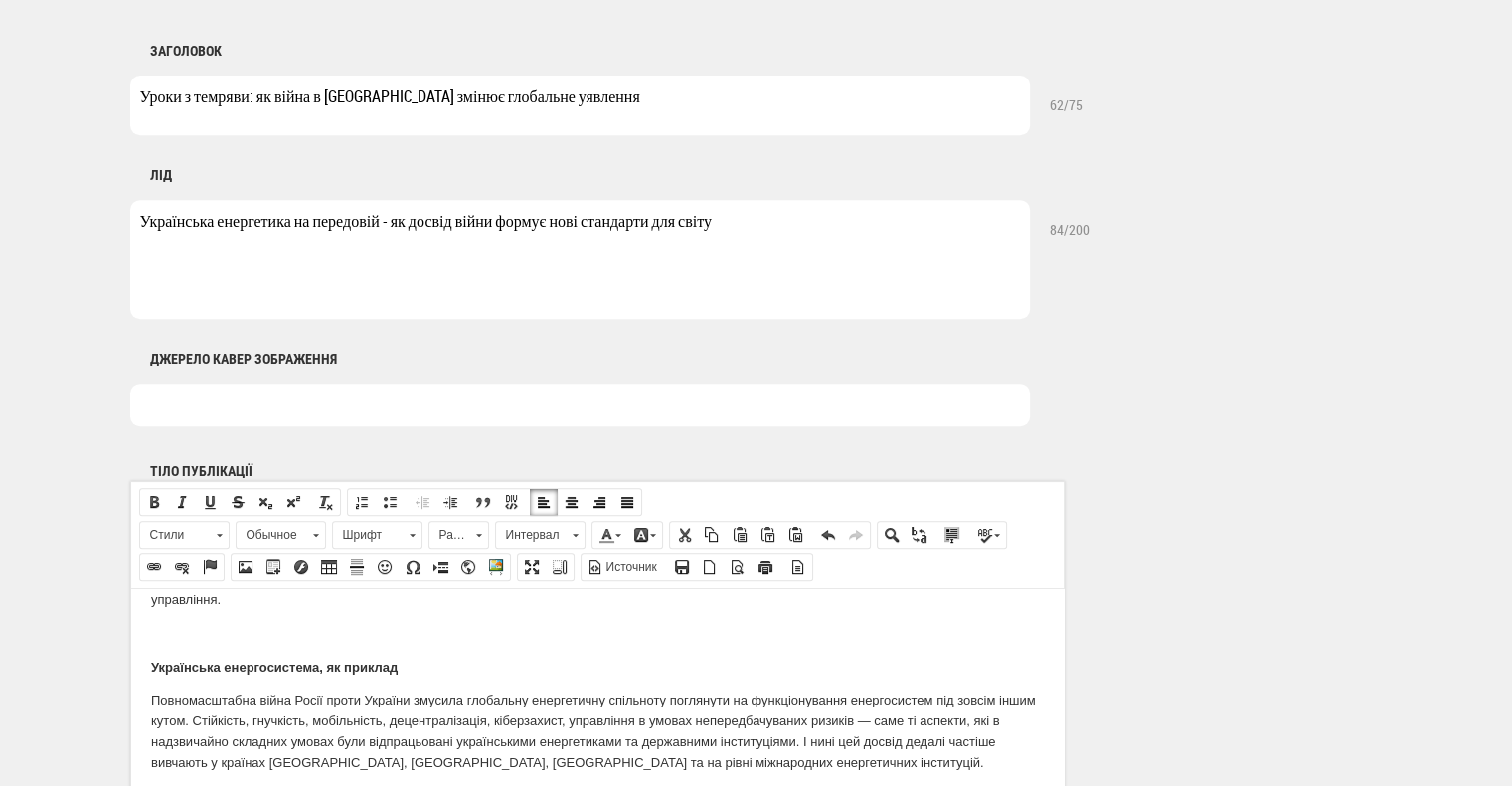 click on "Китай демонструє централізовану експансивну модель з акцентом на масштабне розширення генерації та мереж, тоді як Японія — це приклад високотехнологічної, але регіонально фрагментованої енергосистеми з високим рівнем стабільності, обмеженим ресурсом та складною структурою управління." at bounding box center (596, 578) 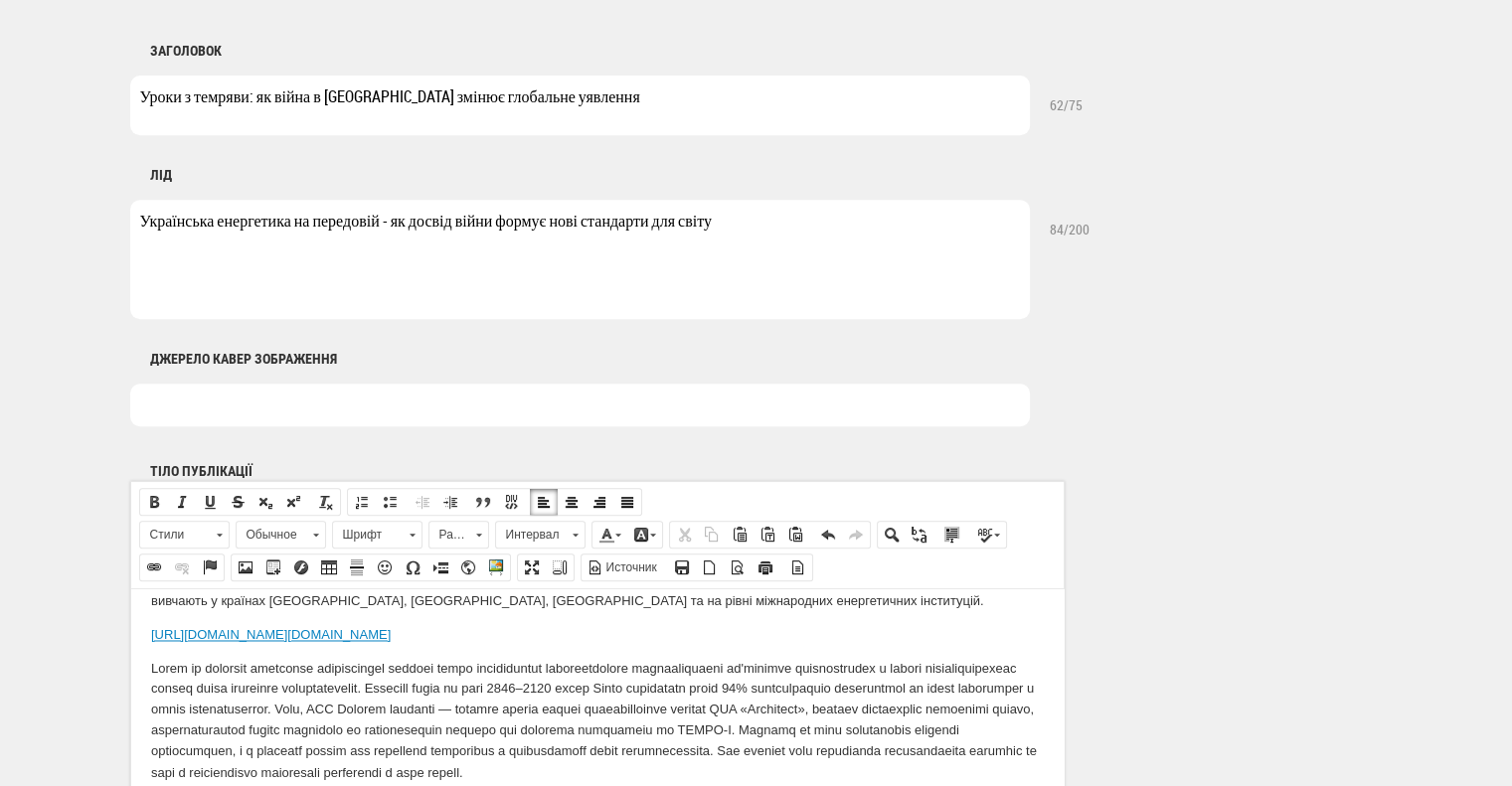 scroll, scrollTop: 3577, scrollLeft: 0, axis: vertical 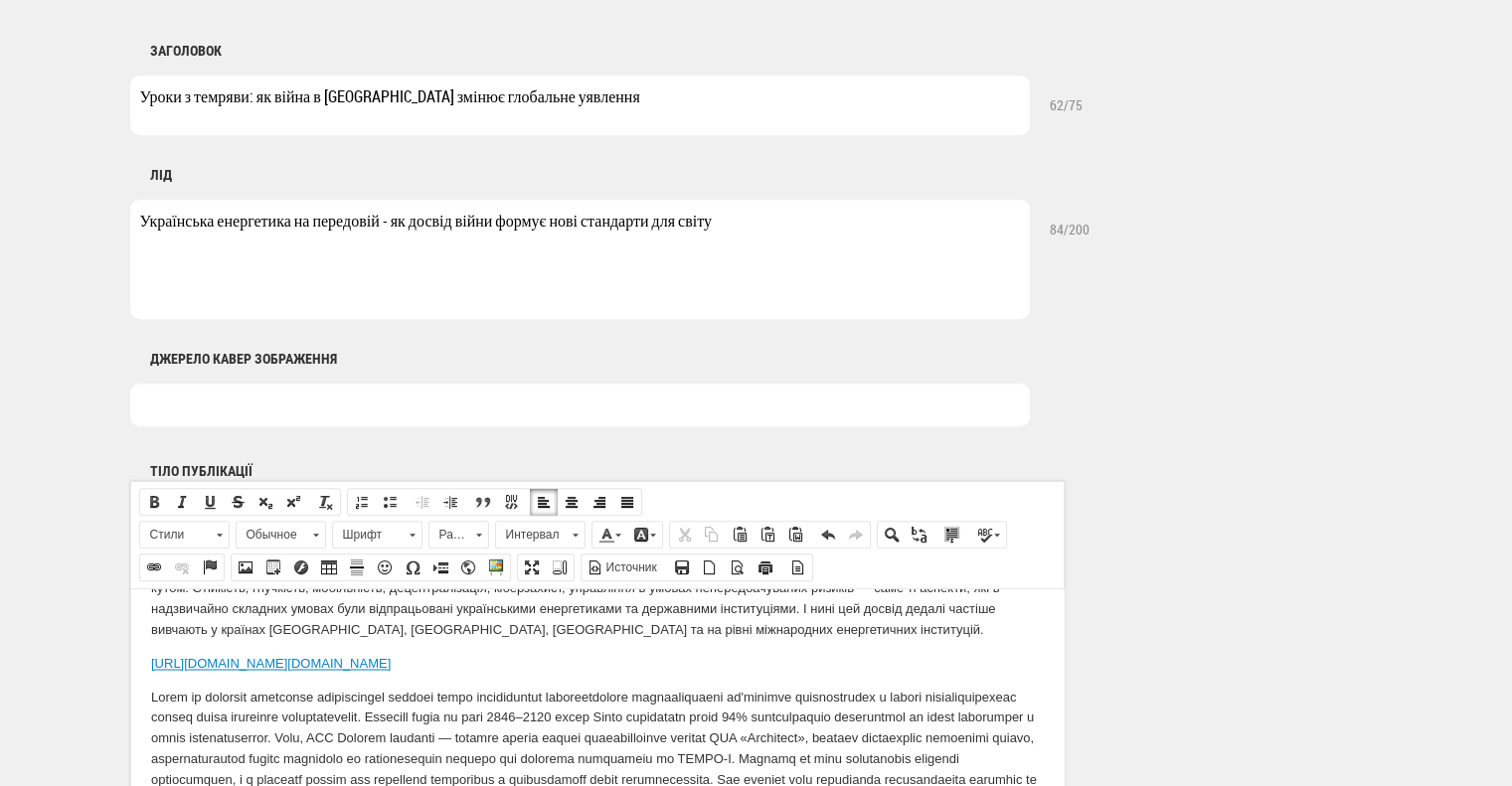 drag, startPoint x: 939, startPoint y: 725, endPoint x: 344, endPoint y: 682, distance: 596.55176 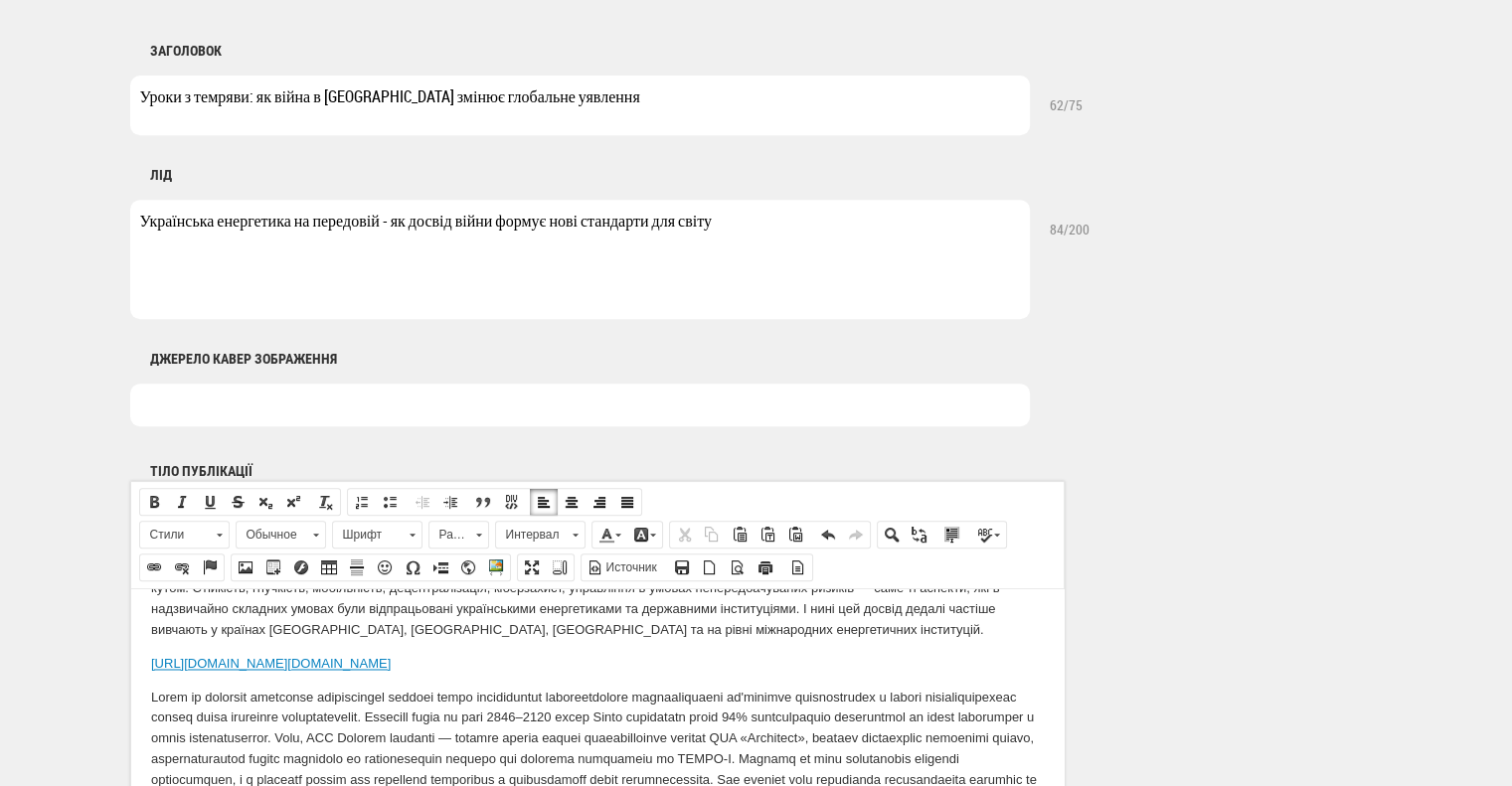 drag, startPoint x: 149, startPoint y: 724, endPoint x: 925, endPoint y: 716, distance: 776.04124 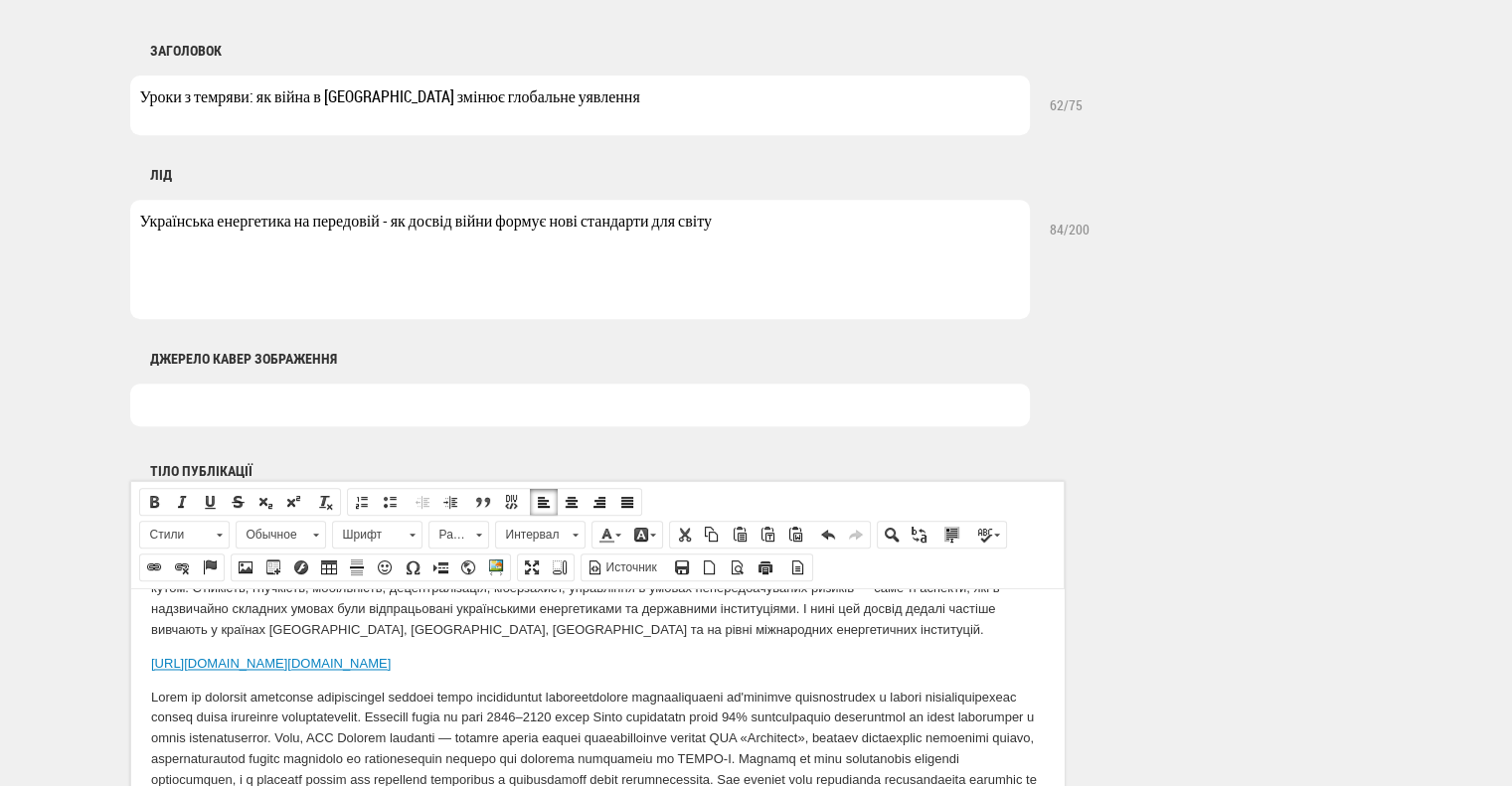 copy on "https://www.wilsoncenter.org/blog-post/ukraines-energy-sector-resilience-after-three-years-full-scale-war?utm_source=chatgpt.com" 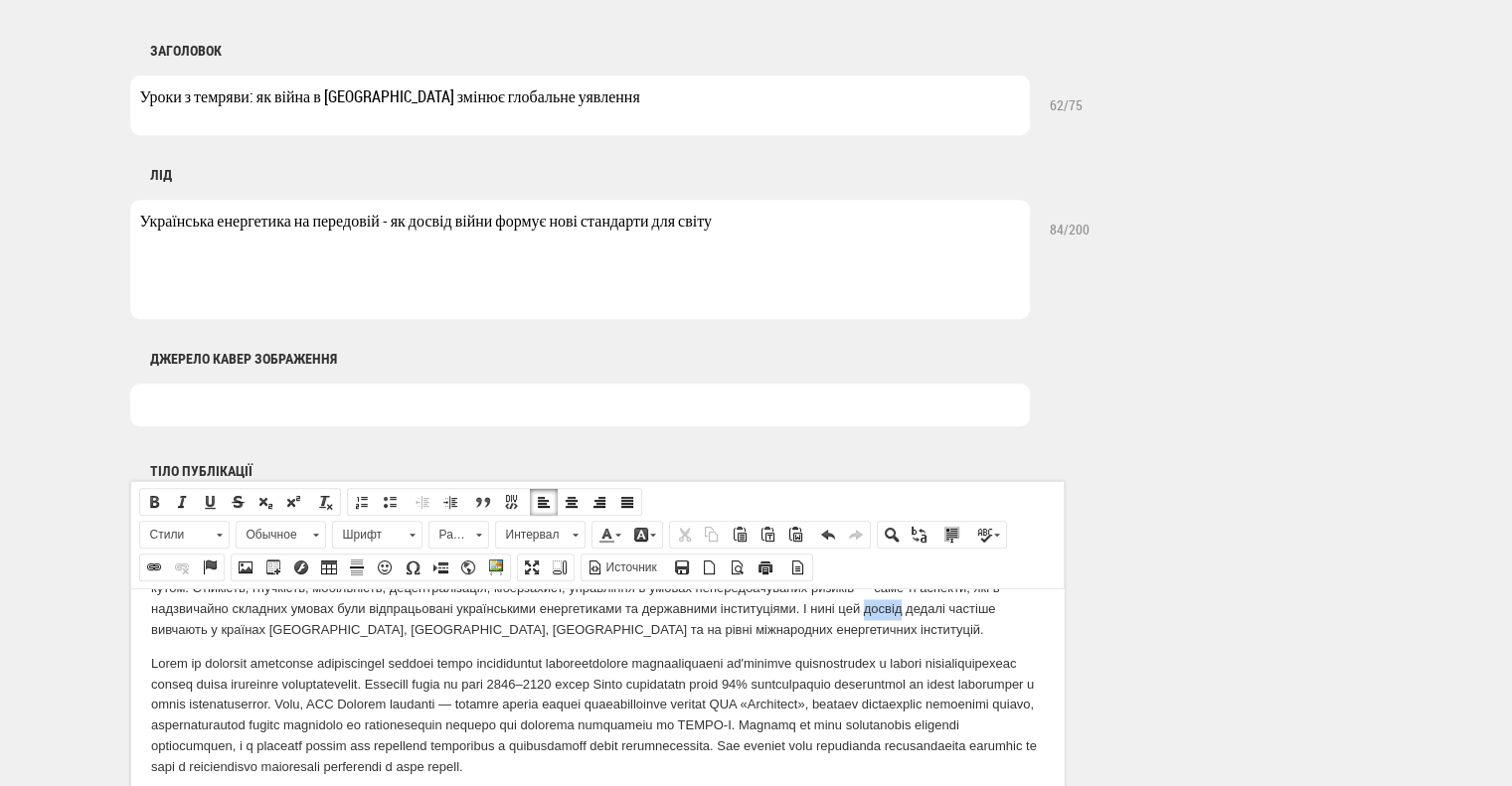 drag, startPoint x: 894, startPoint y: 674, endPoint x: 931, endPoint y: 677, distance: 37.121422 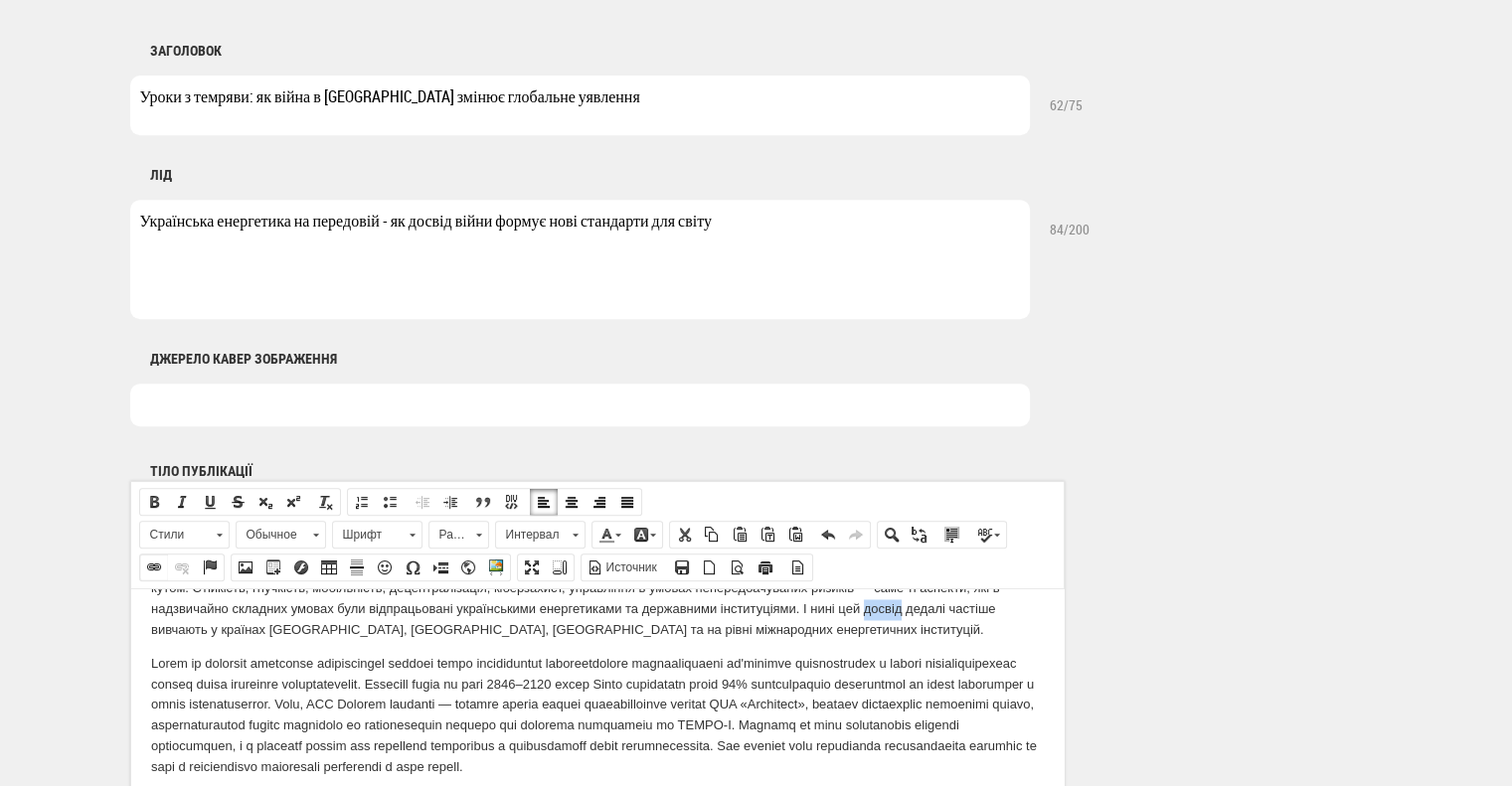 click at bounding box center [154, 567] 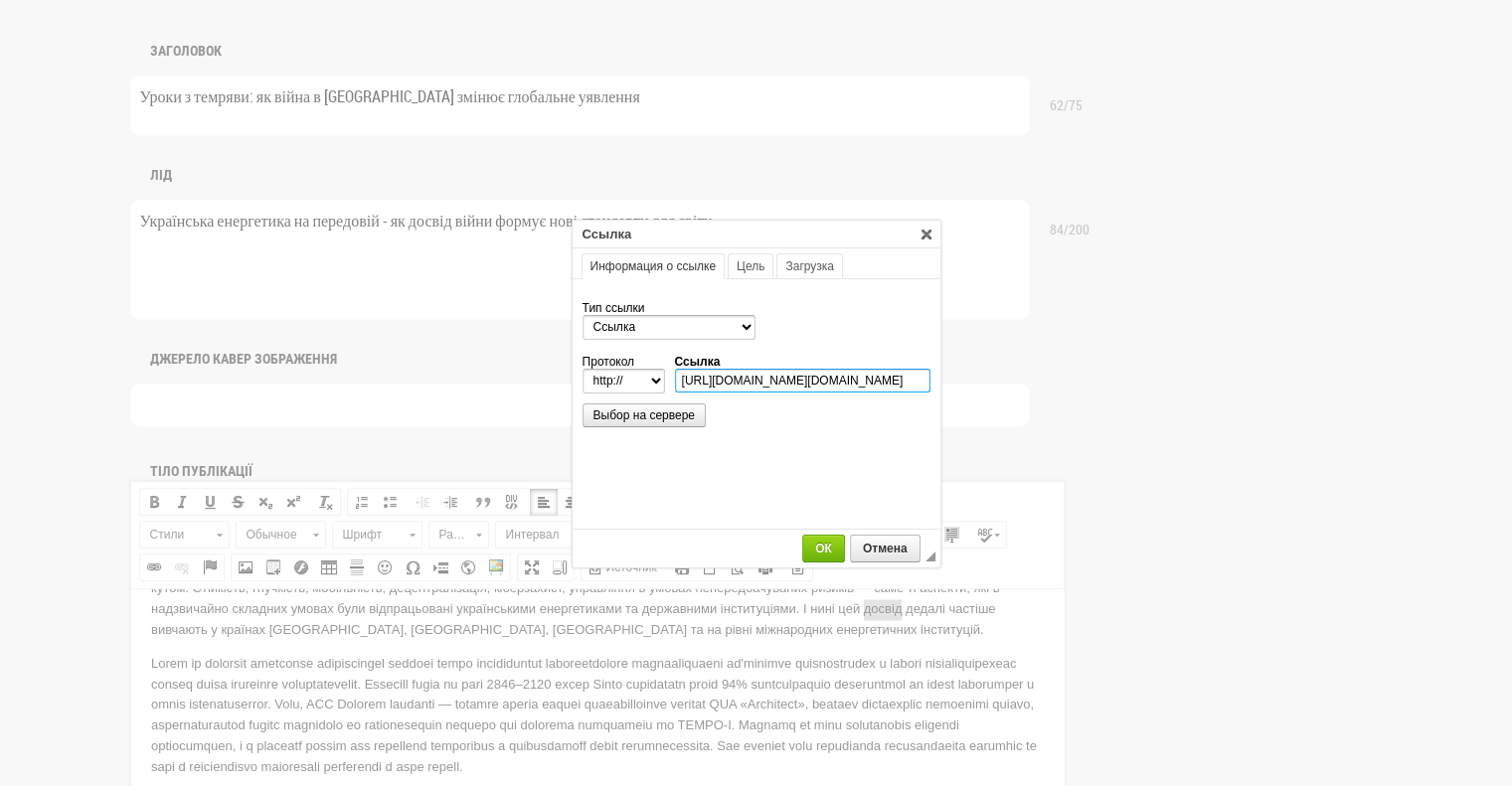 type on "www.wilsoncenter.org/blog-post/ukraines-energy-sector-resilience-after-three-years-full-scale-war?utm_source=chatgpt.com" 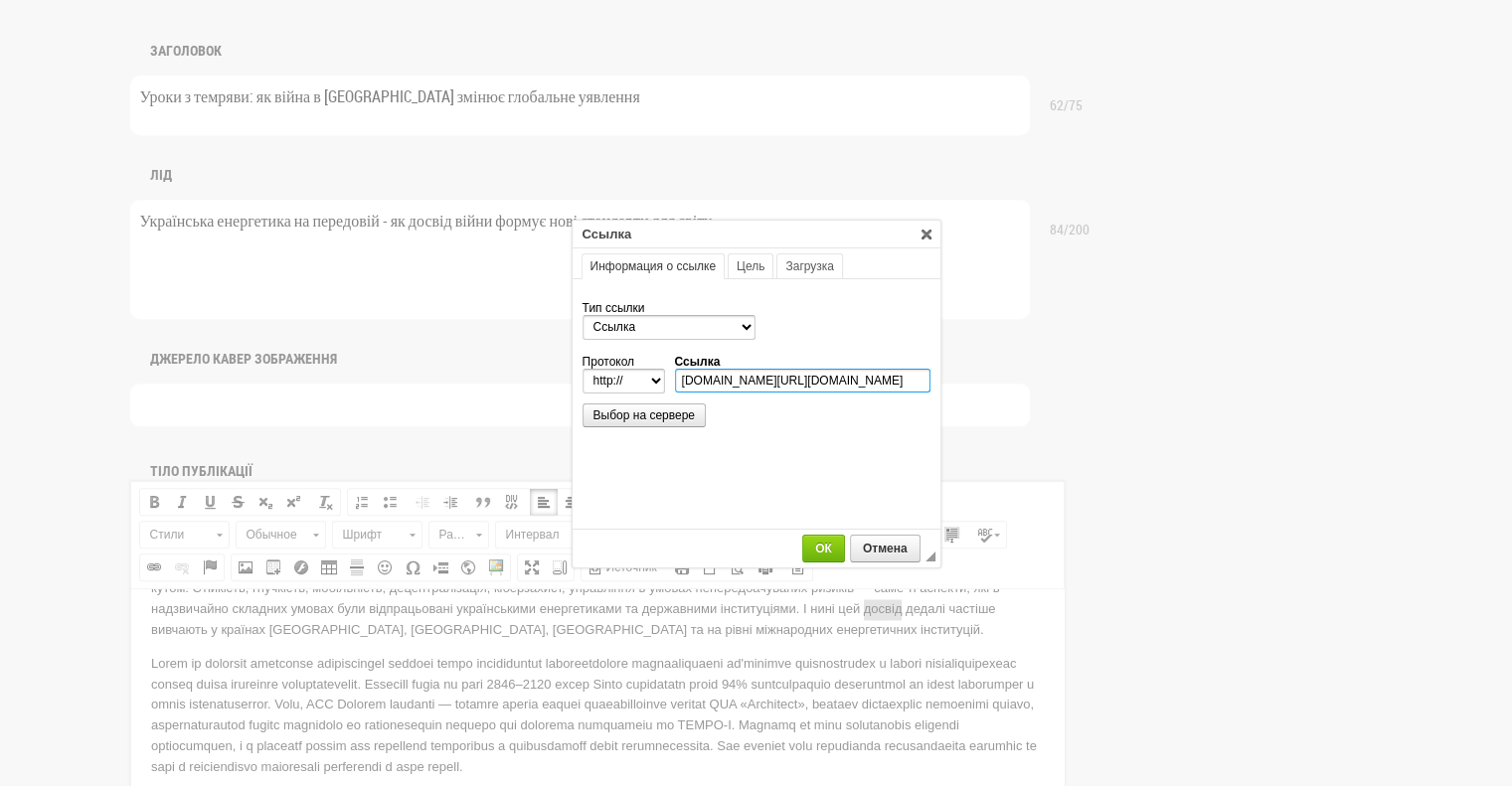 select on "https://" 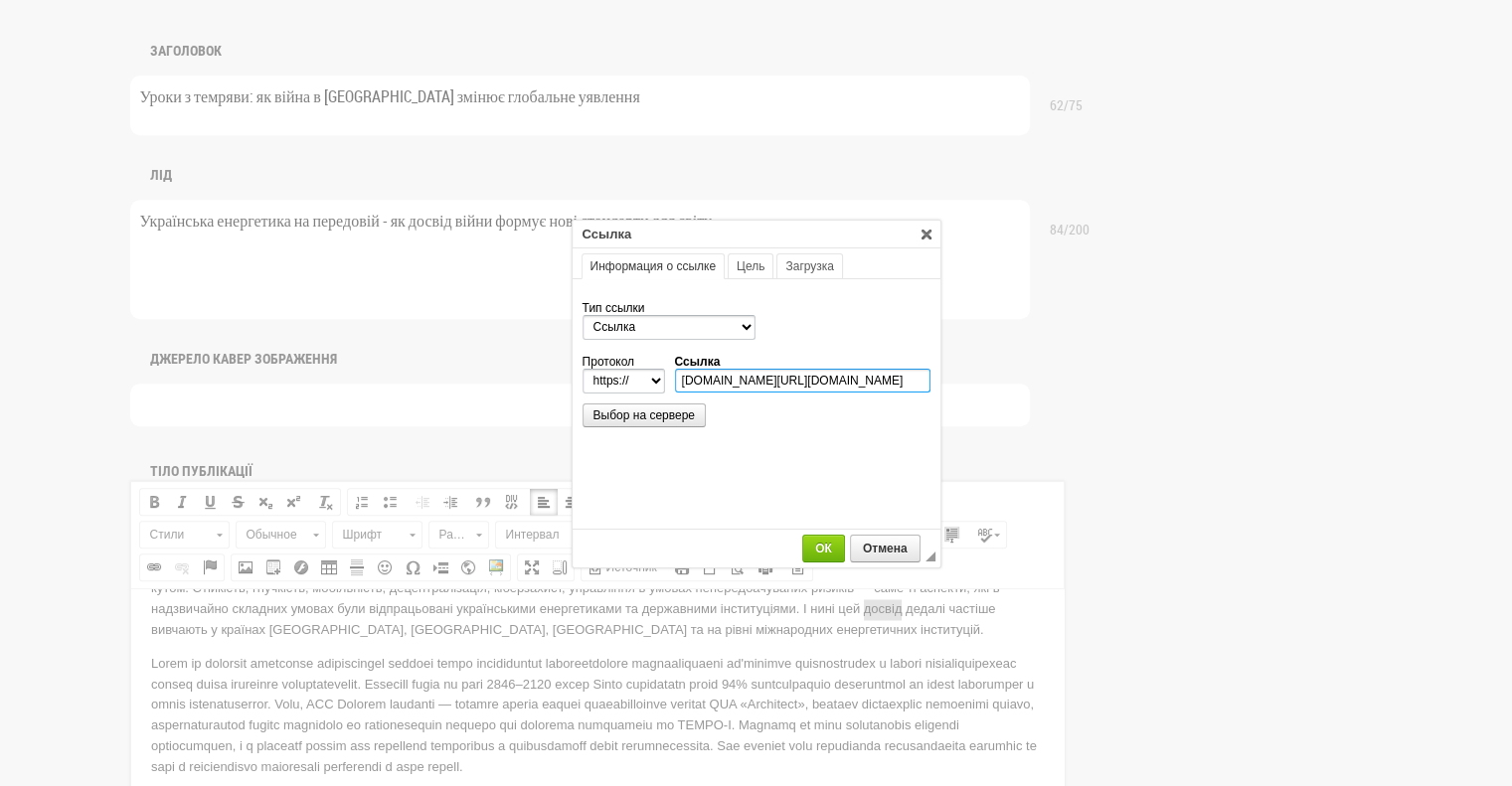 scroll, scrollTop: 0, scrollLeft: 410, axis: horizontal 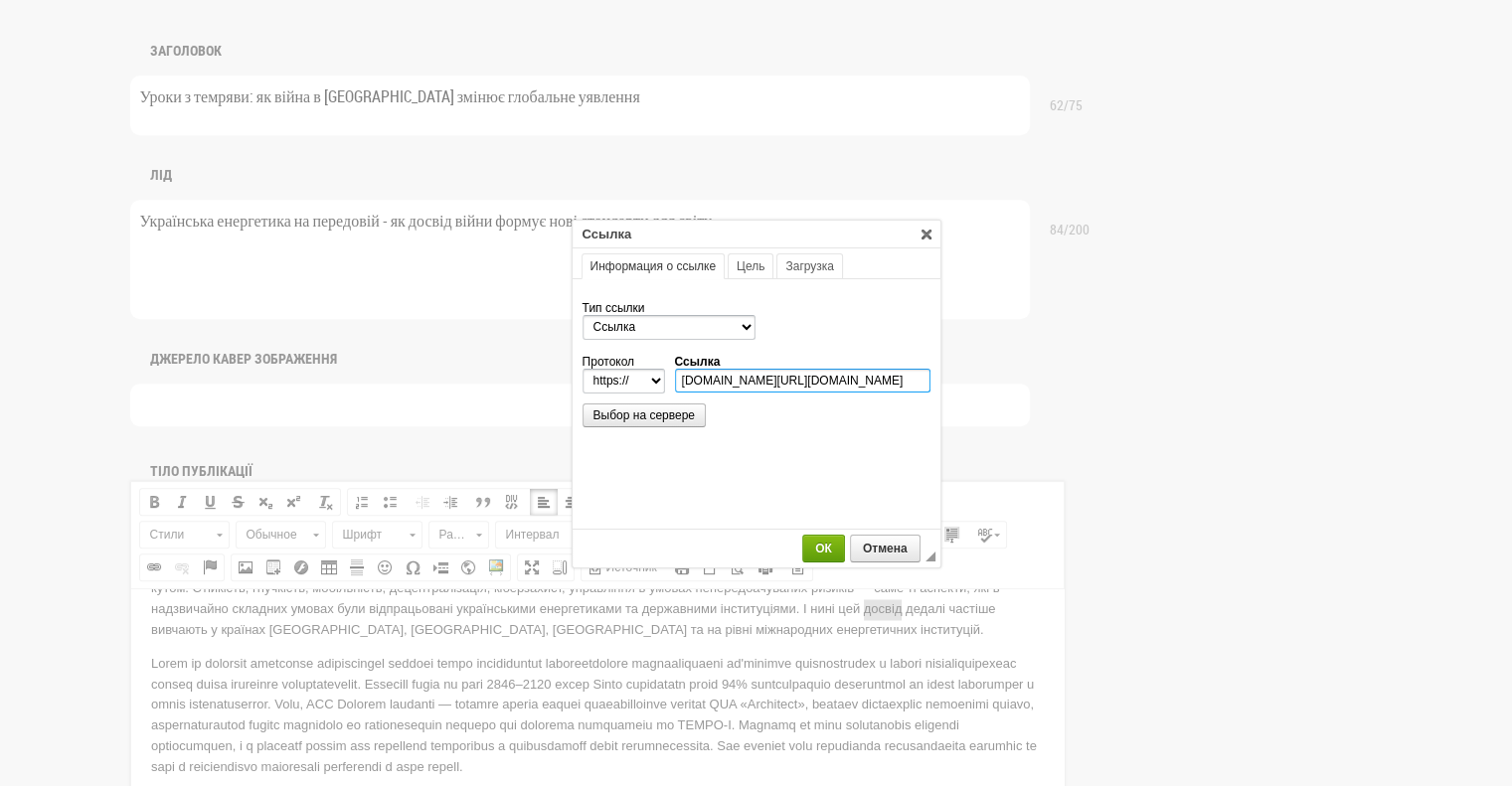 type on "www.wilsoncenter.org/blog-post/ukraines-energy-sector-resilience-after-three-years-full-scale-war?utm_source=chatgpt.com" 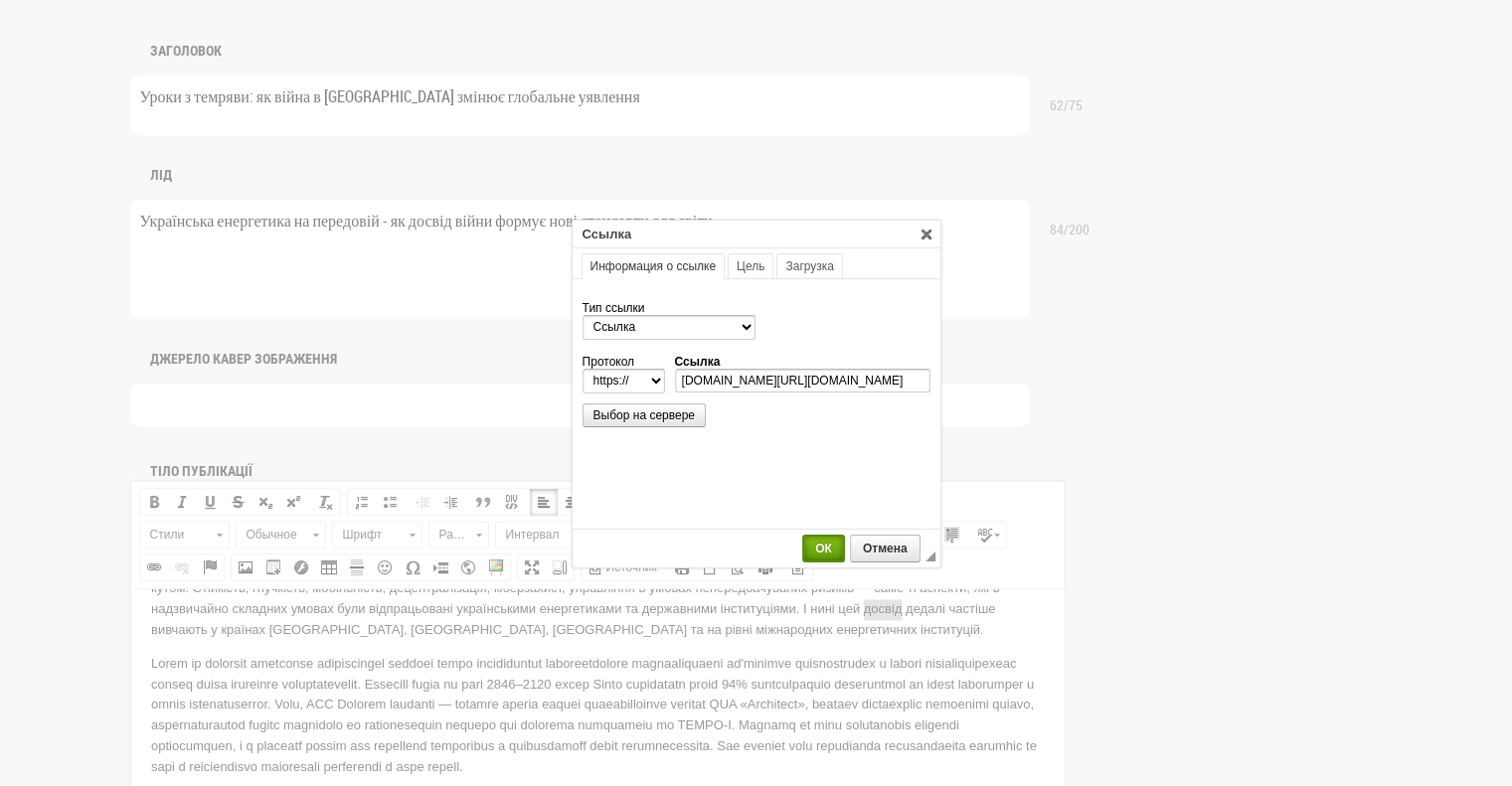 click on "ОК" at bounding box center (823, 549) 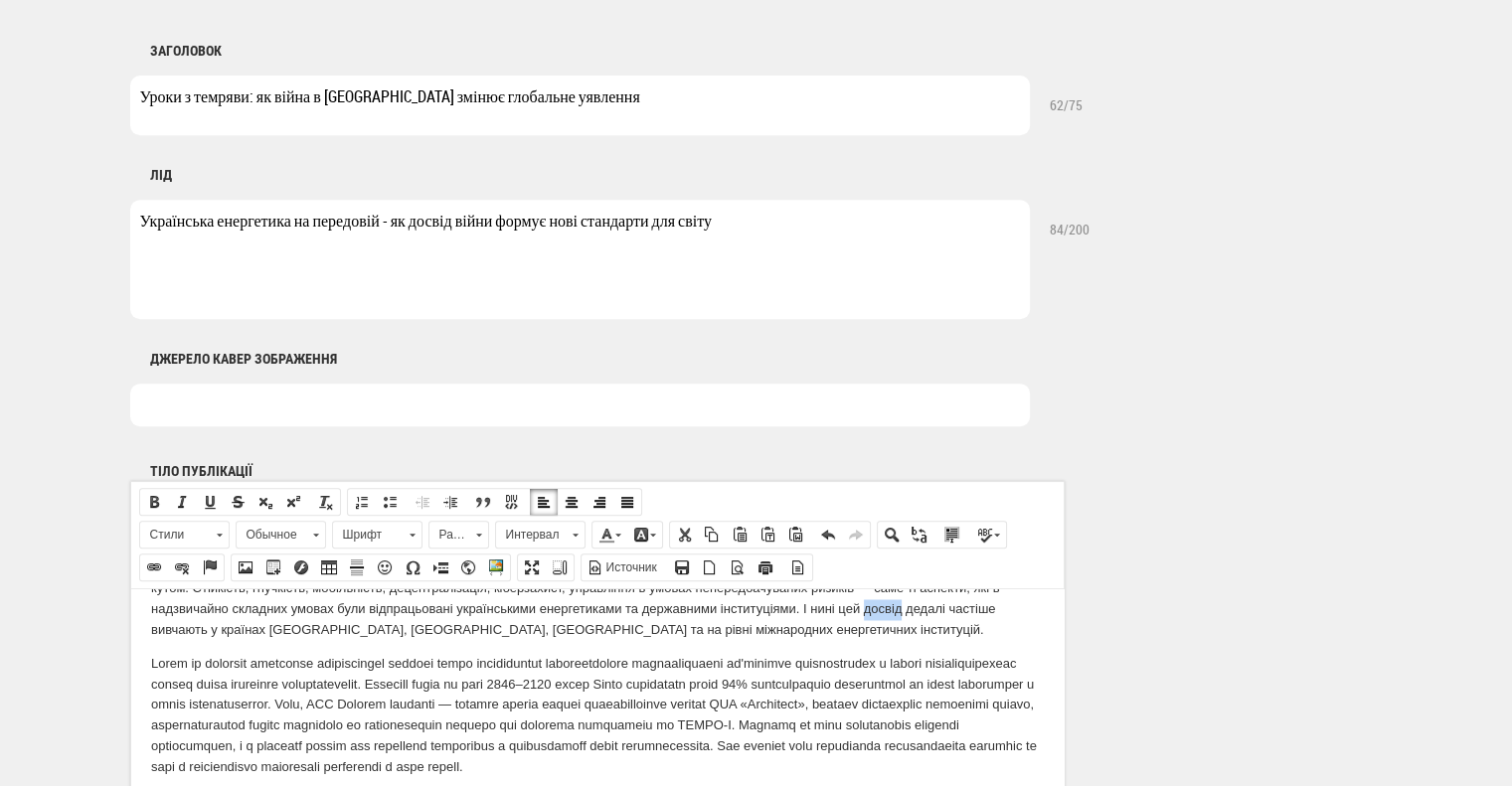 scroll, scrollTop: 0, scrollLeft: 0, axis: both 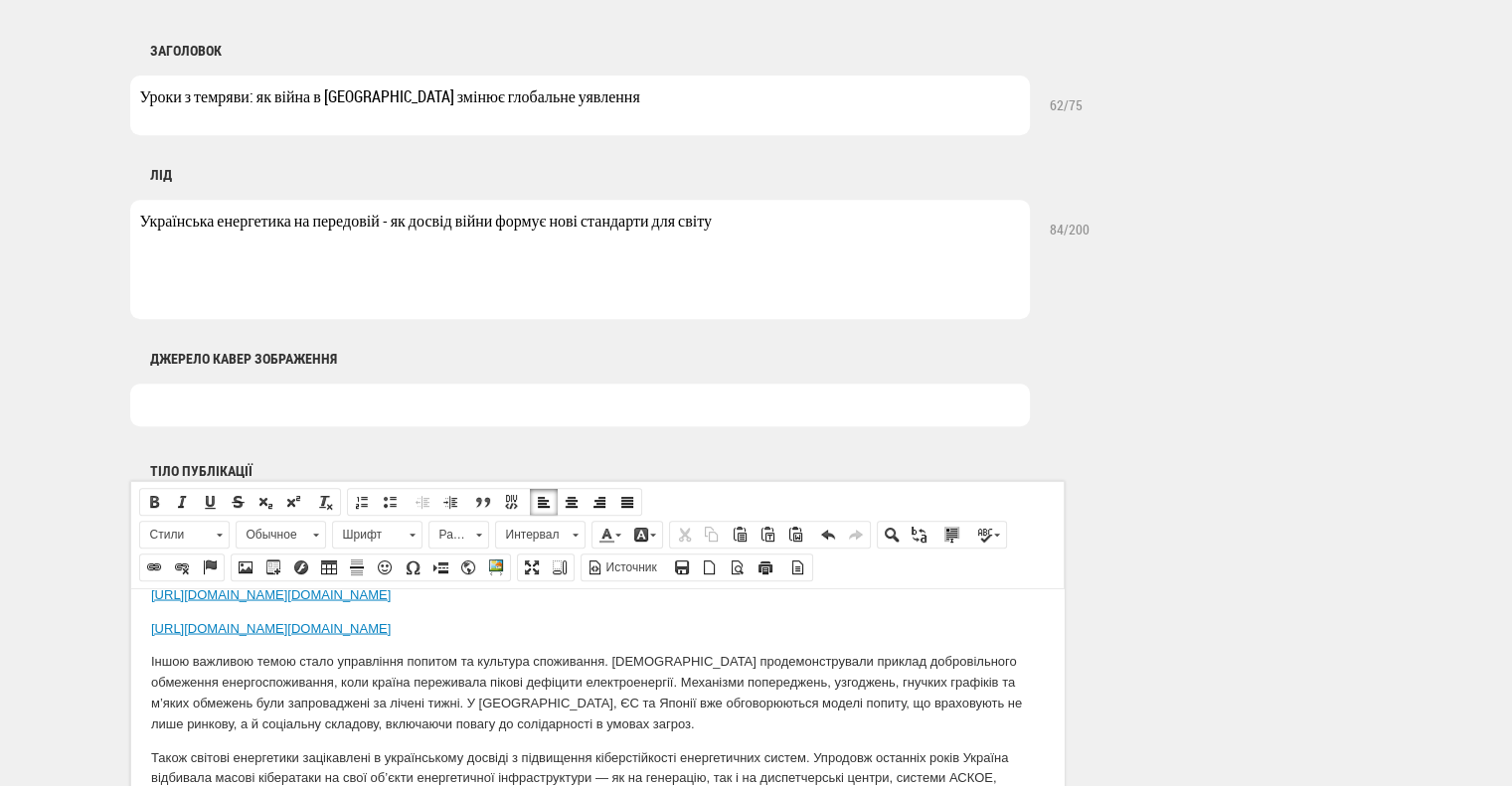drag, startPoint x: 143, startPoint y: 657, endPoint x: 994, endPoint y: 654, distance: 851.00529 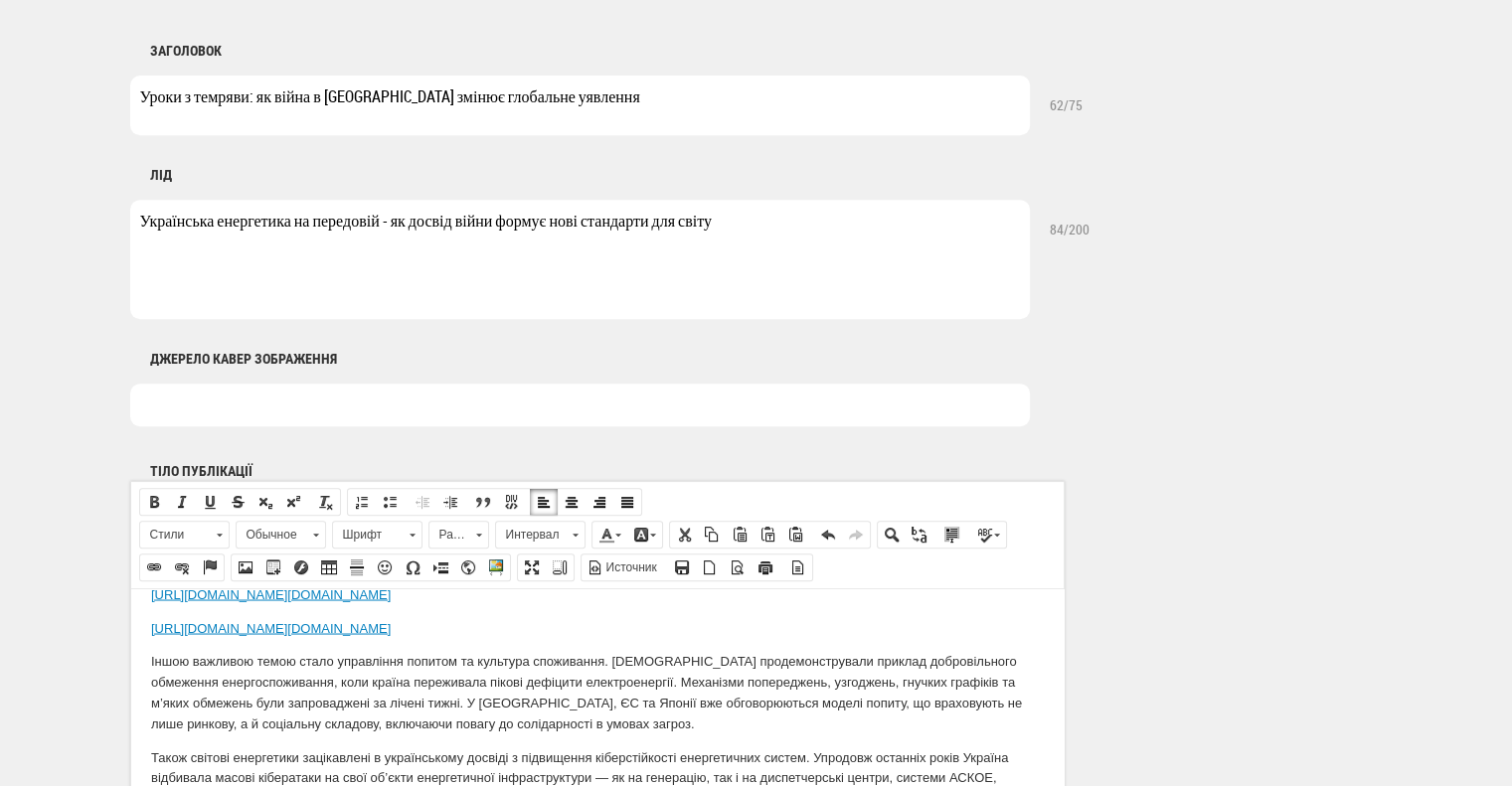 copy on "https://www.iea.org/reports/ukraines-energy-security-and-the-coming-winter/ukraines-energy-system-under-attack?utm_source=chatgpt.com" 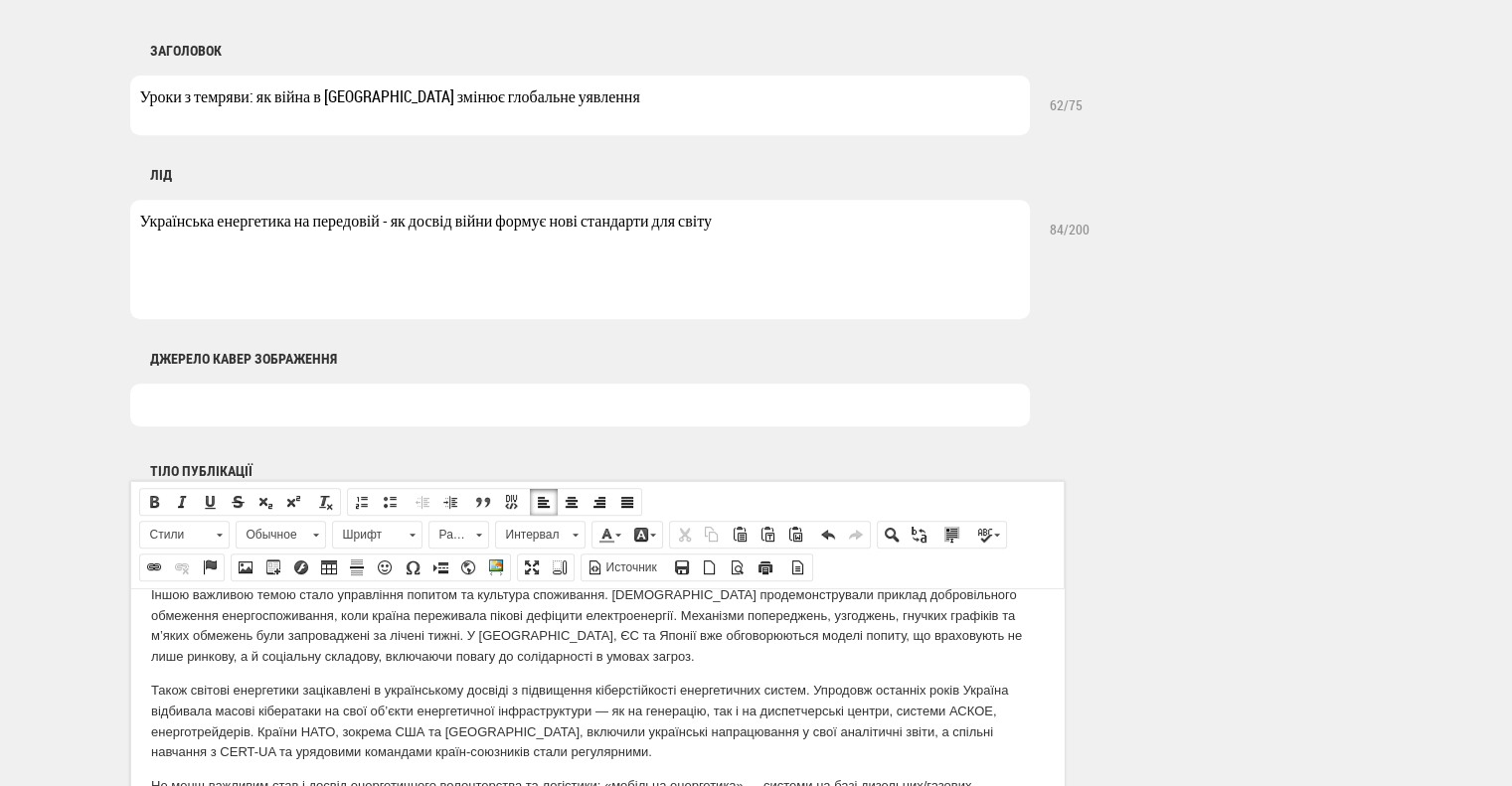 drag, startPoint x: 267, startPoint y: 623, endPoint x: 357, endPoint y: 620, distance: 90.04999 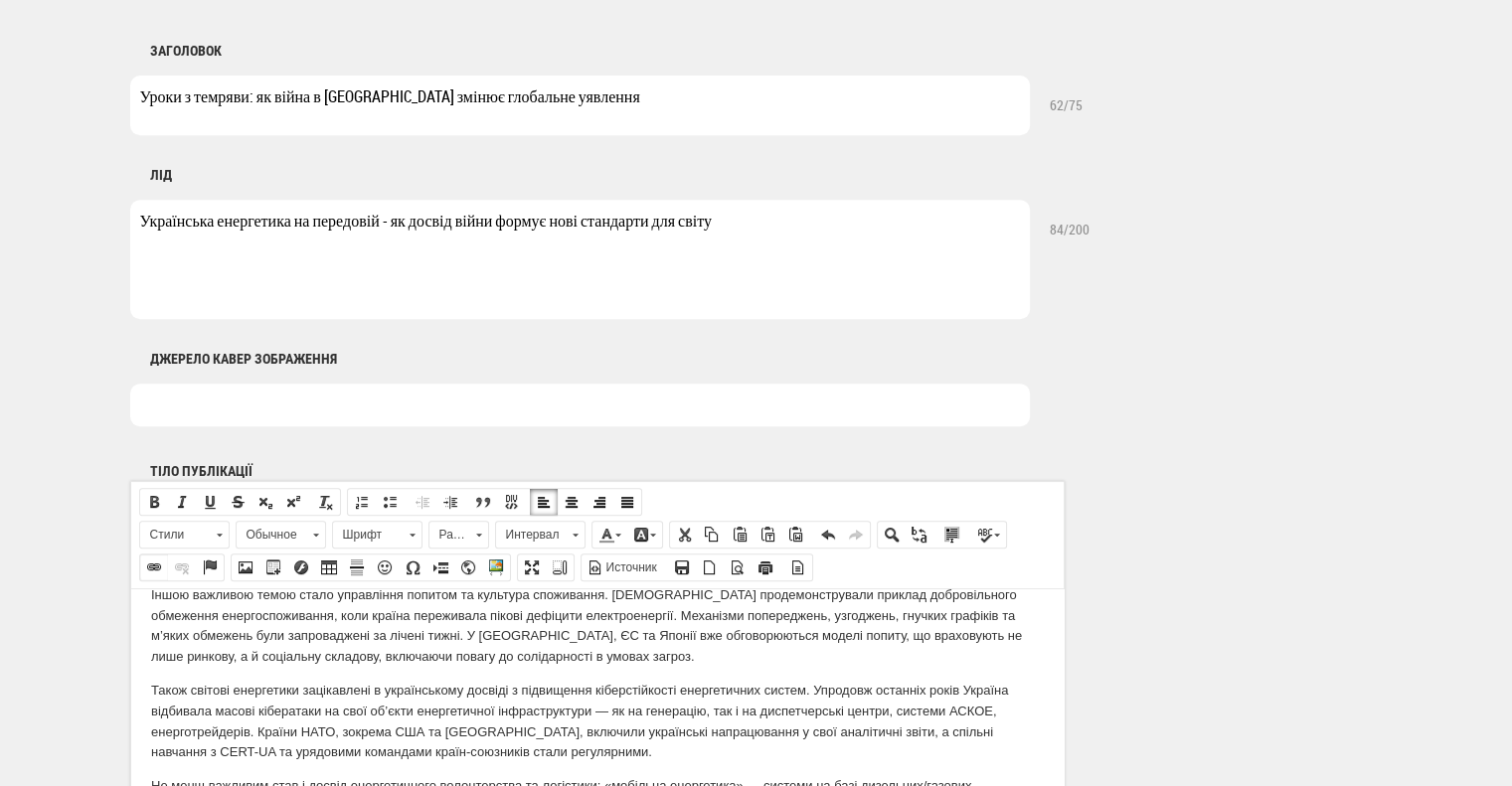 click on "Вставить/Редактировать ссылку" at bounding box center (154, 567) 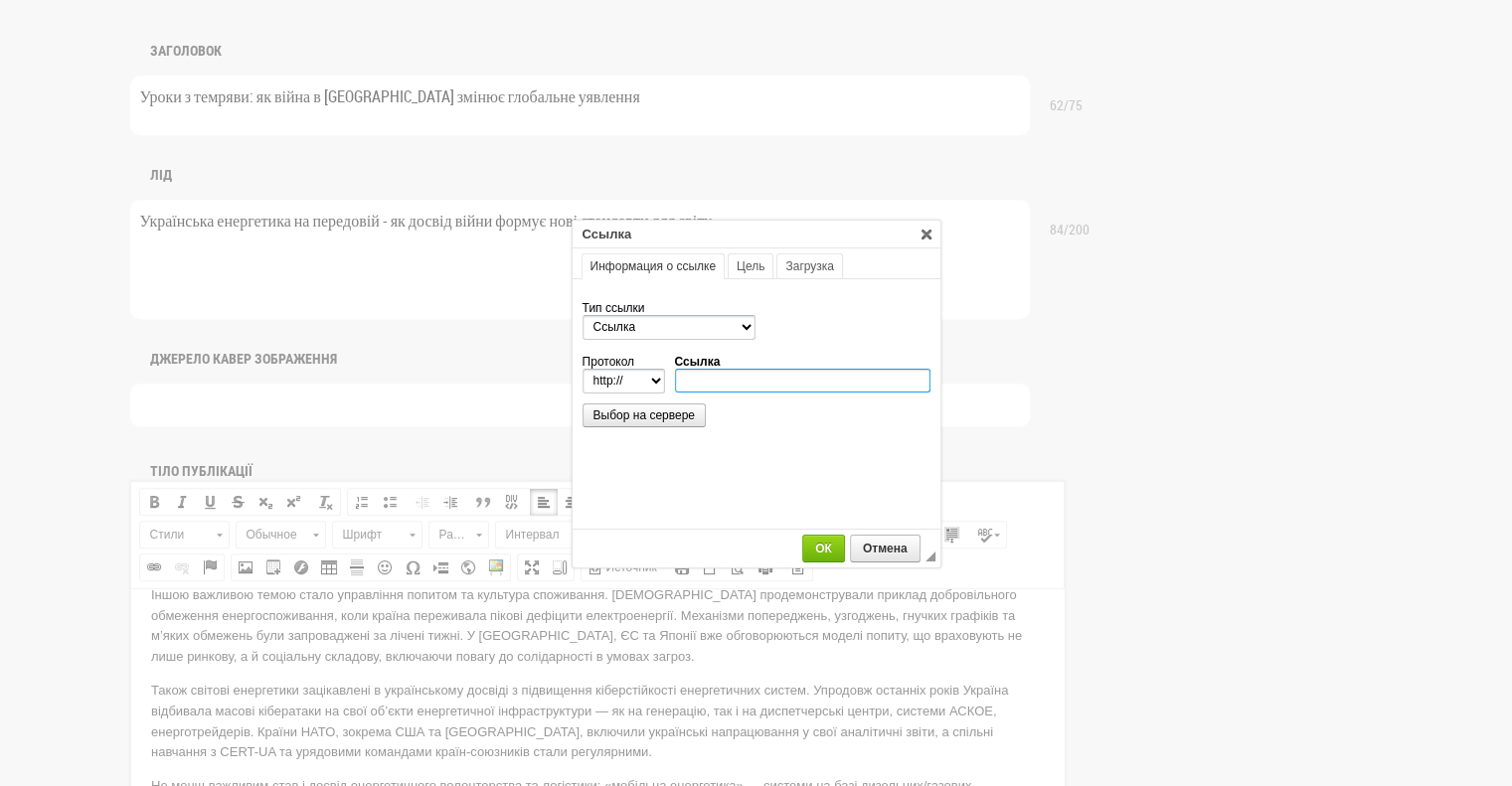 paste on "https://www.iea.org/reports/ukraines-energy-security-and-the-coming-winter/ukraines-energy-system-under-attack?utm_source=chatgpt.com" 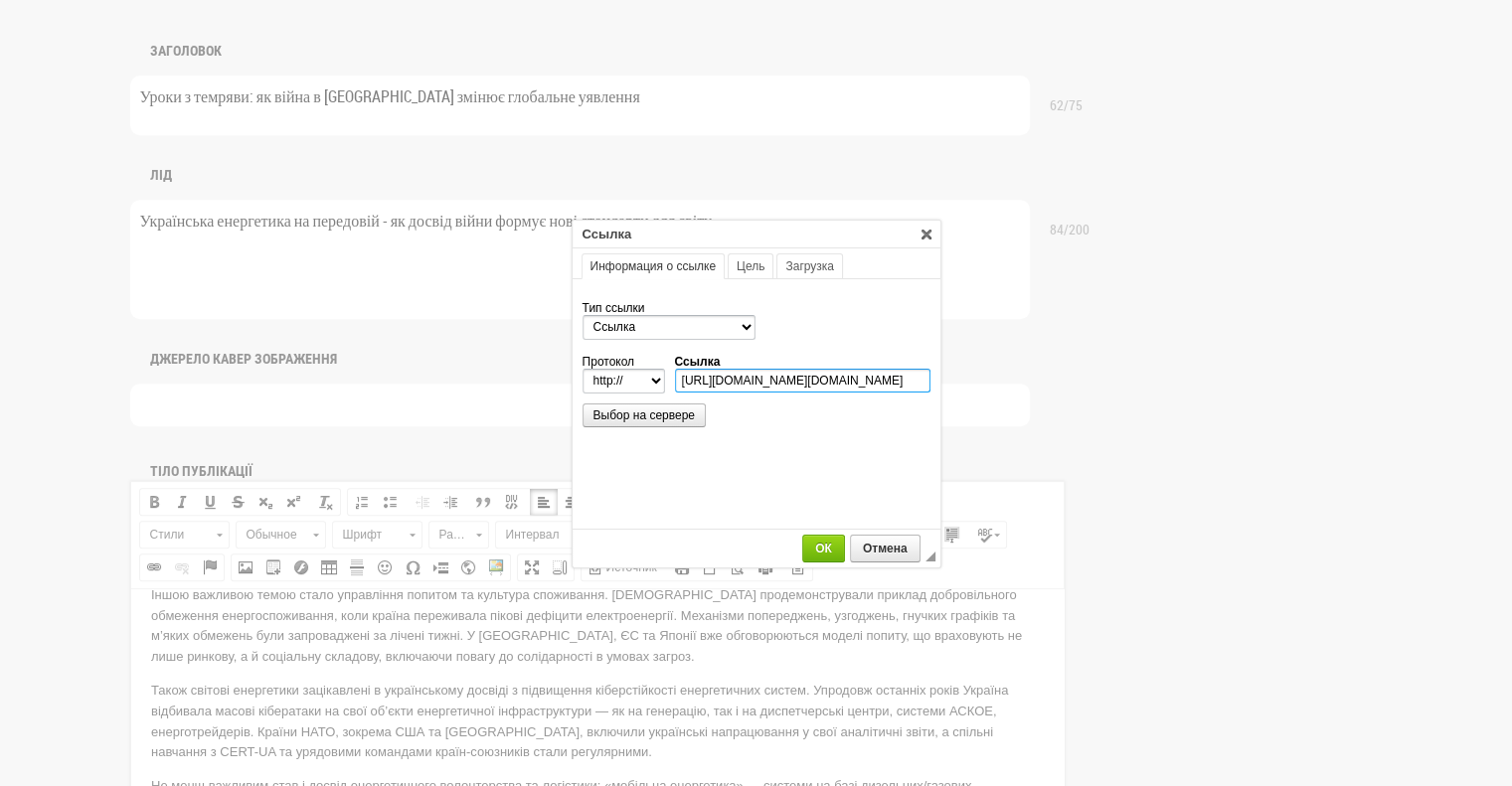 type on "www.iea.org/reports/ukraines-energy-security-and-the-coming-winter/ukraines-energy-system-under-attack?utm_source=chatgpt.com" 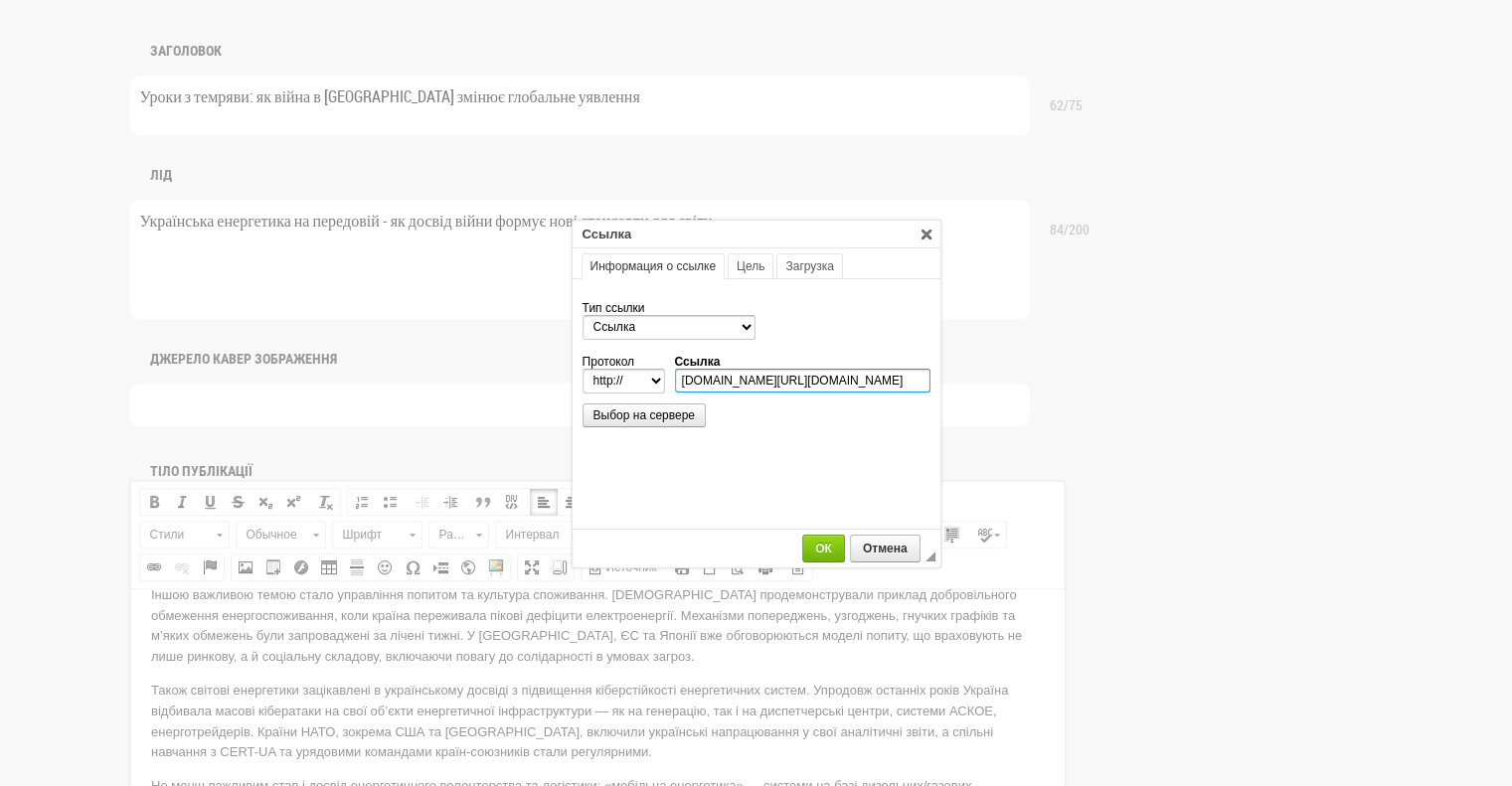 select on "https://" 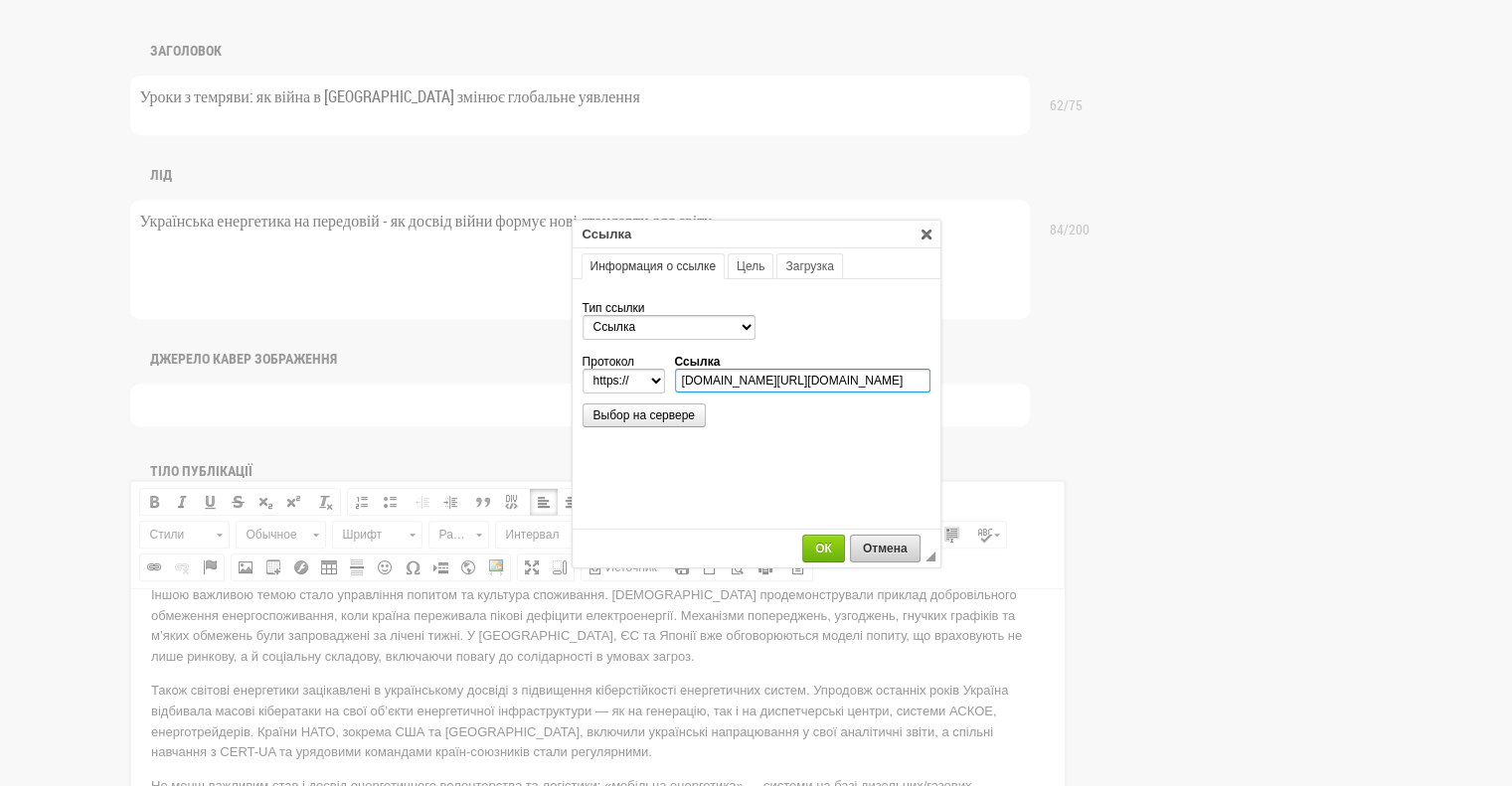 scroll, scrollTop: 0, scrollLeft: 460, axis: horizontal 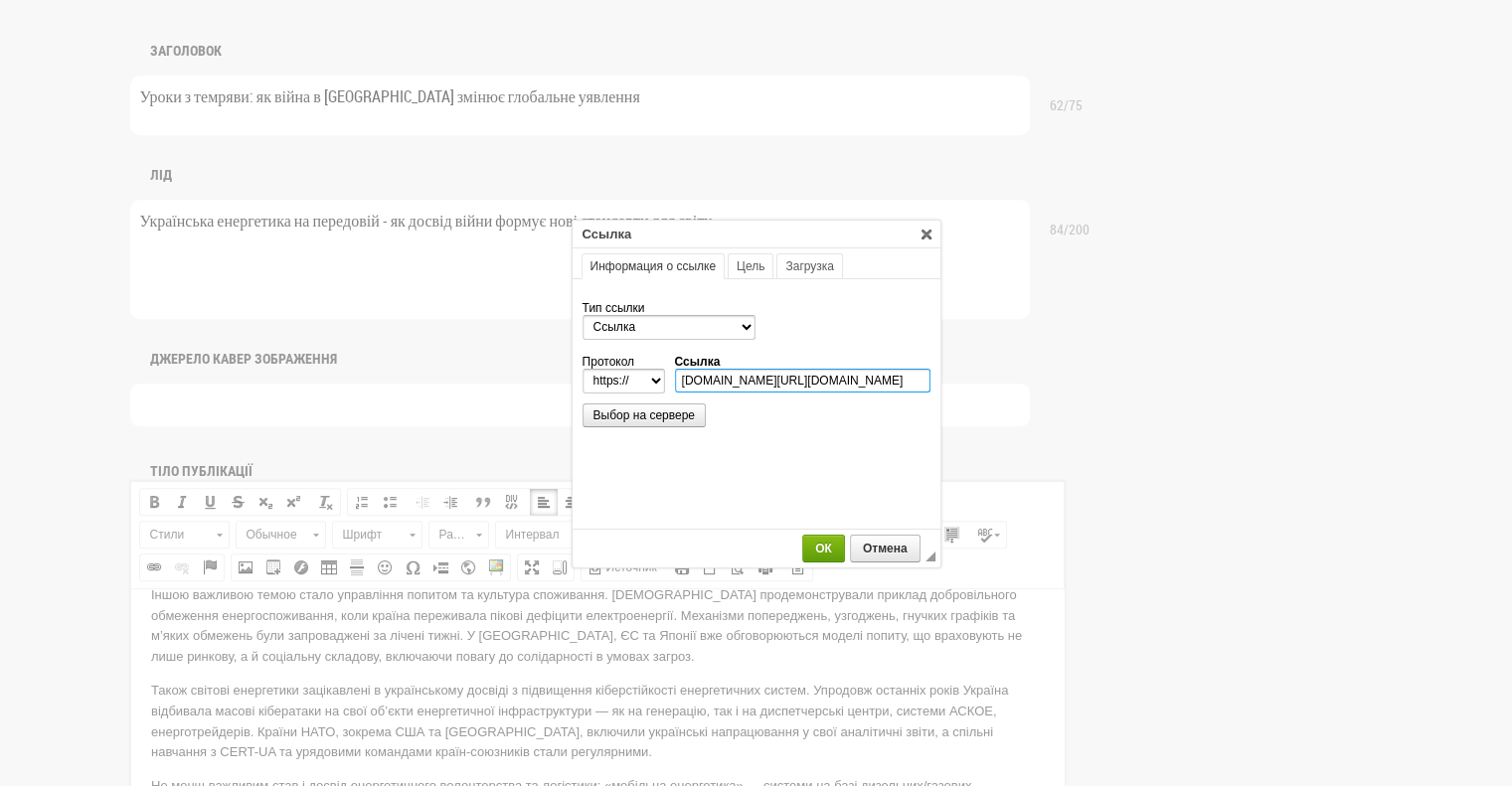 type on "www.iea.org/reports/ukraines-energy-security-and-the-coming-winter/ukraines-energy-system-under-attack?utm_source=chatgpt.com" 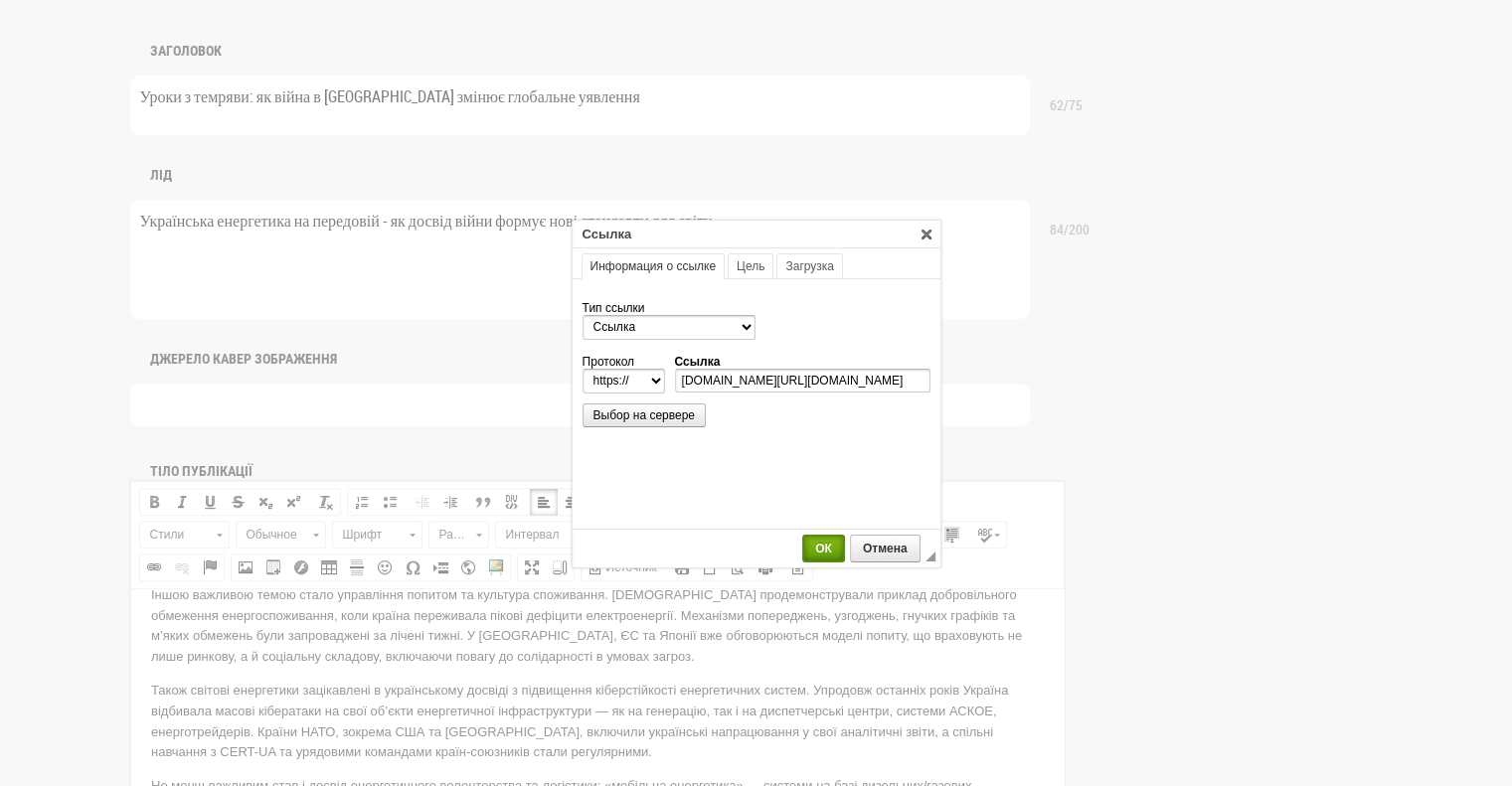 click on "ОК" at bounding box center [823, 549] 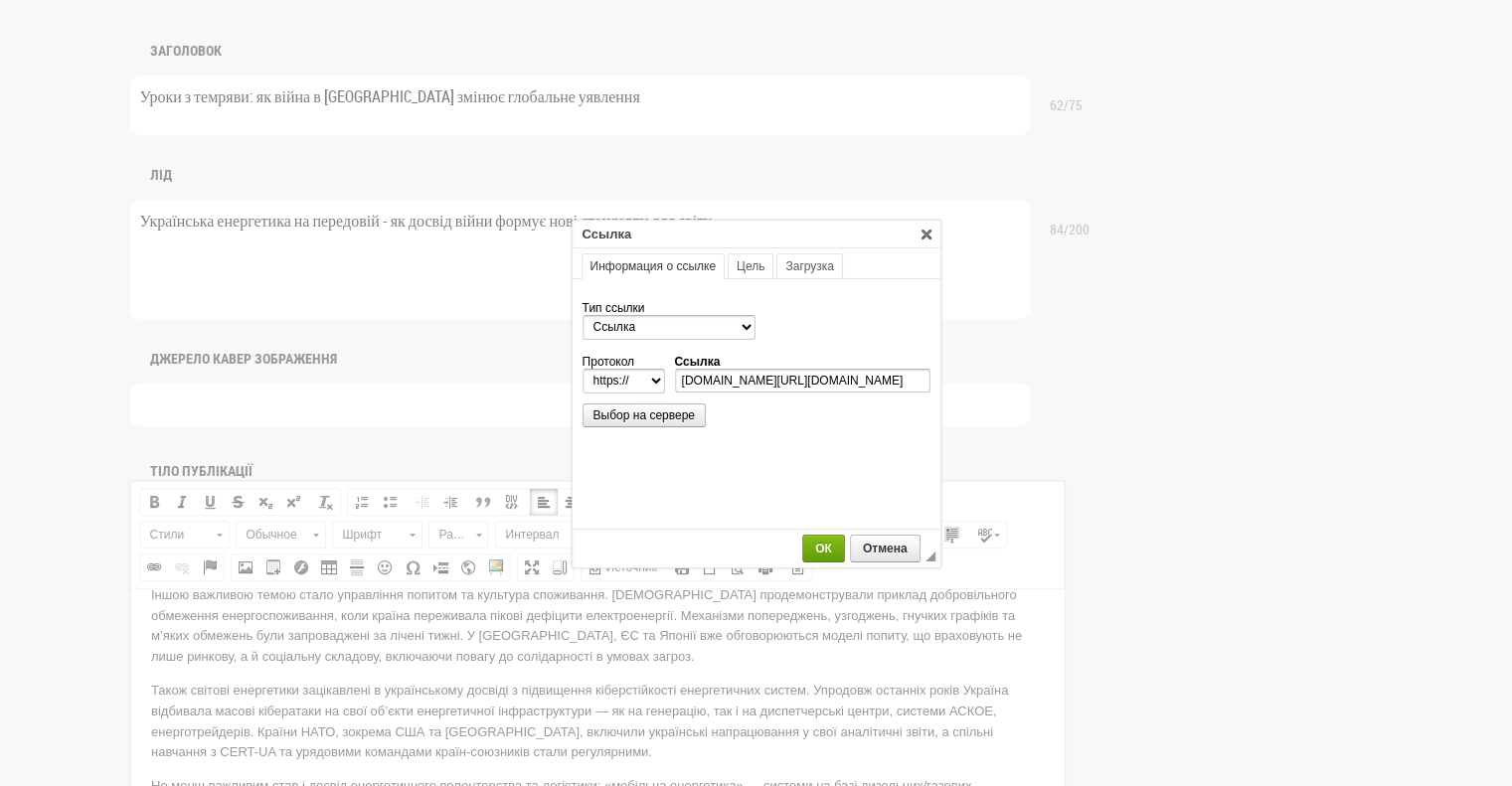 scroll, scrollTop: 0, scrollLeft: 0, axis: both 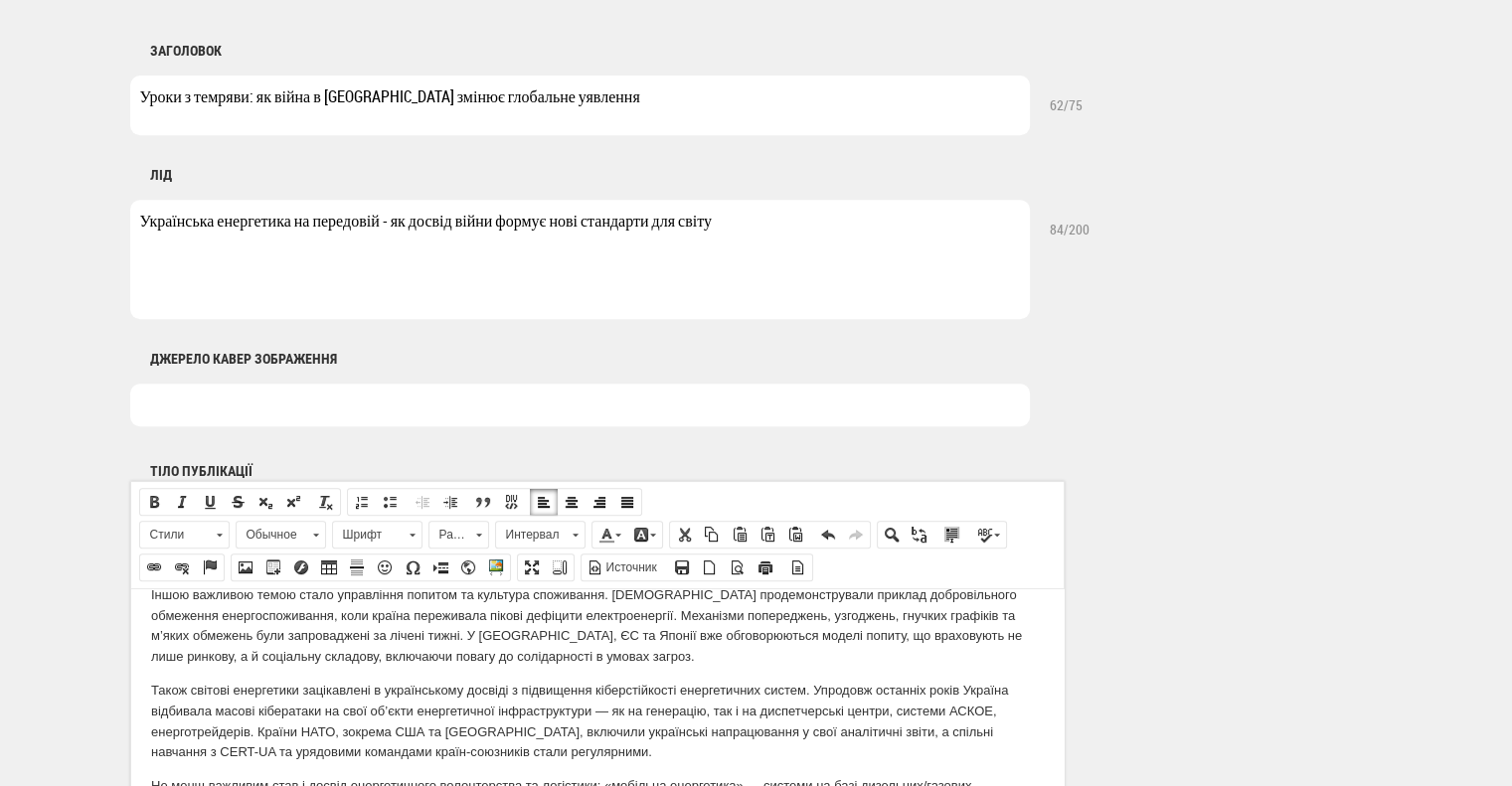 click on "Іншою важливою темою стало управління попитом та культура споживання. Українці продемонстрували приклад добровільного обмеження енергоспоживання, коли країна переживала пікові дефіцити електроенергії. Механізми попереджень, узгоджень, гнучких графіків та м’яких обмежень були запроваджені за лічені тижні. У США, ЄС та Японії вже обговорюються моделі попиту, що враховують не лише ринкову, а й соціальну складову, включаючи повагу до солідарності в умовах загроз." at bounding box center [596, 624] 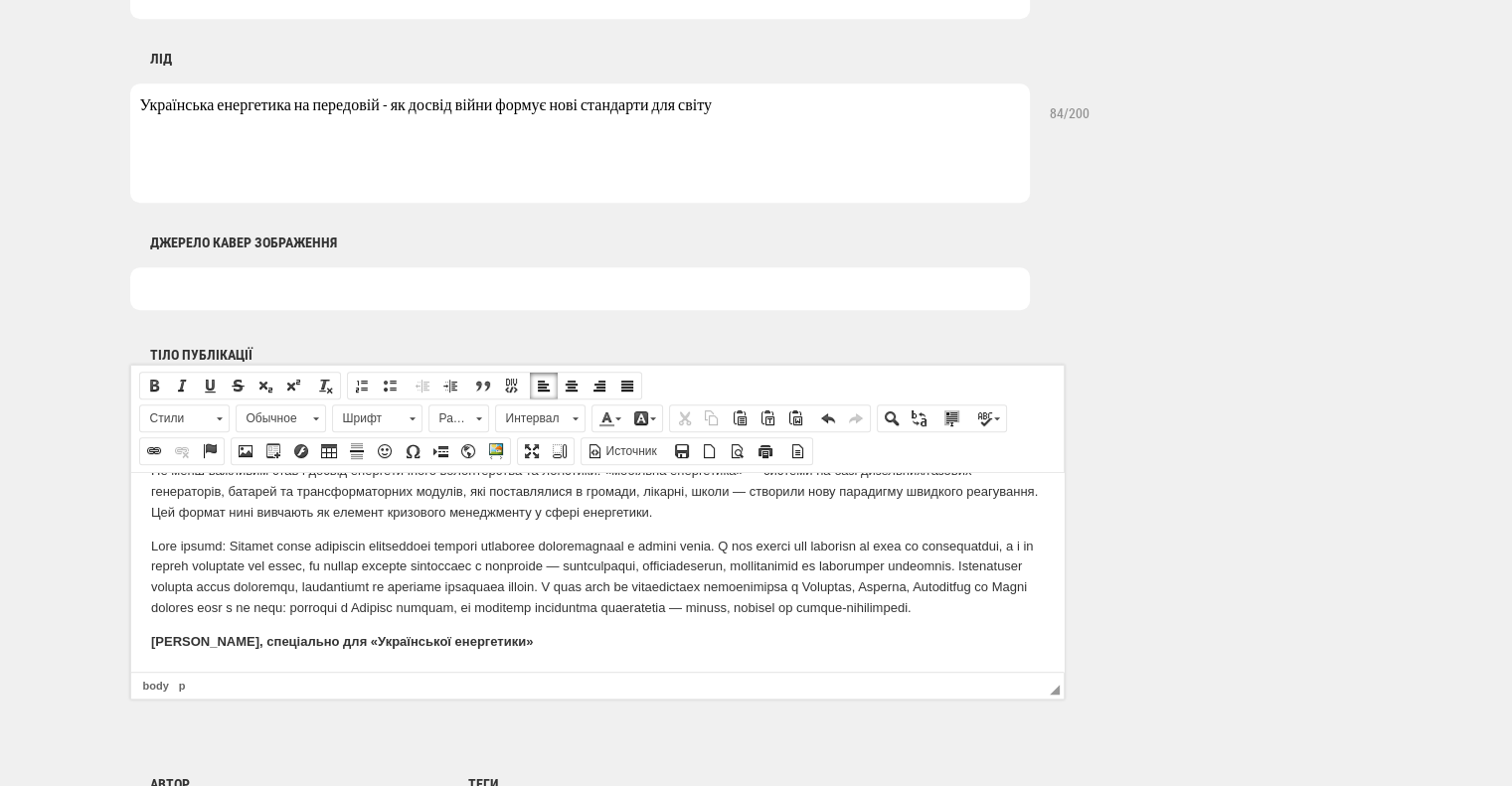 scroll, scrollTop: 954, scrollLeft: 0, axis: vertical 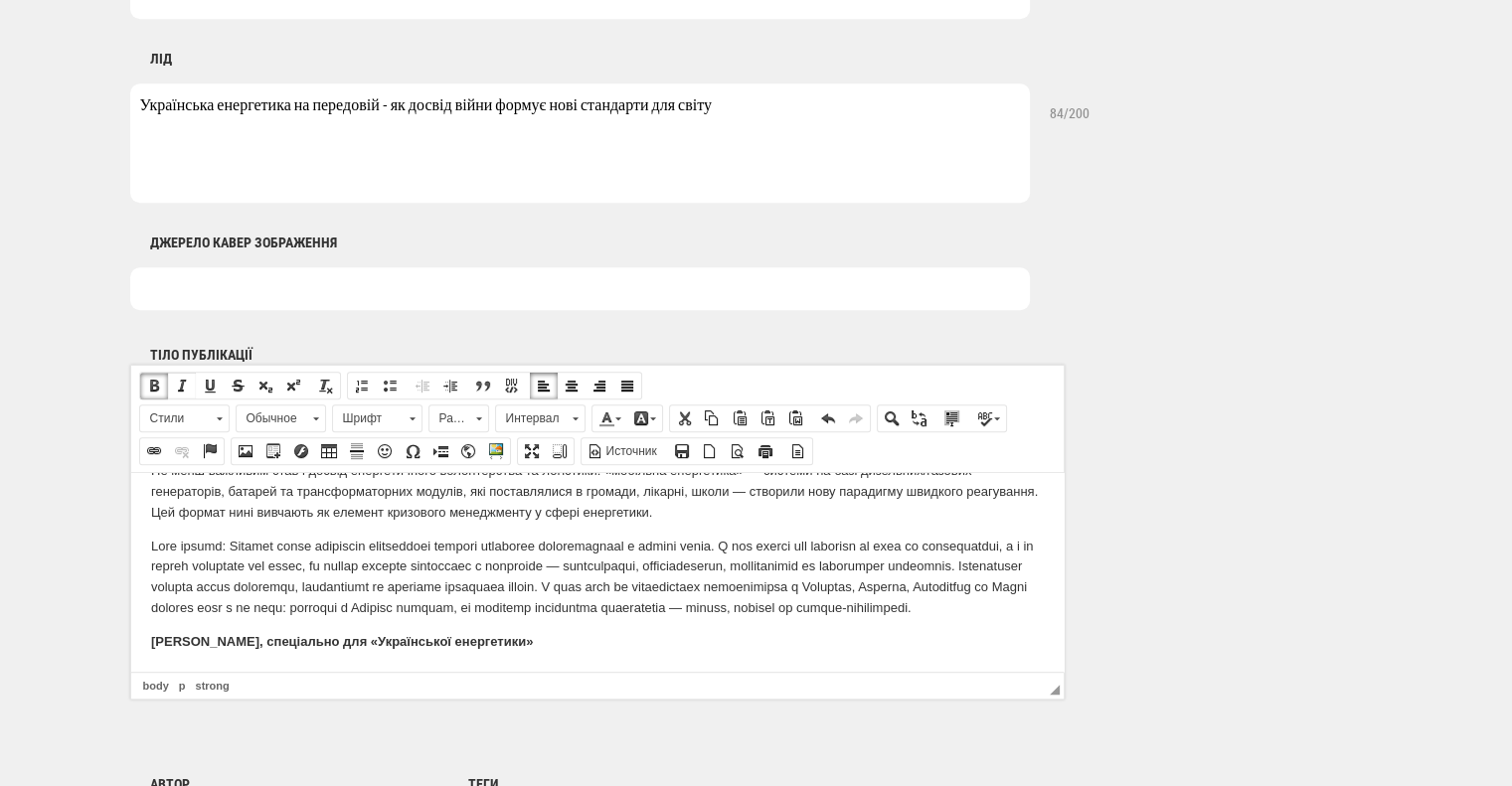 click at bounding box center (182, 386) 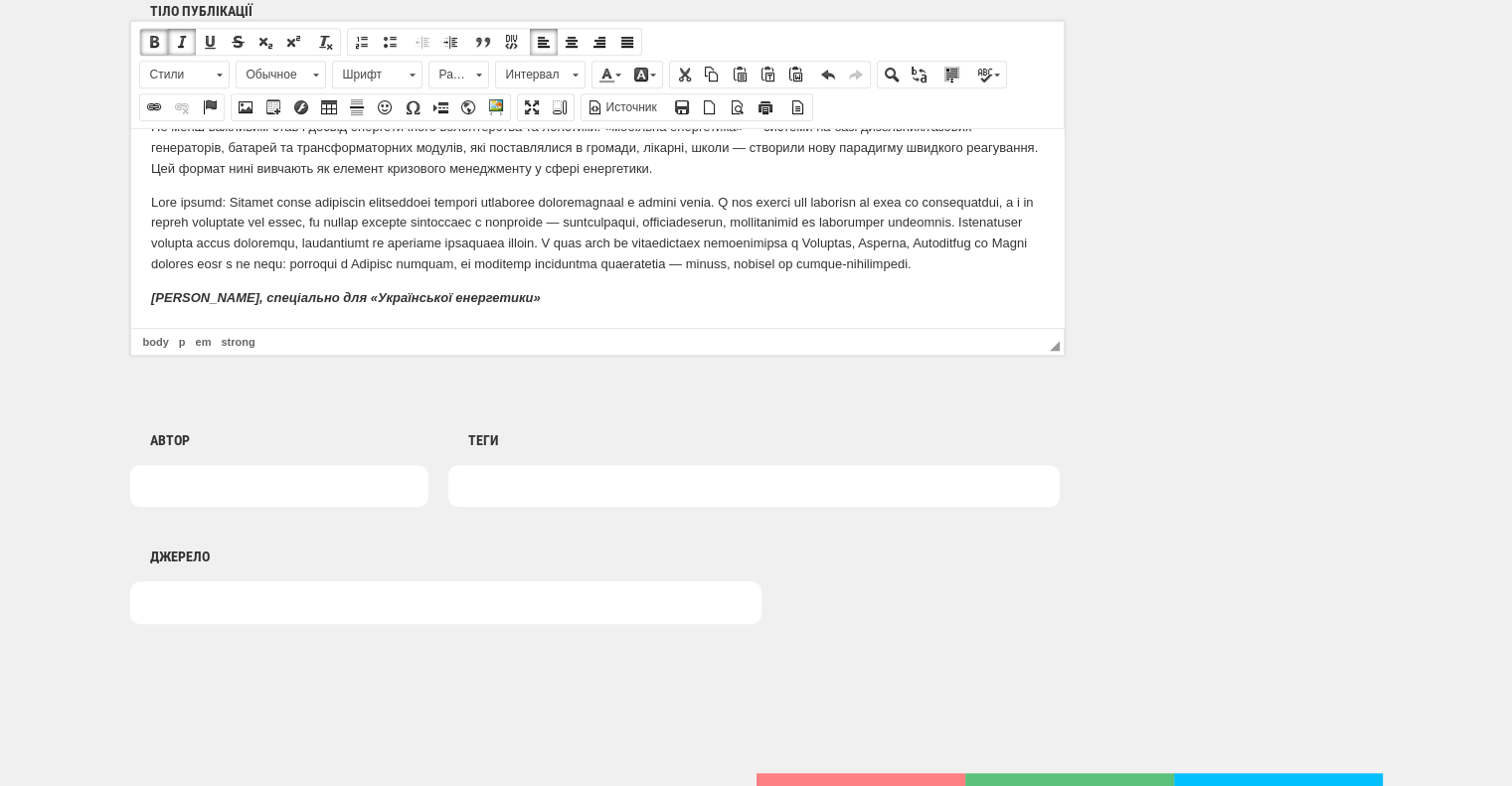 scroll, scrollTop: 1351, scrollLeft: 0, axis: vertical 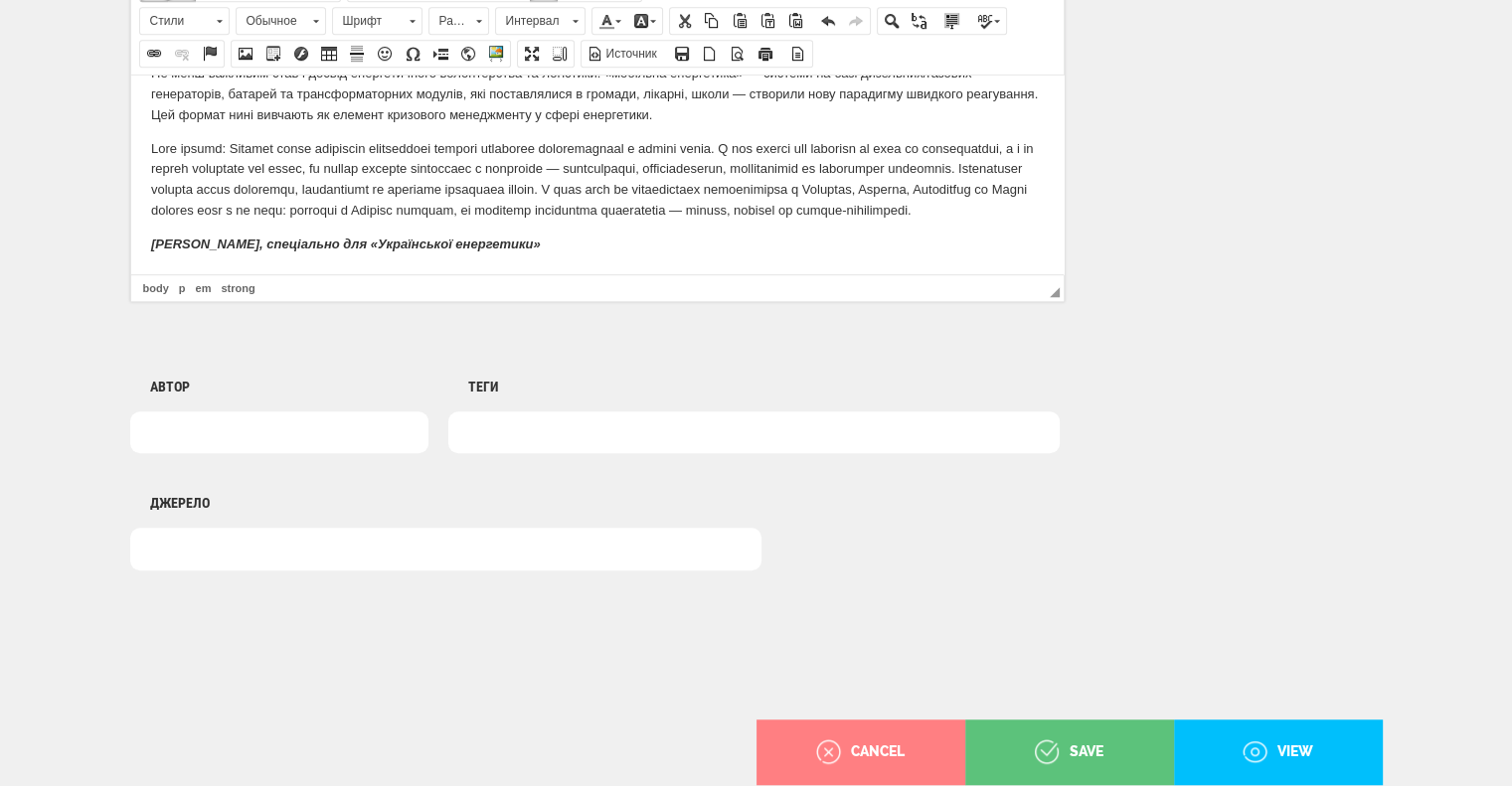 click at bounding box center [754, 432] 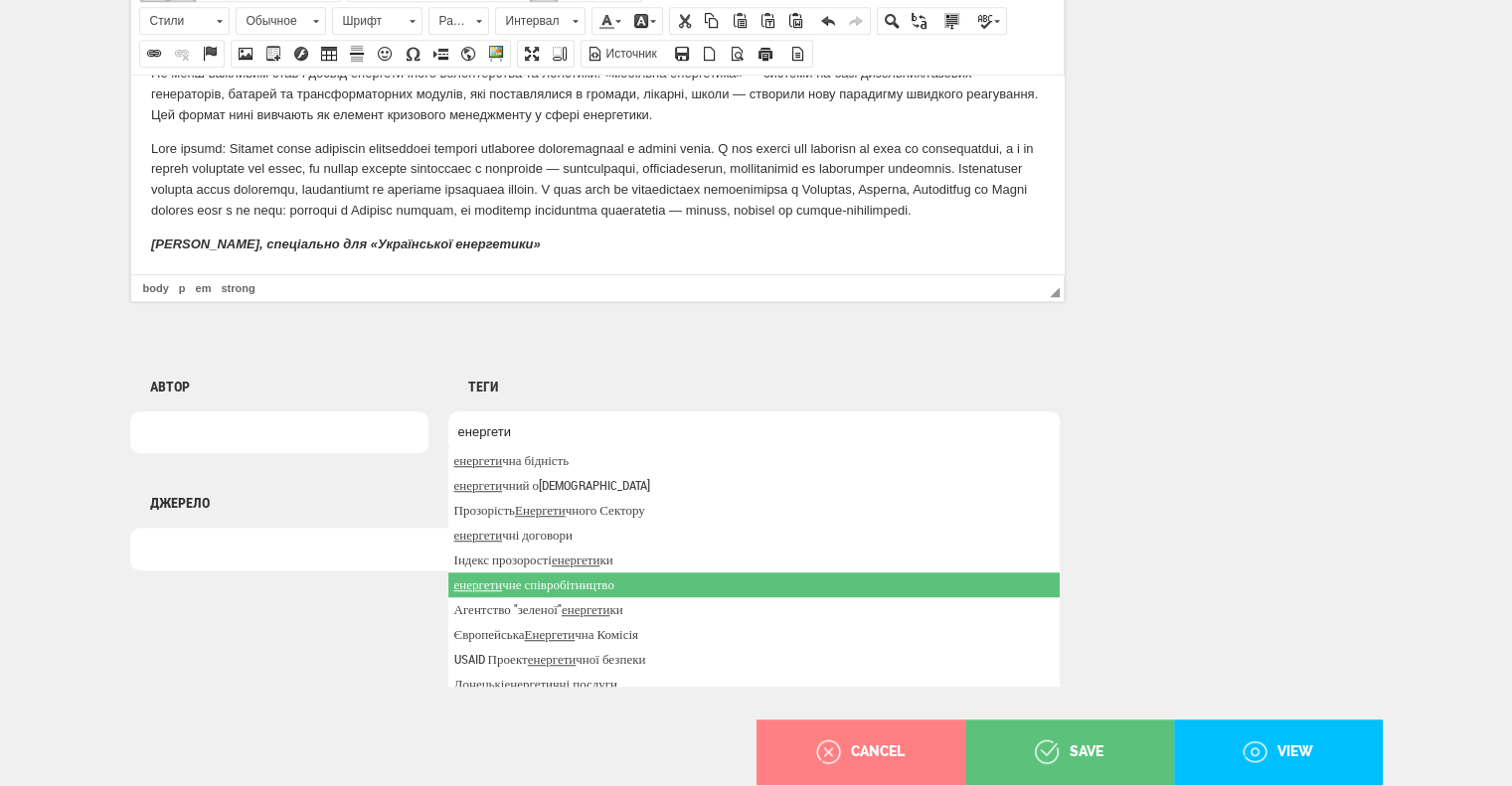 type on "енергети" 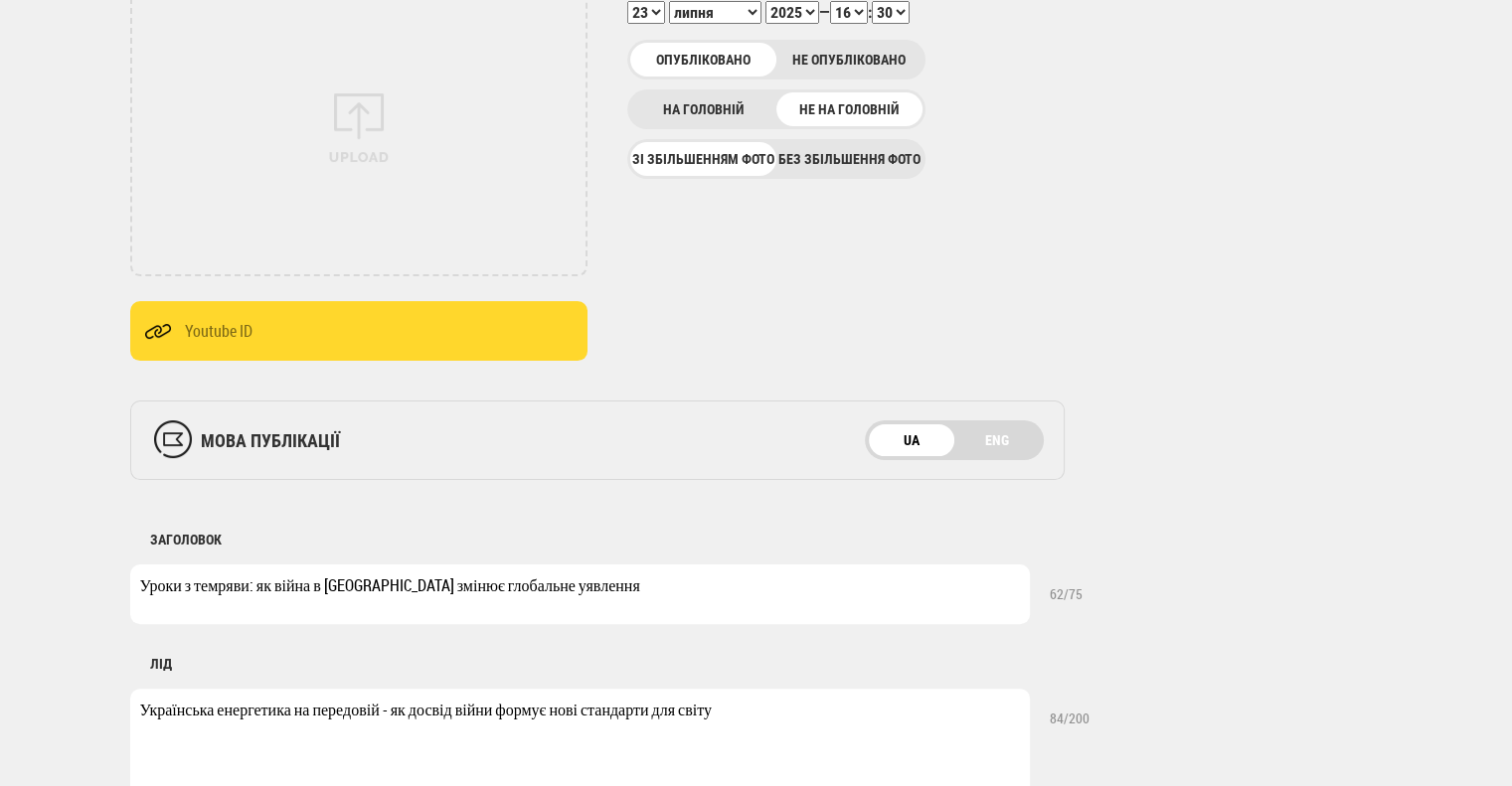 scroll, scrollTop: 0, scrollLeft: 0, axis: both 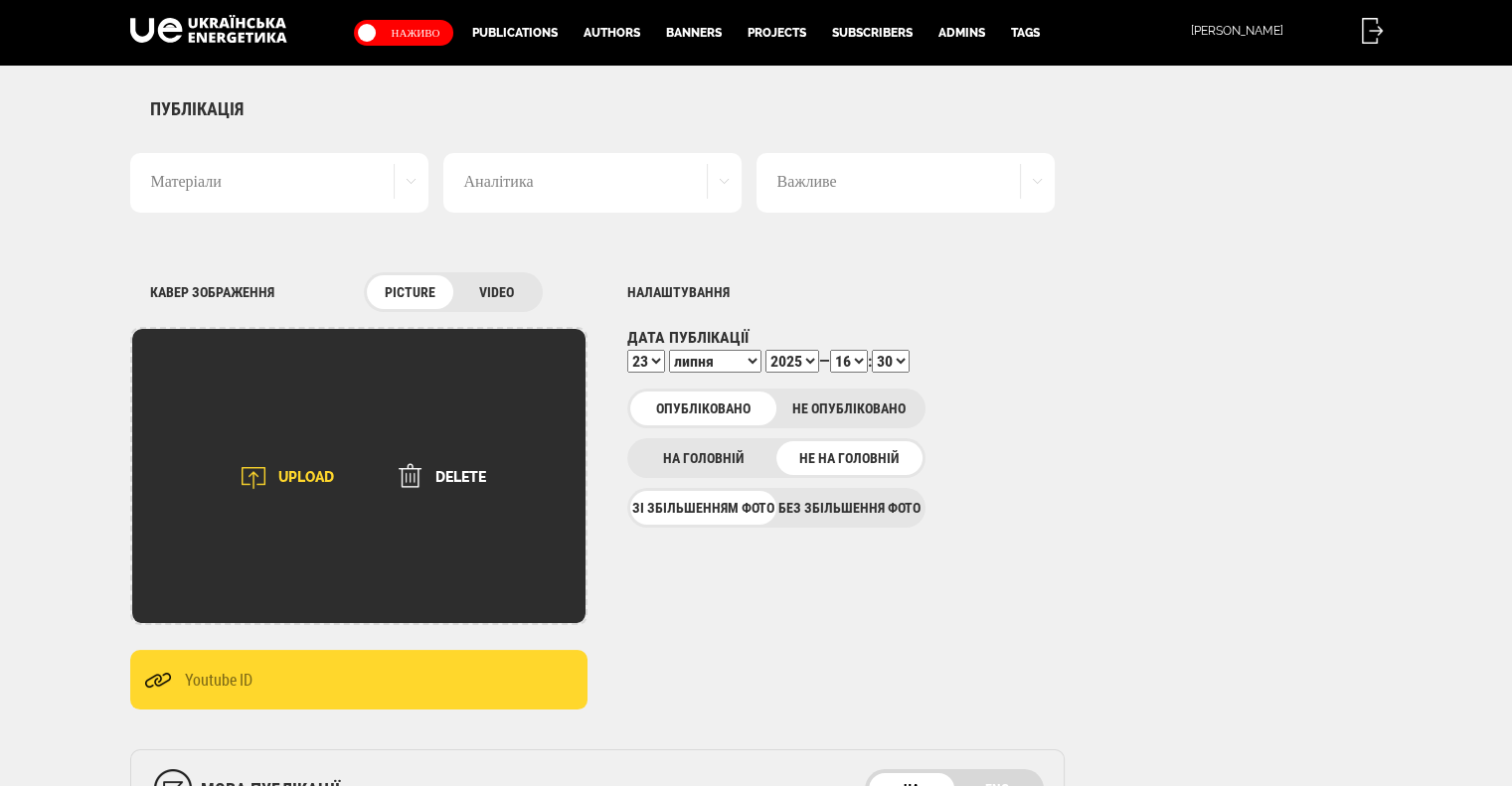 click on "UPLOAD" at bounding box center [281, 478] 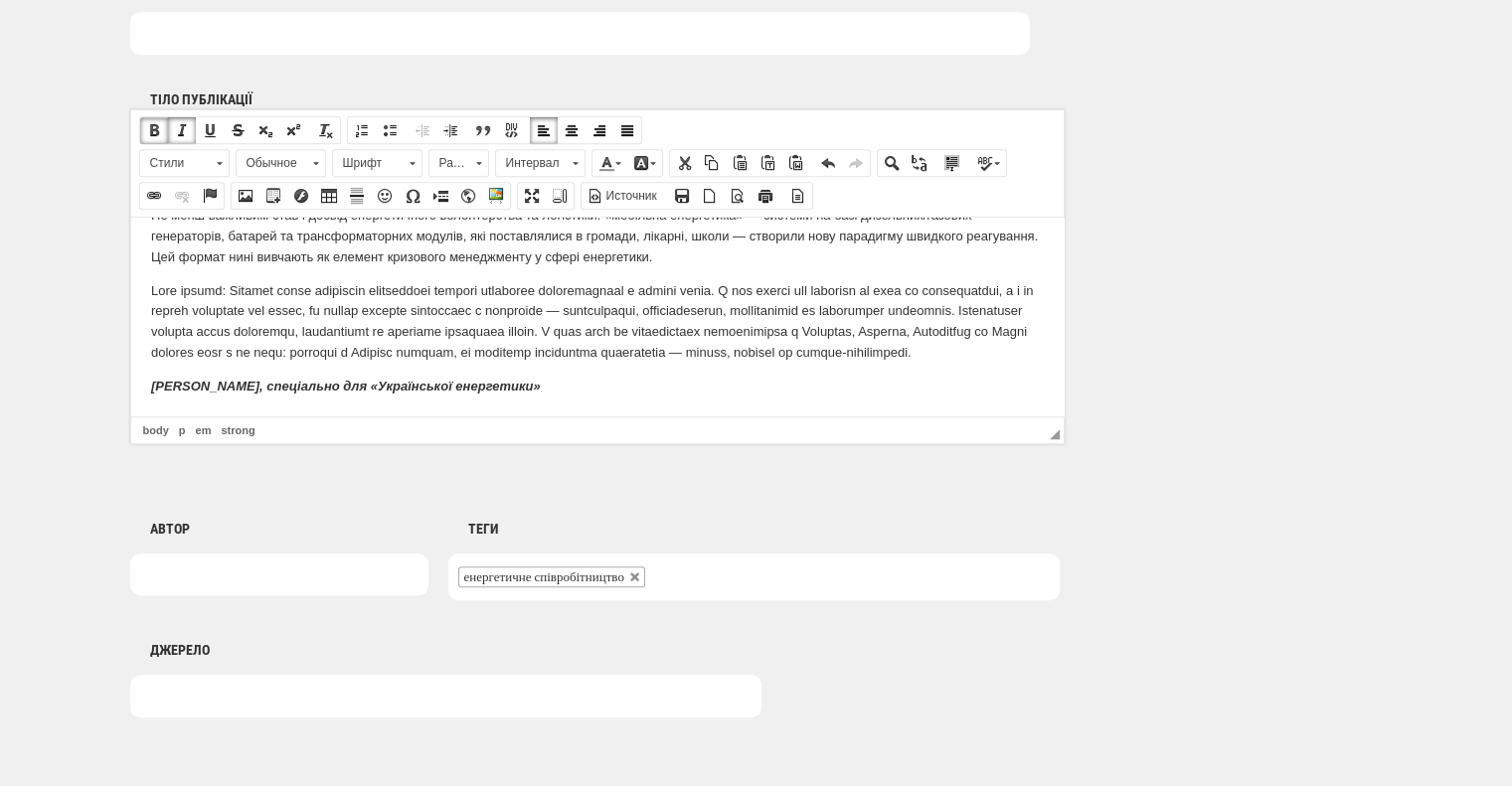 scroll, scrollTop: 1366, scrollLeft: 0, axis: vertical 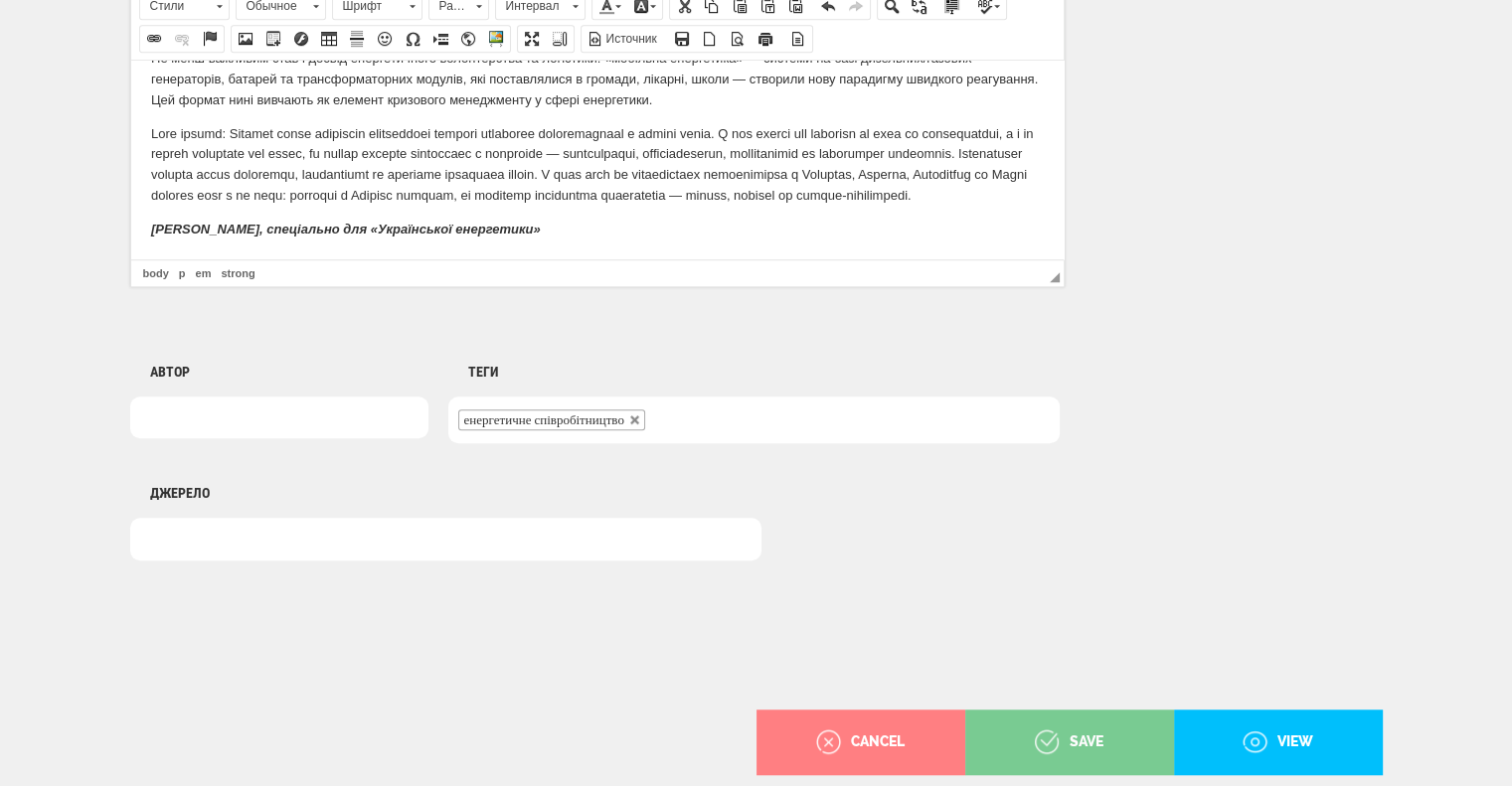 click on "save" at bounding box center [1070, 742] 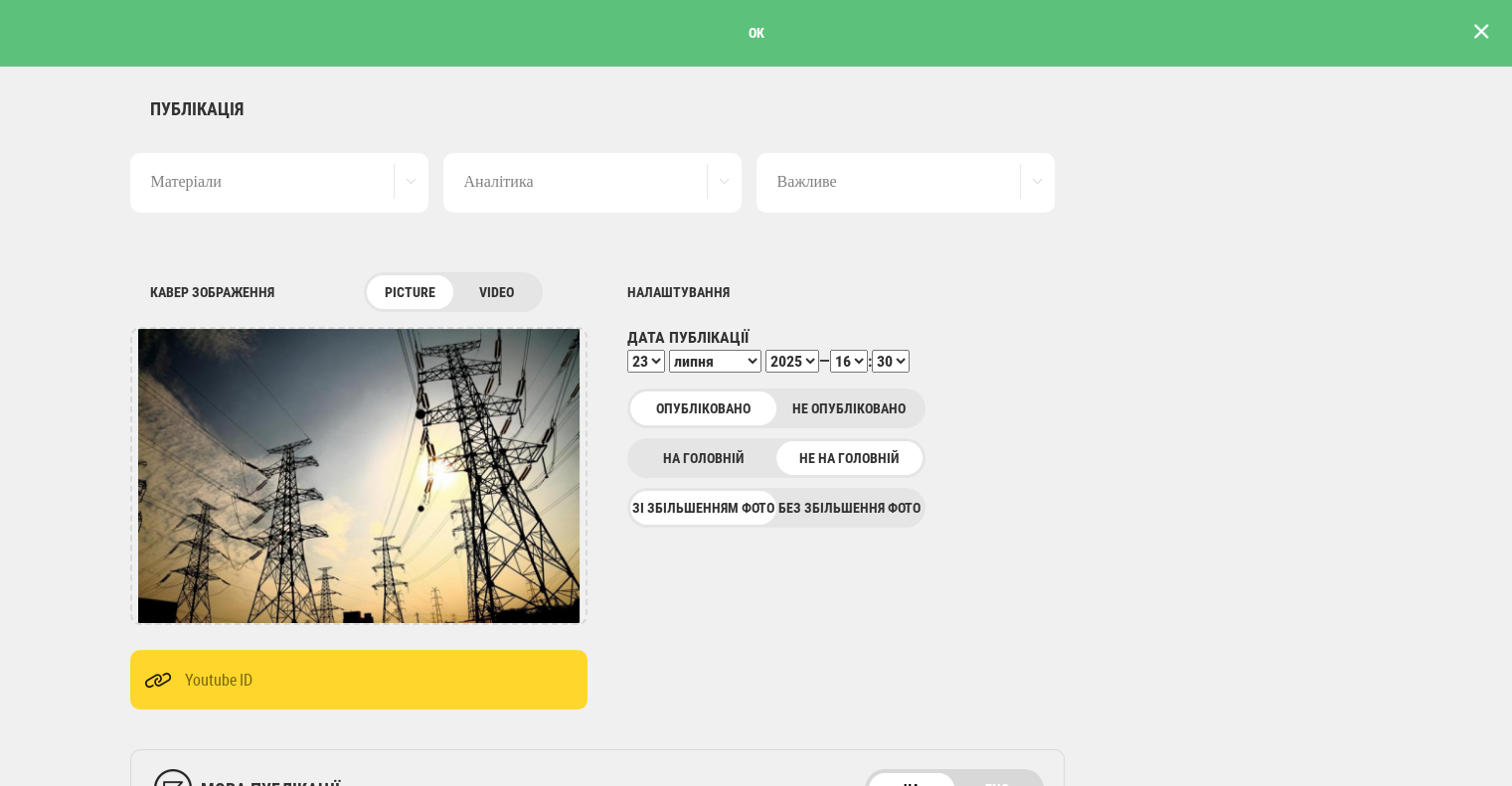 scroll, scrollTop: 0, scrollLeft: 0, axis: both 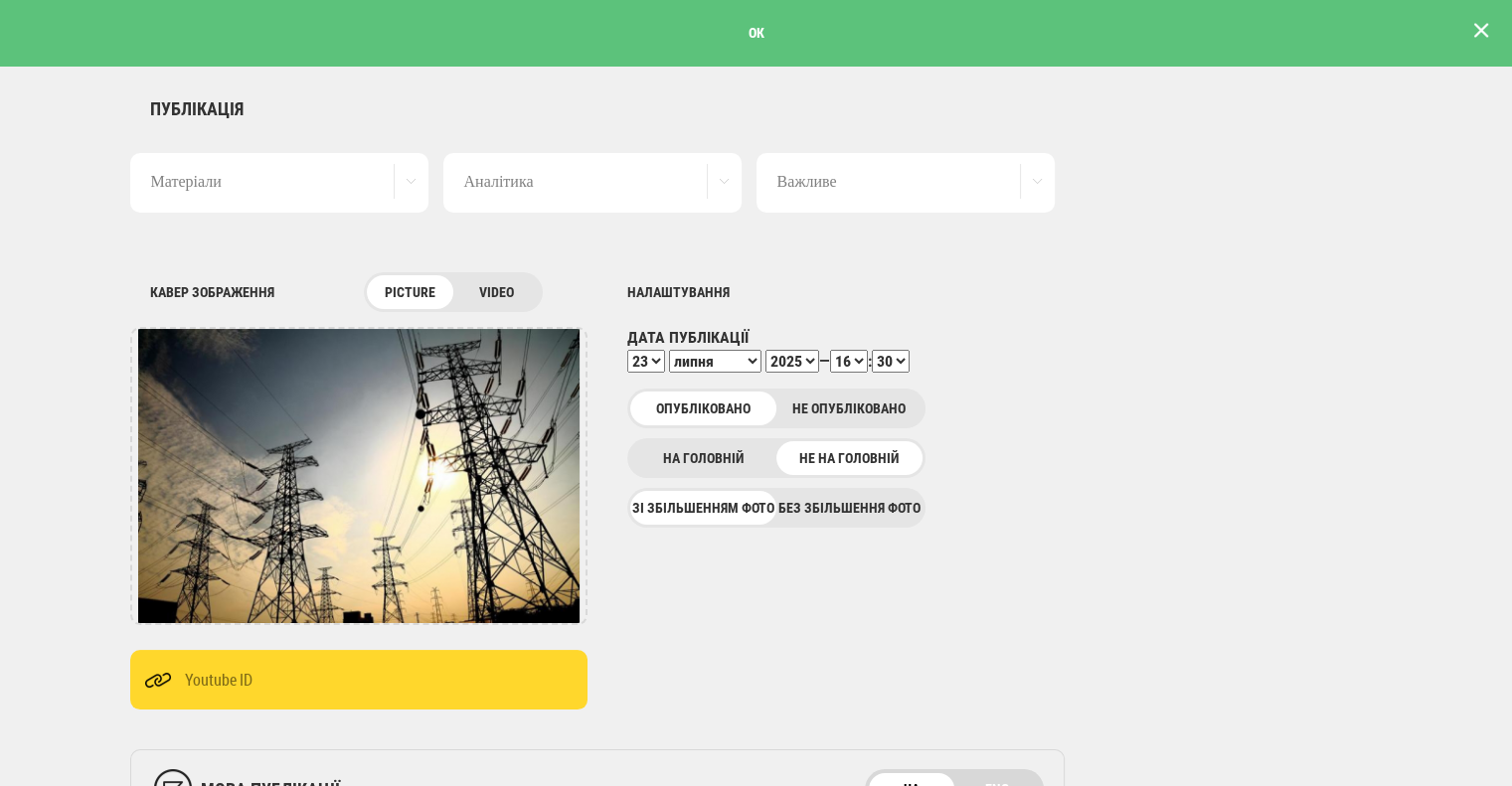 click at bounding box center [1481, 31] 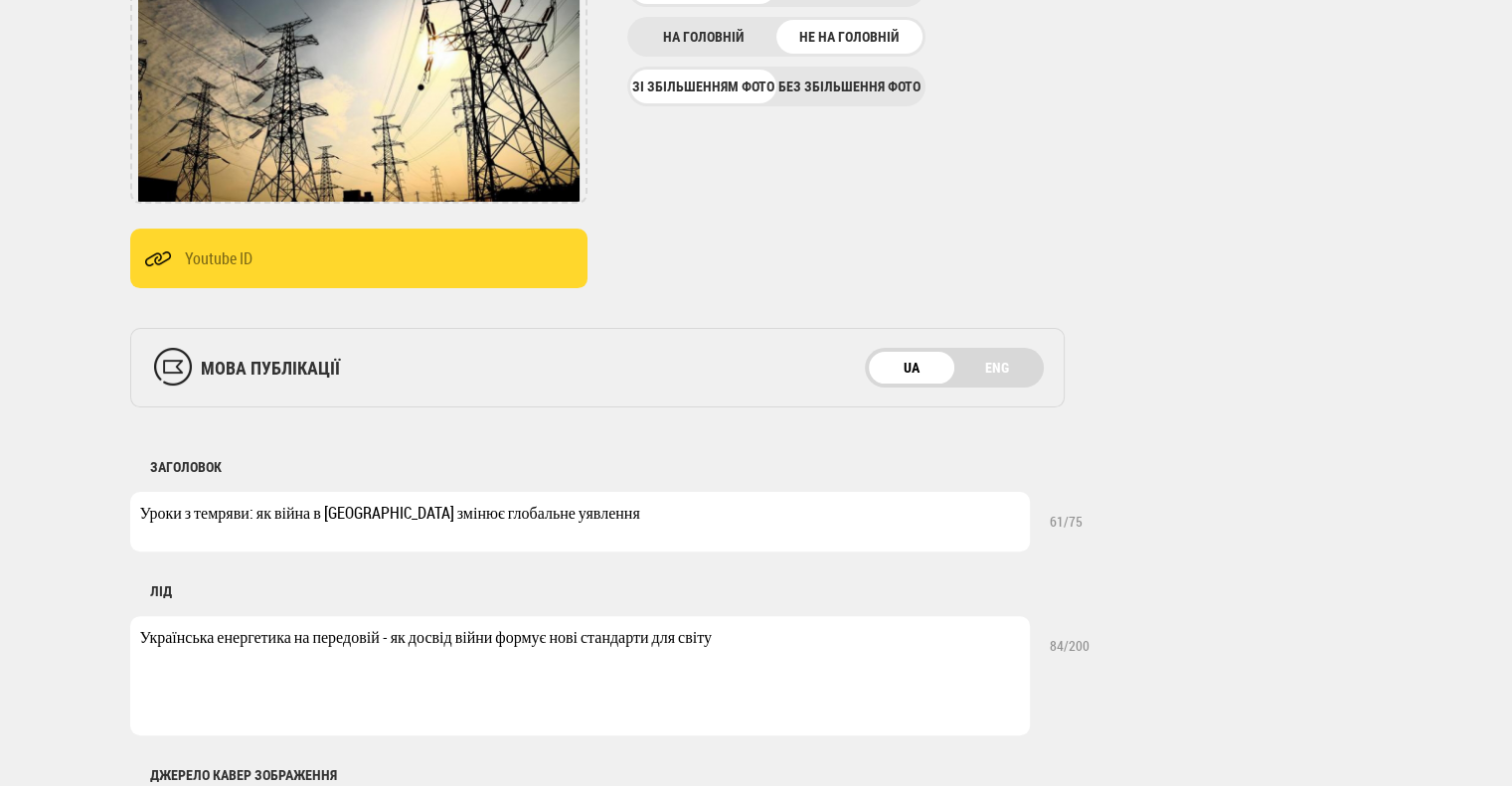 scroll, scrollTop: 696, scrollLeft: 0, axis: vertical 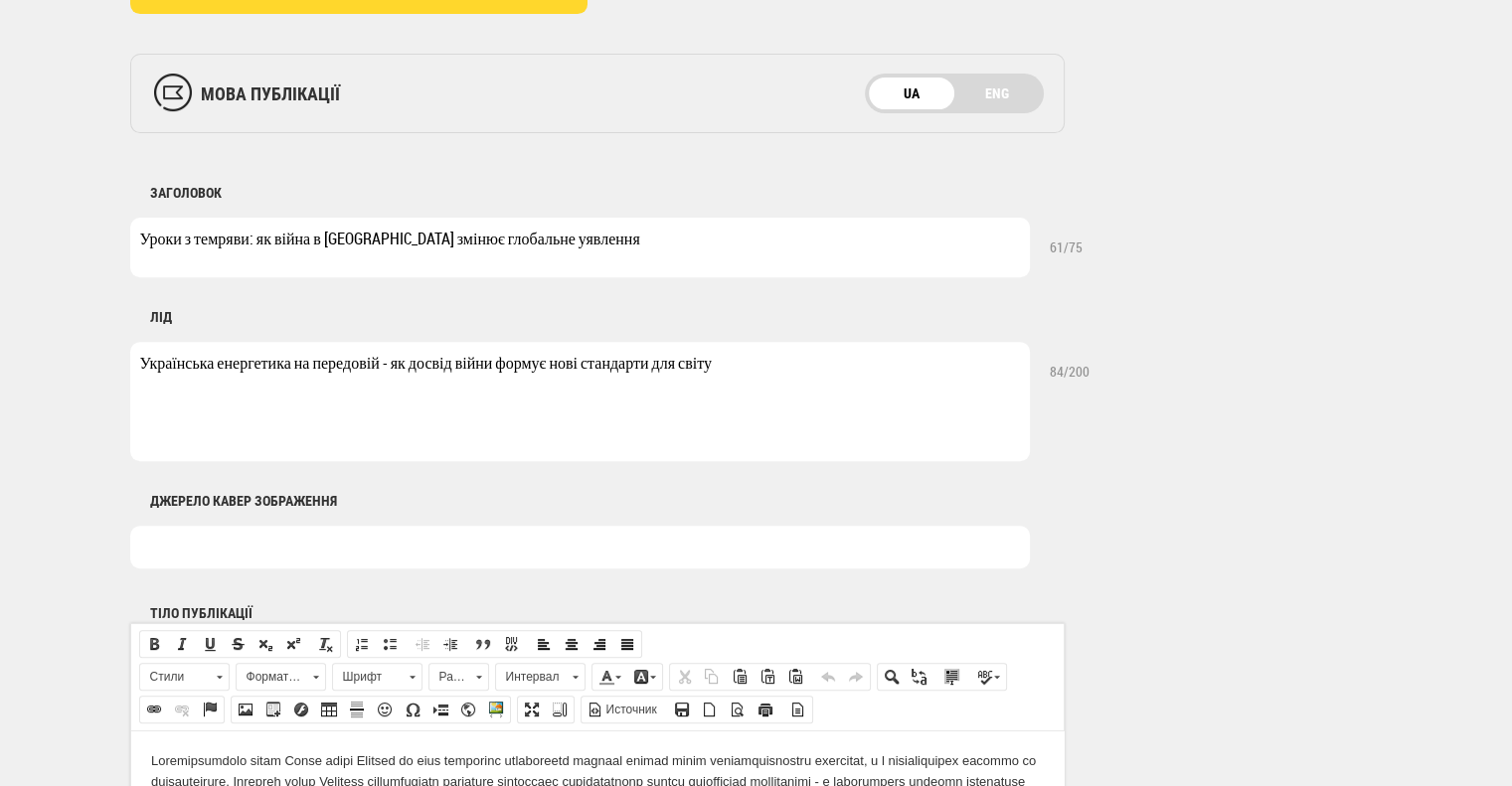 drag, startPoint x: 602, startPoint y: 236, endPoint x: 134, endPoint y: 230, distance: 468.0385 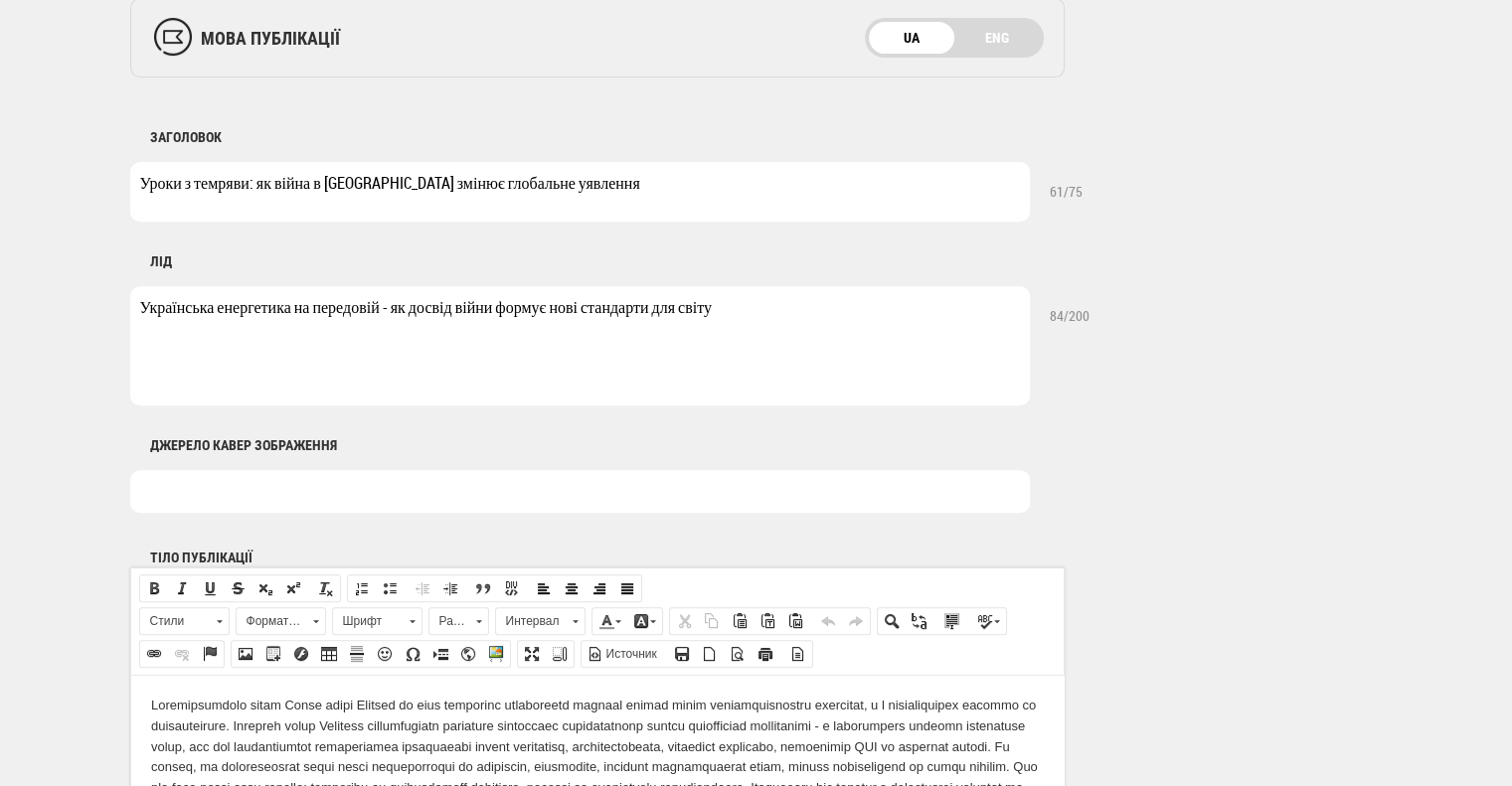 scroll, scrollTop: 795, scrollLeft: 0, axis: vertical 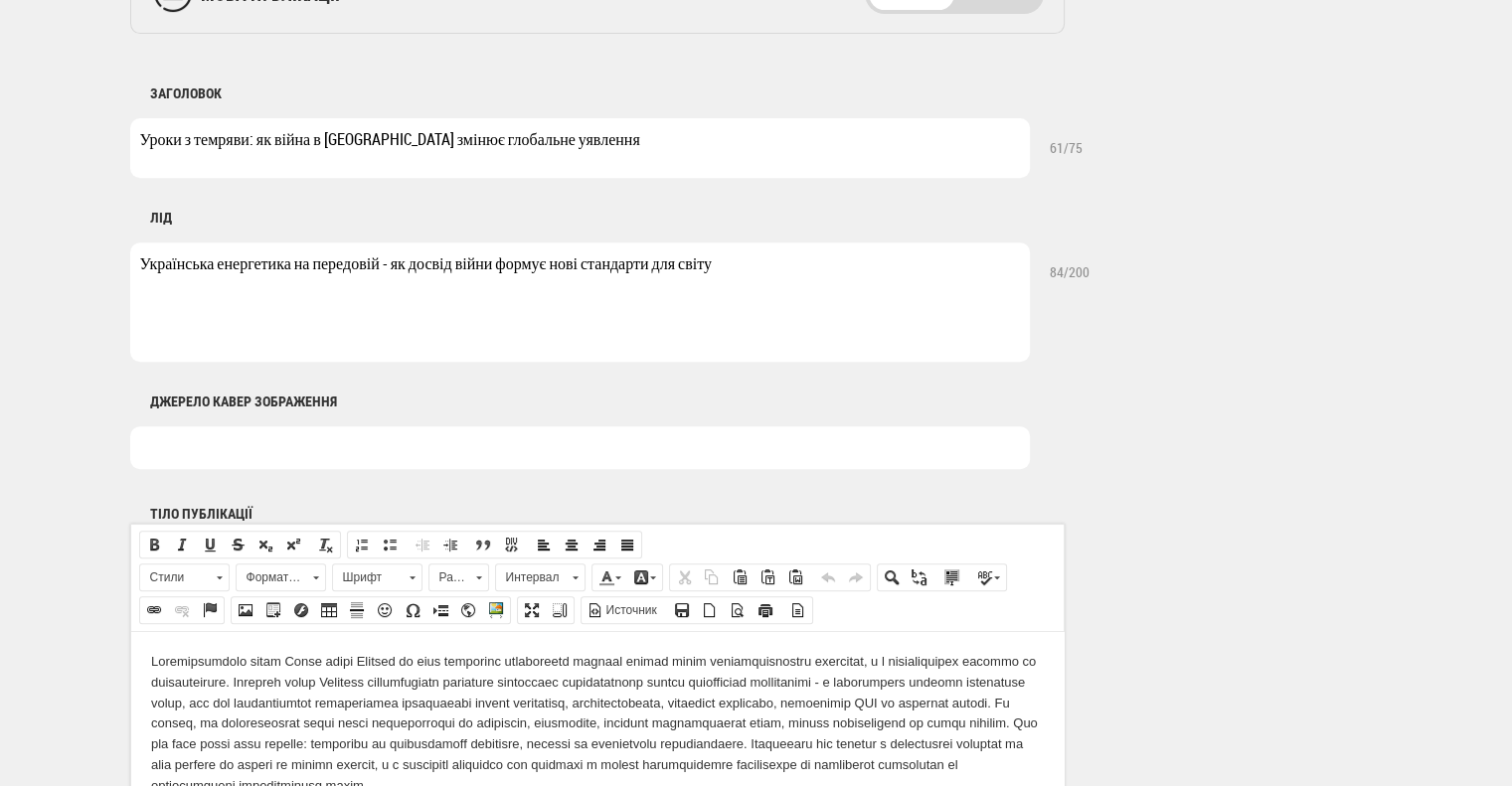 drag, startPoint x: 727, startPoint y: 265, endPoint x: 132, endPoint y: 281, distance: 595.215 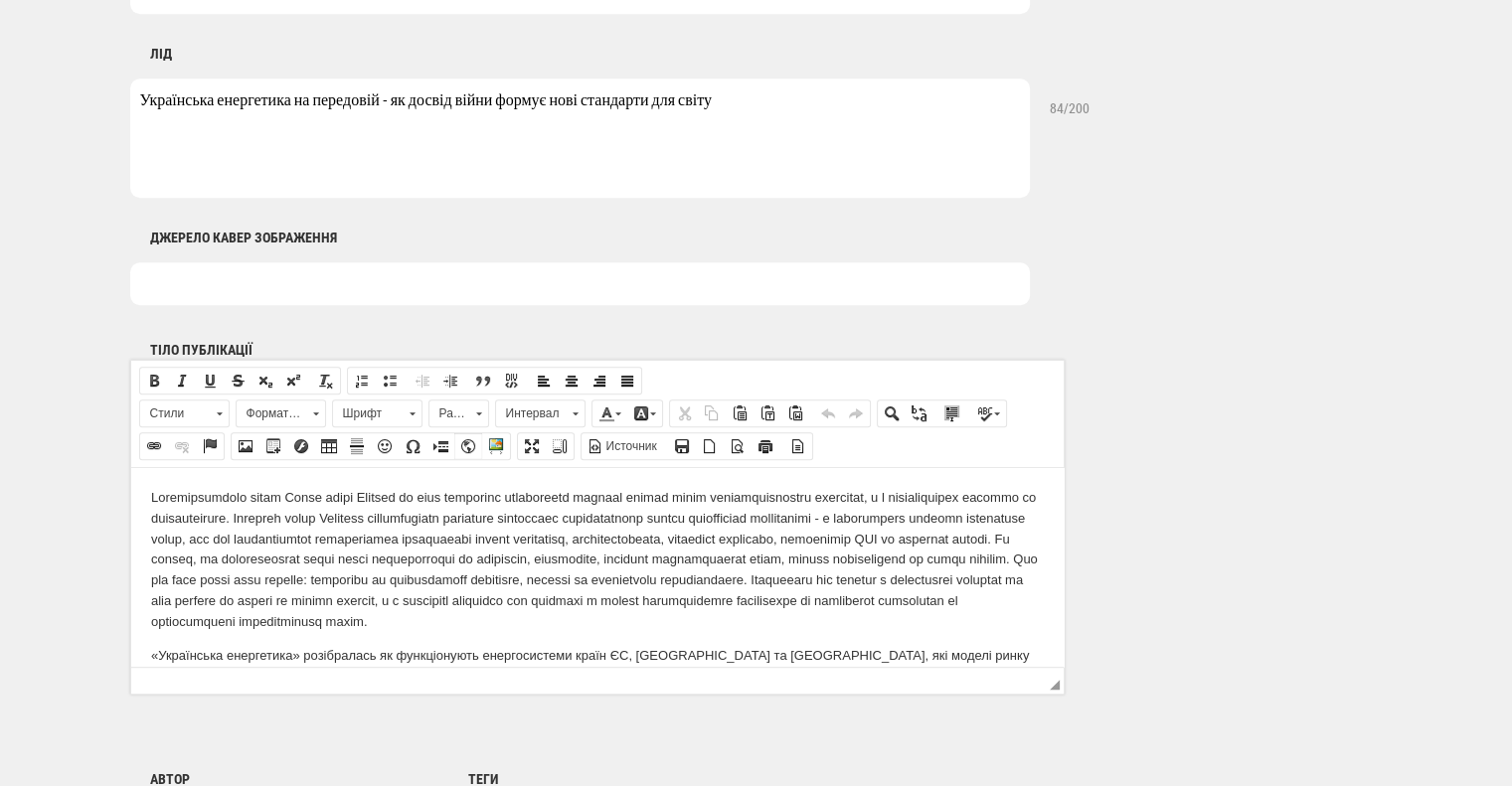 scroll, scrollTop: 994, scrollLeft: 0, axis: vertical 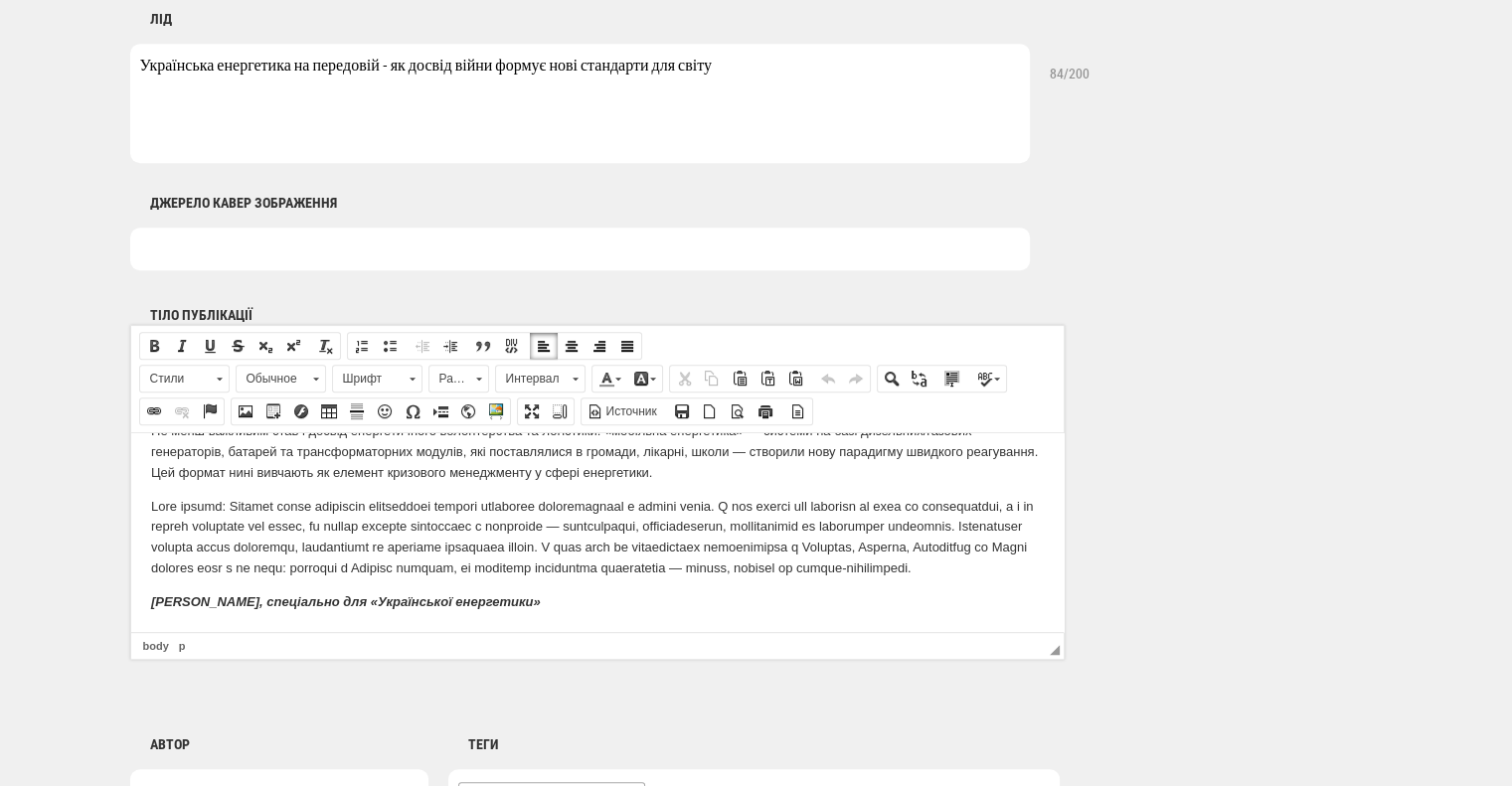 drag, startPoint x: 160, startPoint y: 461, endPoint x: 576, endPoint y: 594, distance: 436.7436 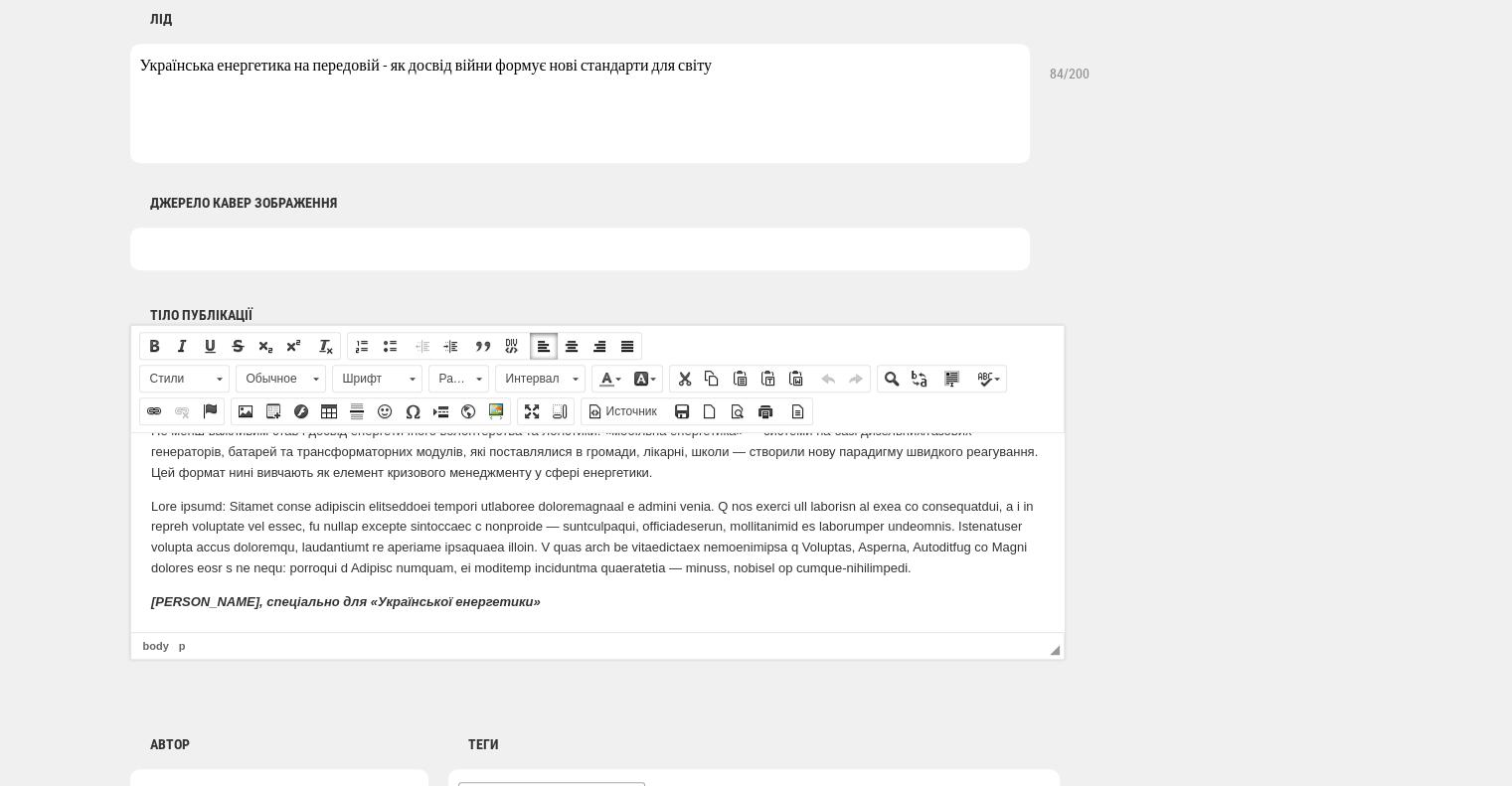 scroll, scrollTop: 0, scrollLeft: 0, axis: both 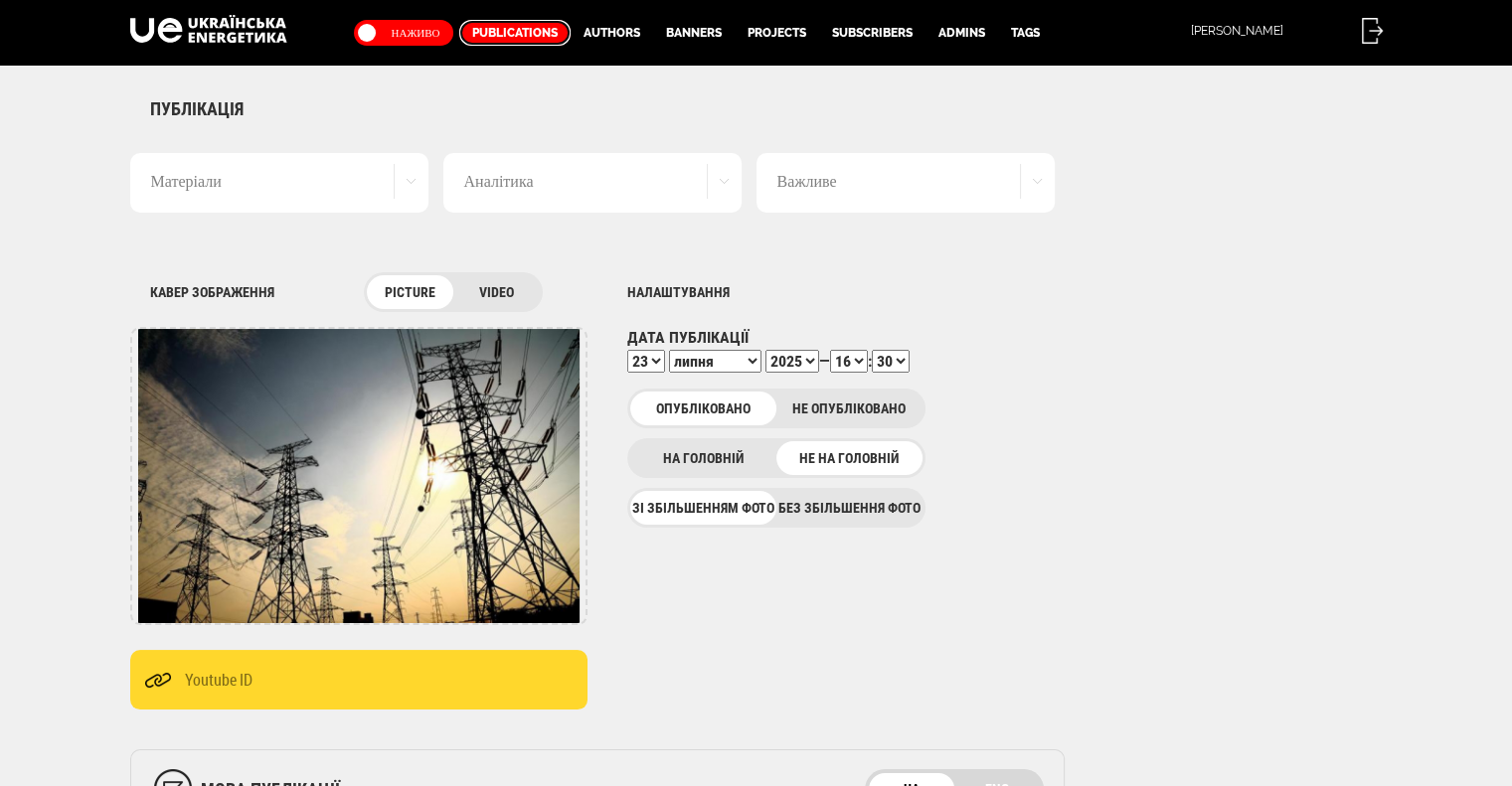 click on "Publications" at bounding box center [515, 33] 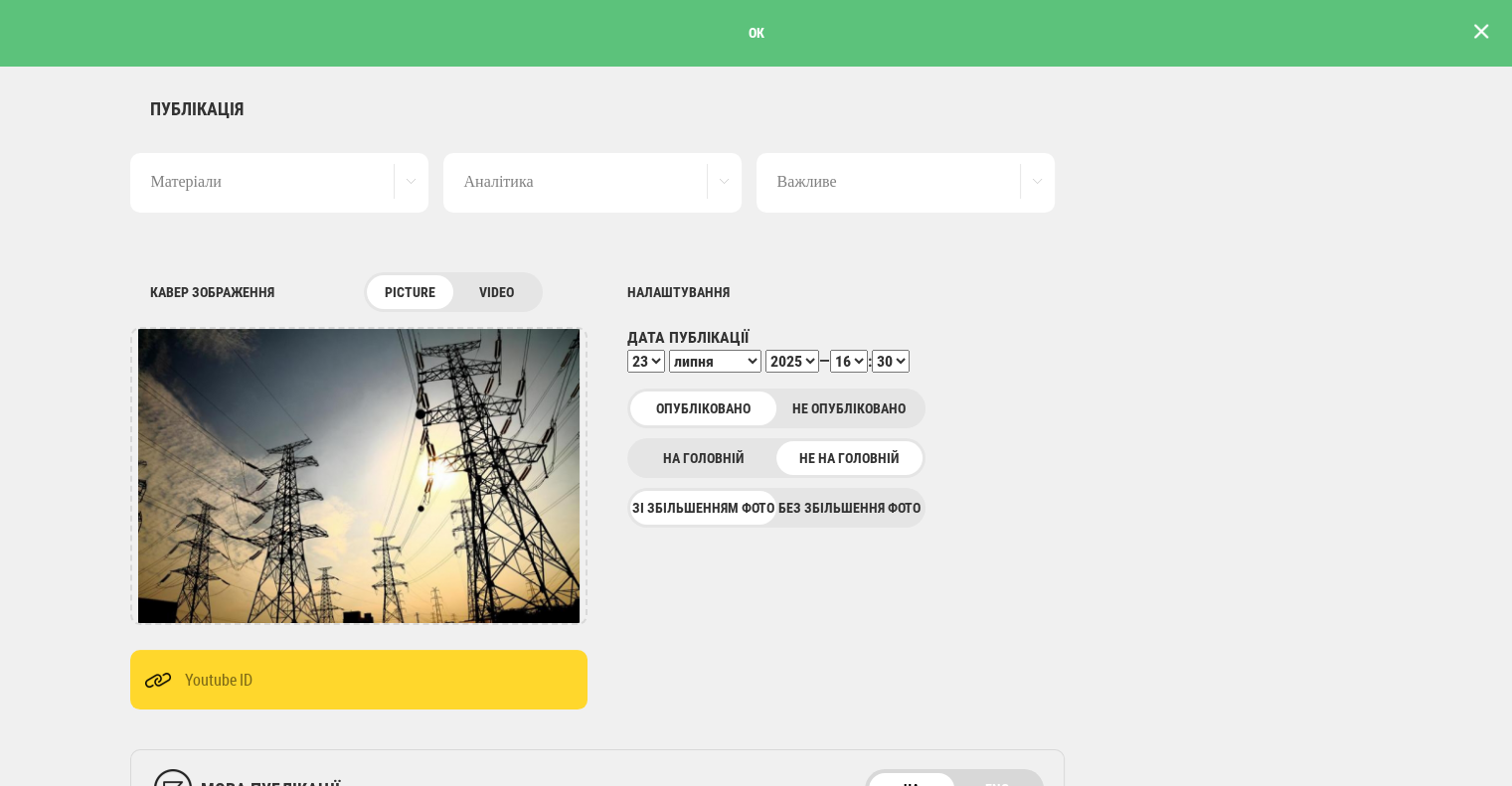 scroll, scrollTop: 0, scrollLeft: 0, axis: both 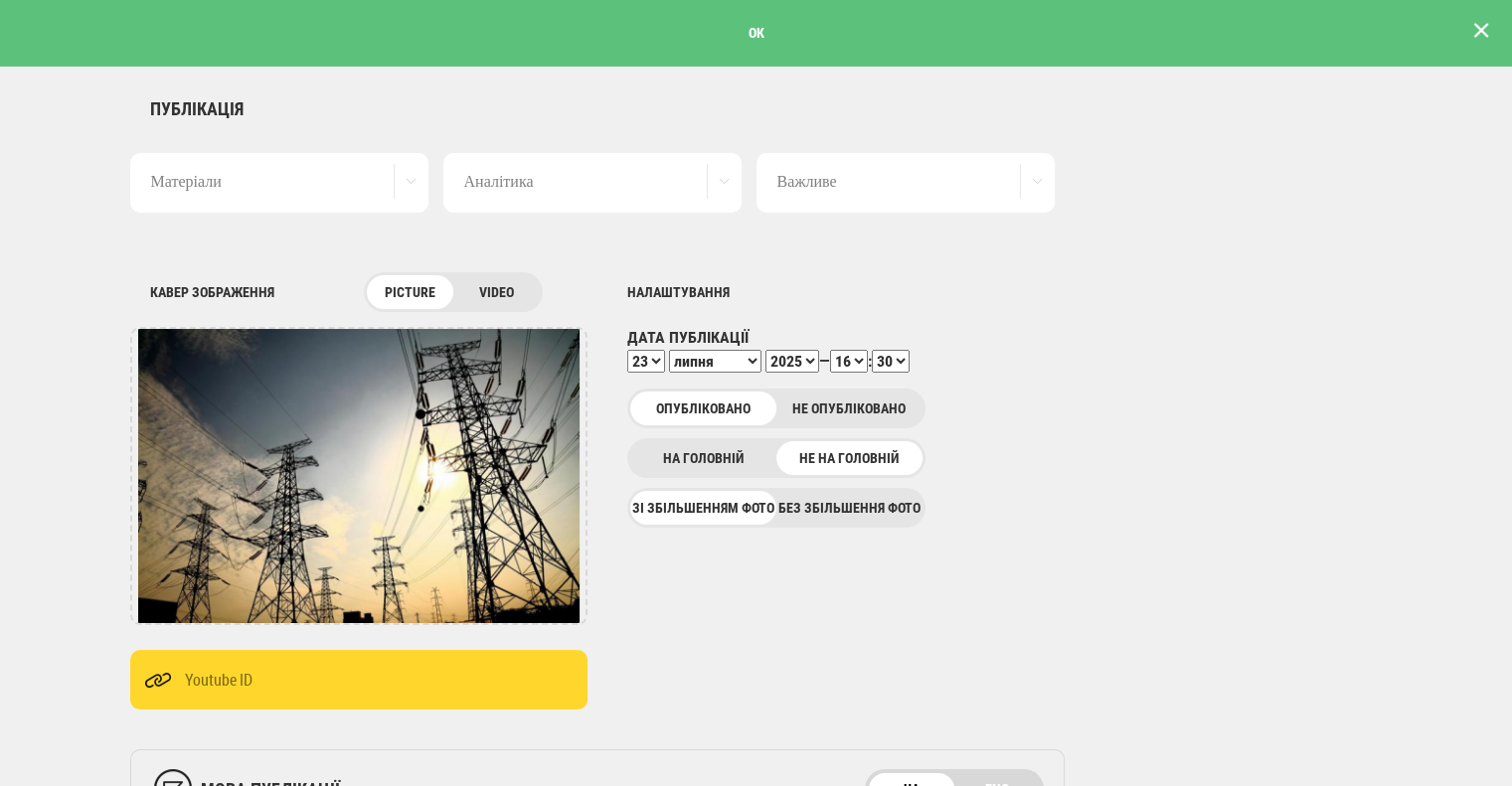 click at bounding box center [1481, 31] 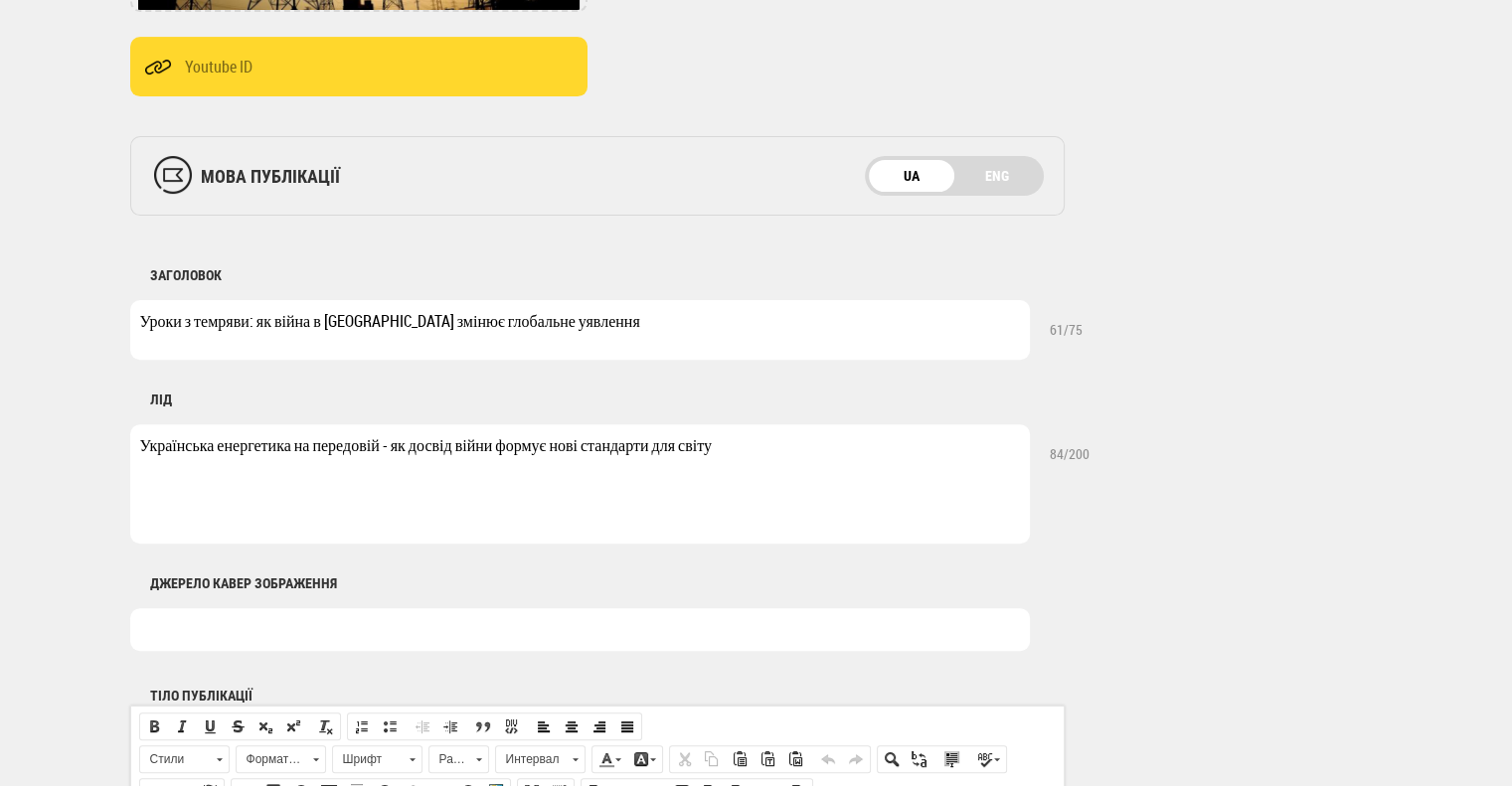 scroll, scrollTop: 696, scrollLeft: 0, axis: vertical 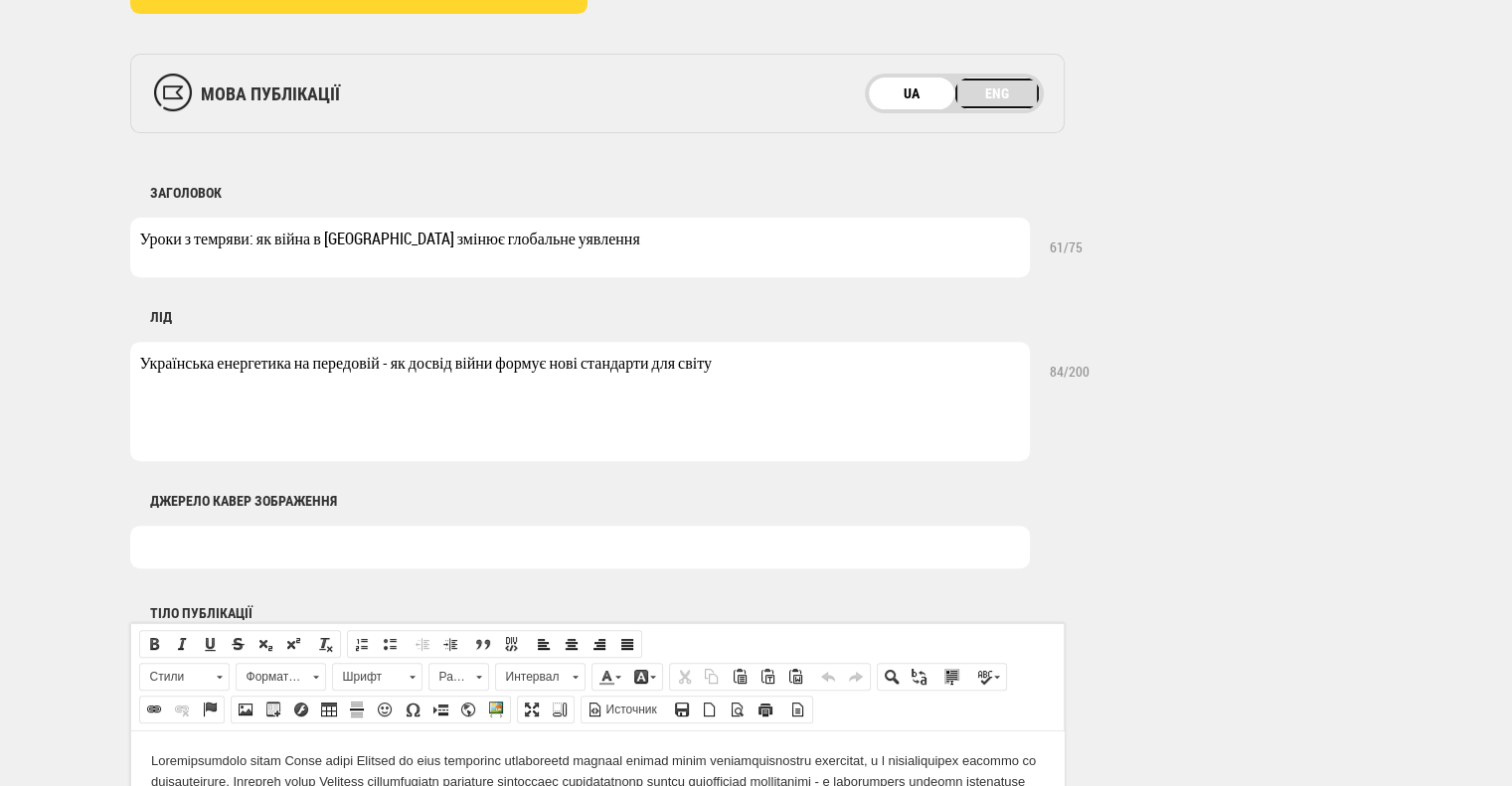 click on "ENG" at bounding box center [997, 93] 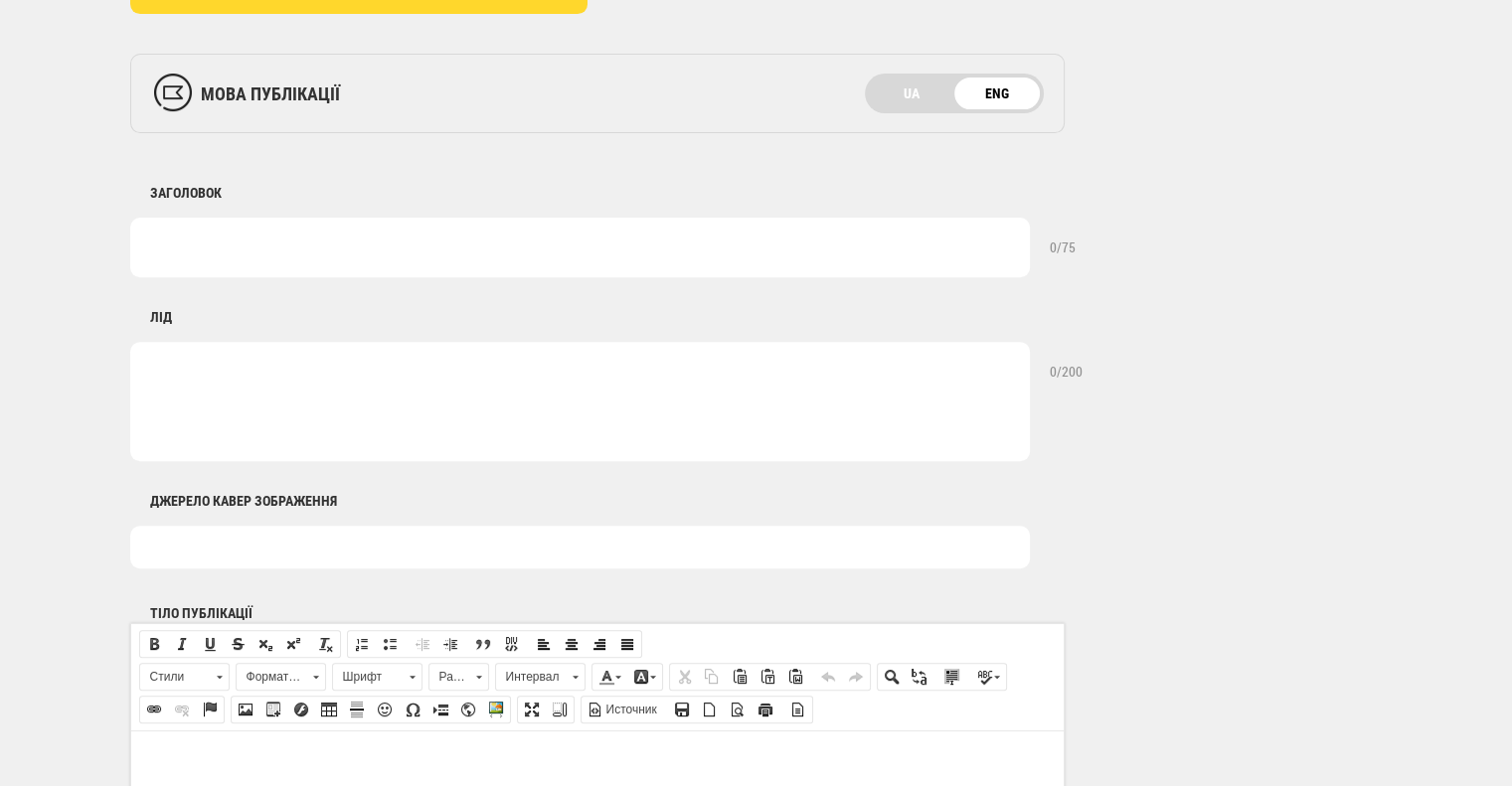 click at bounding box center [580, 247] 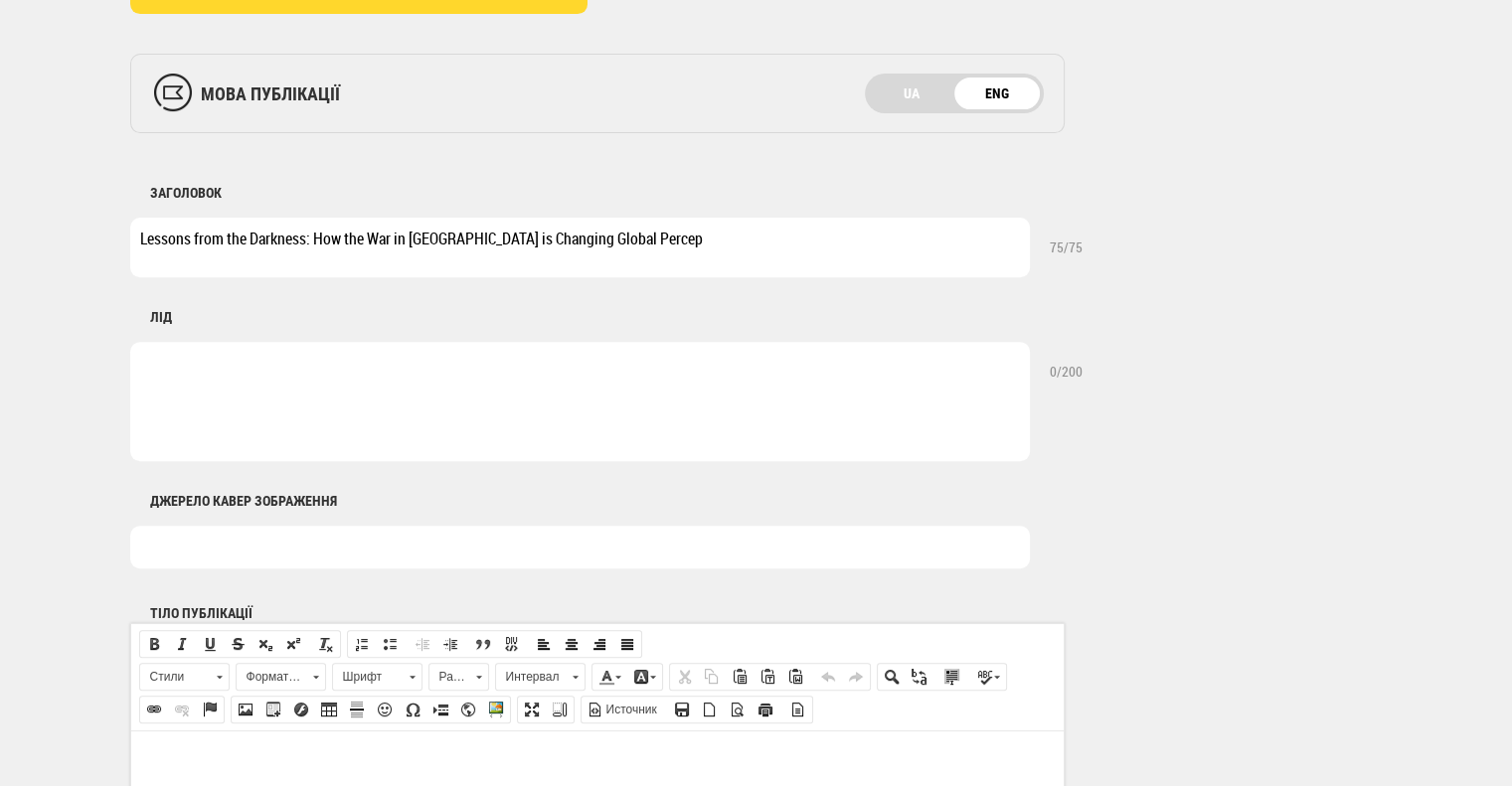 type on "Lessons from the Darkness: How the War in [GEOGRAPHIC_DATA] is Changing Global Percep" 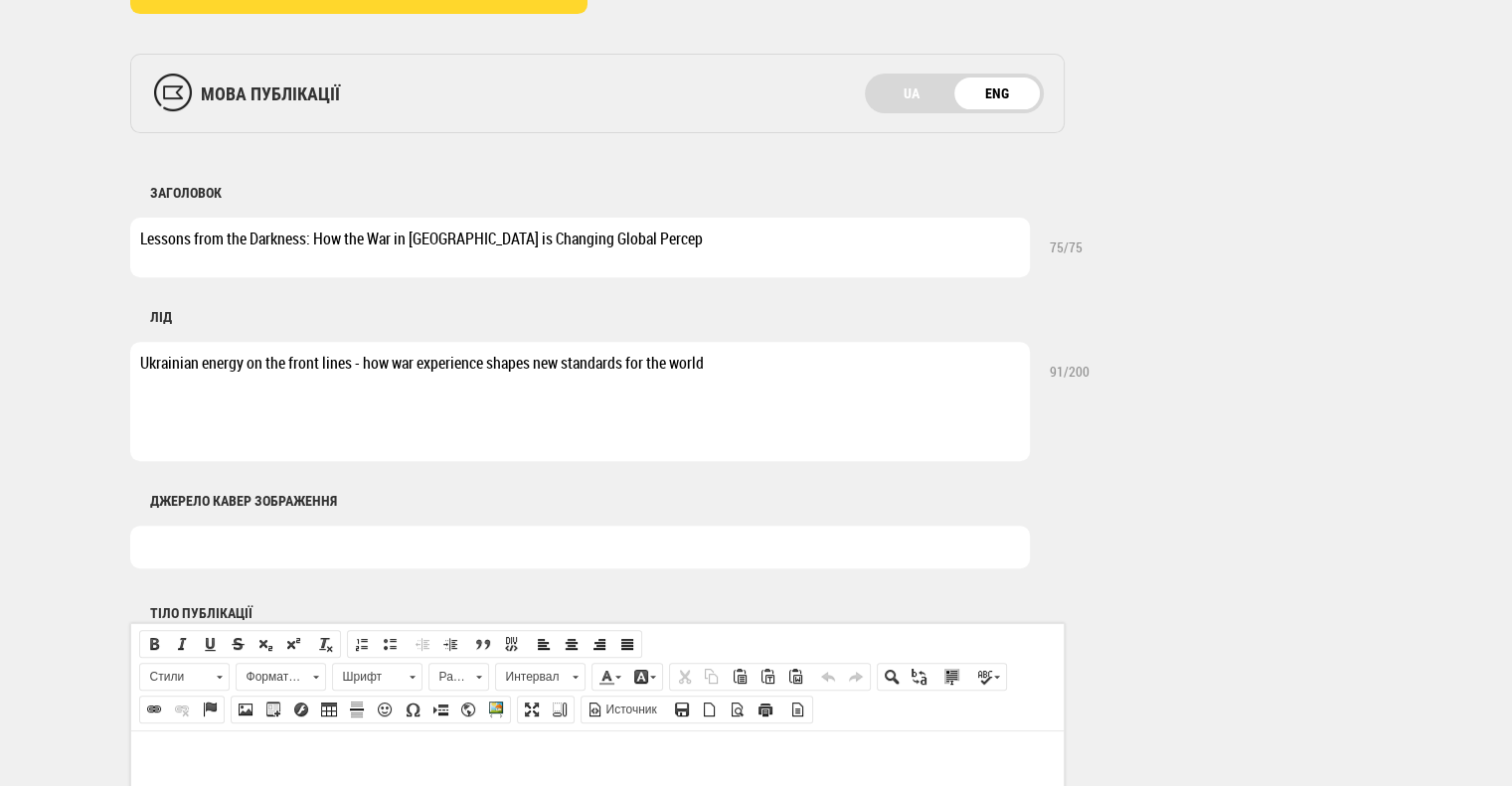 type on "Ukrainian energy on the front lines - how war experience shapes new standards for the world" 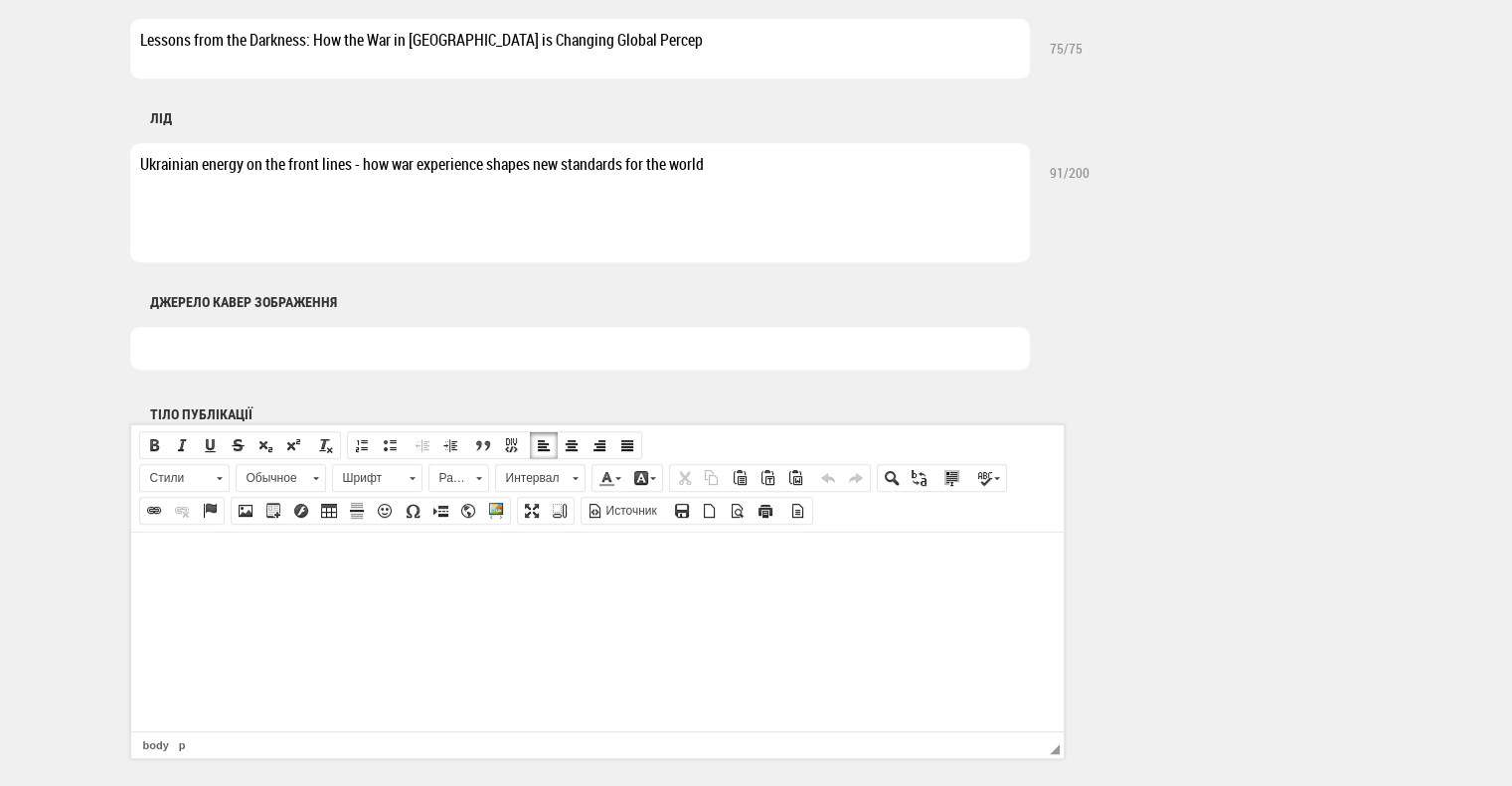 click at bounding box center [596, 561] 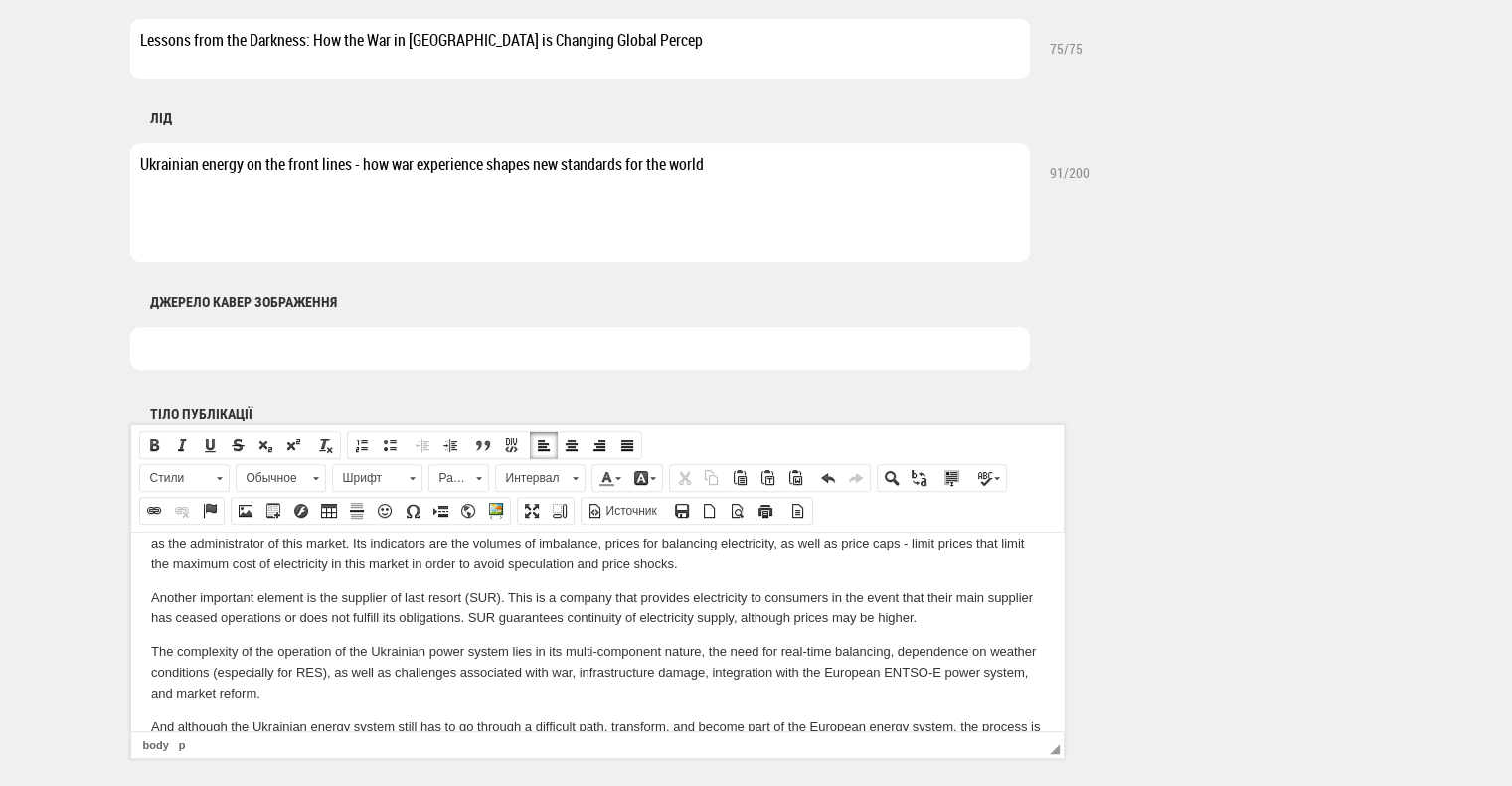 scroll, scrollTop: 831, scrollLeft: 0, axis: vertical 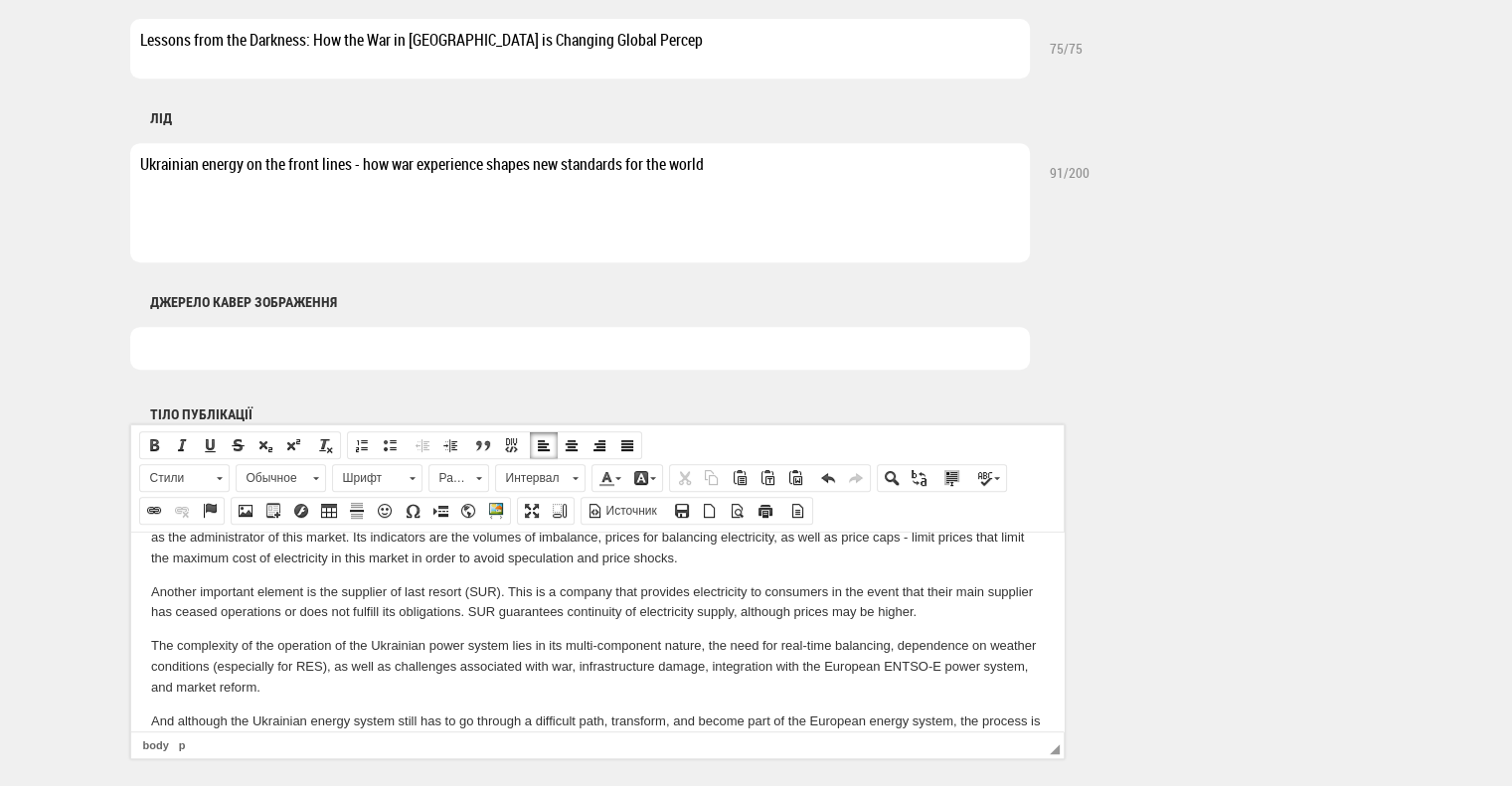 type 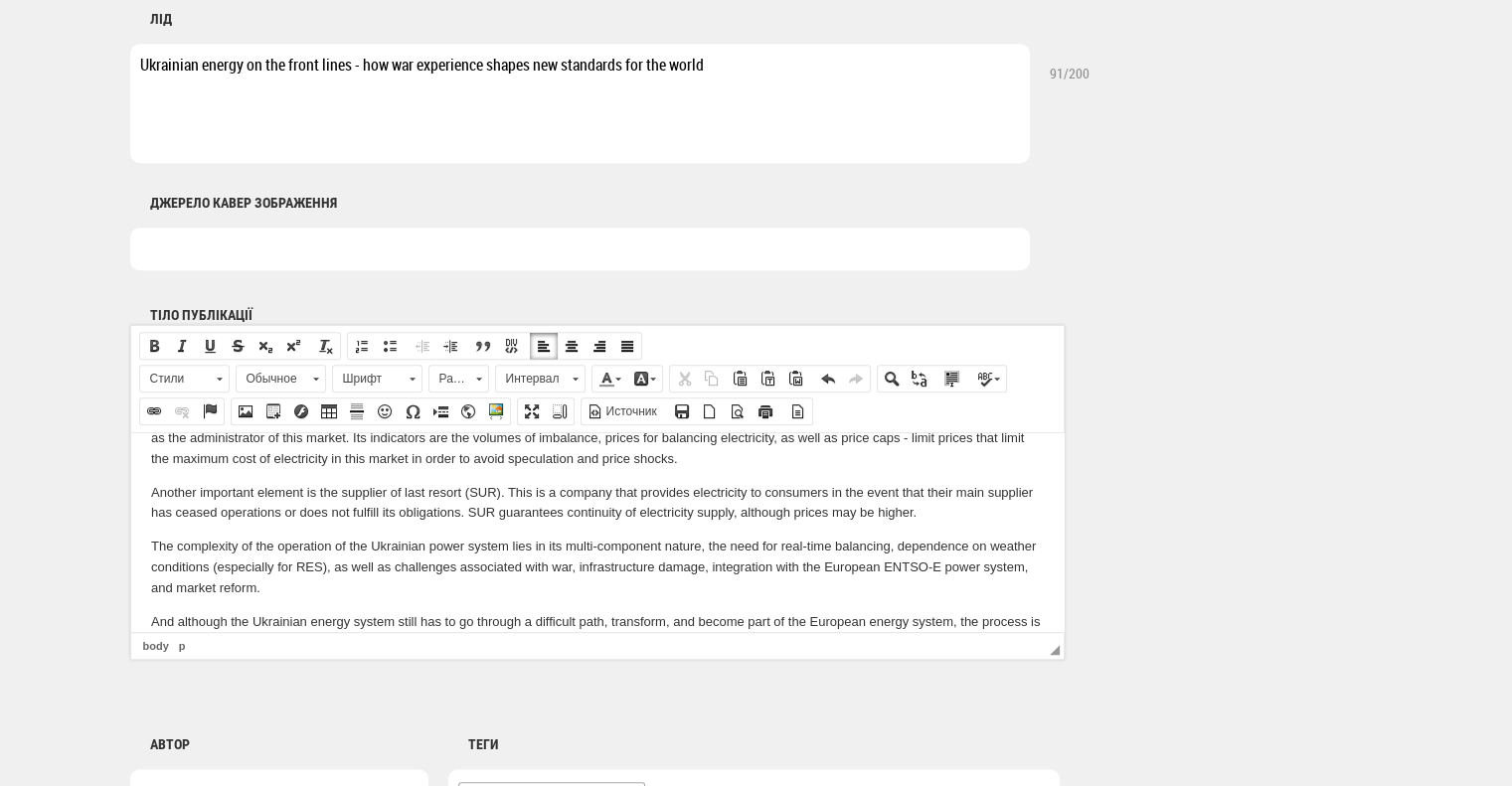 drag, startPoint x: 314, startPoint y: 600, endPoint x: 356, endPoint y: 606, distance: 42.426407 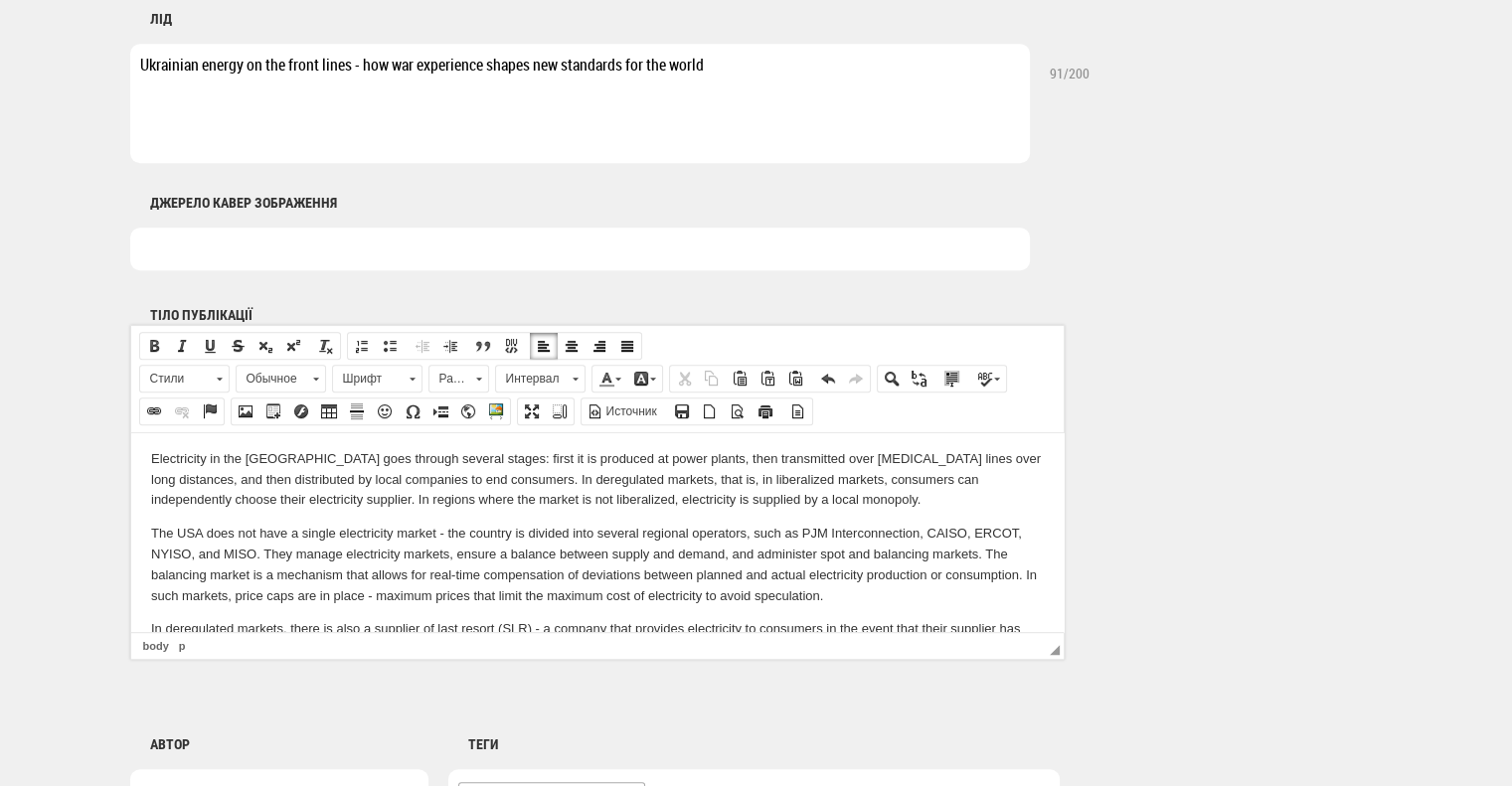 scroll, scrollTop: 1845, scrollLeft: 0, axis: vertical 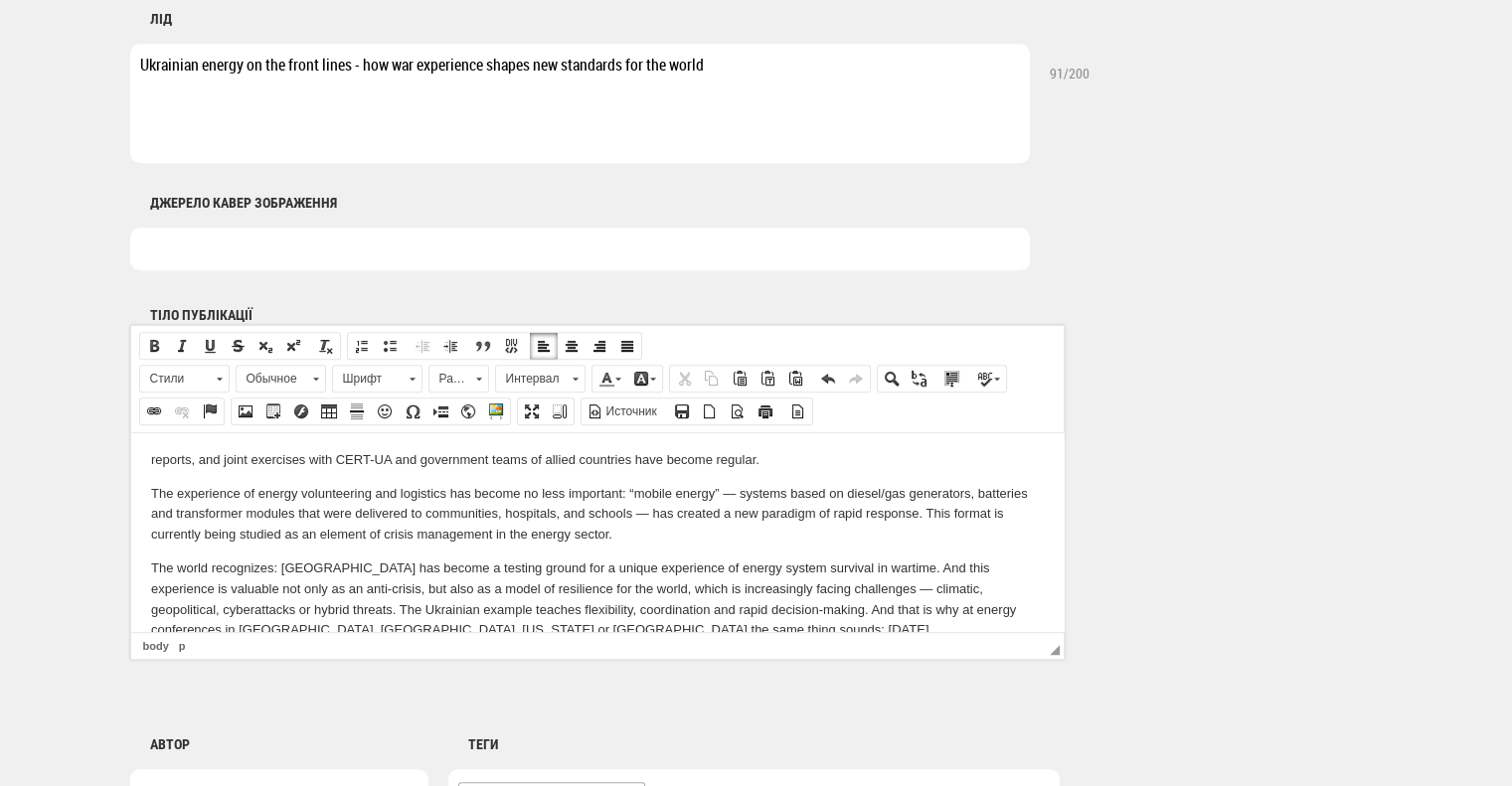 drag, startPoint x: 459, startPoint y: 623, endPoint x: 251, endPoint y: 956, distance: 392.62323 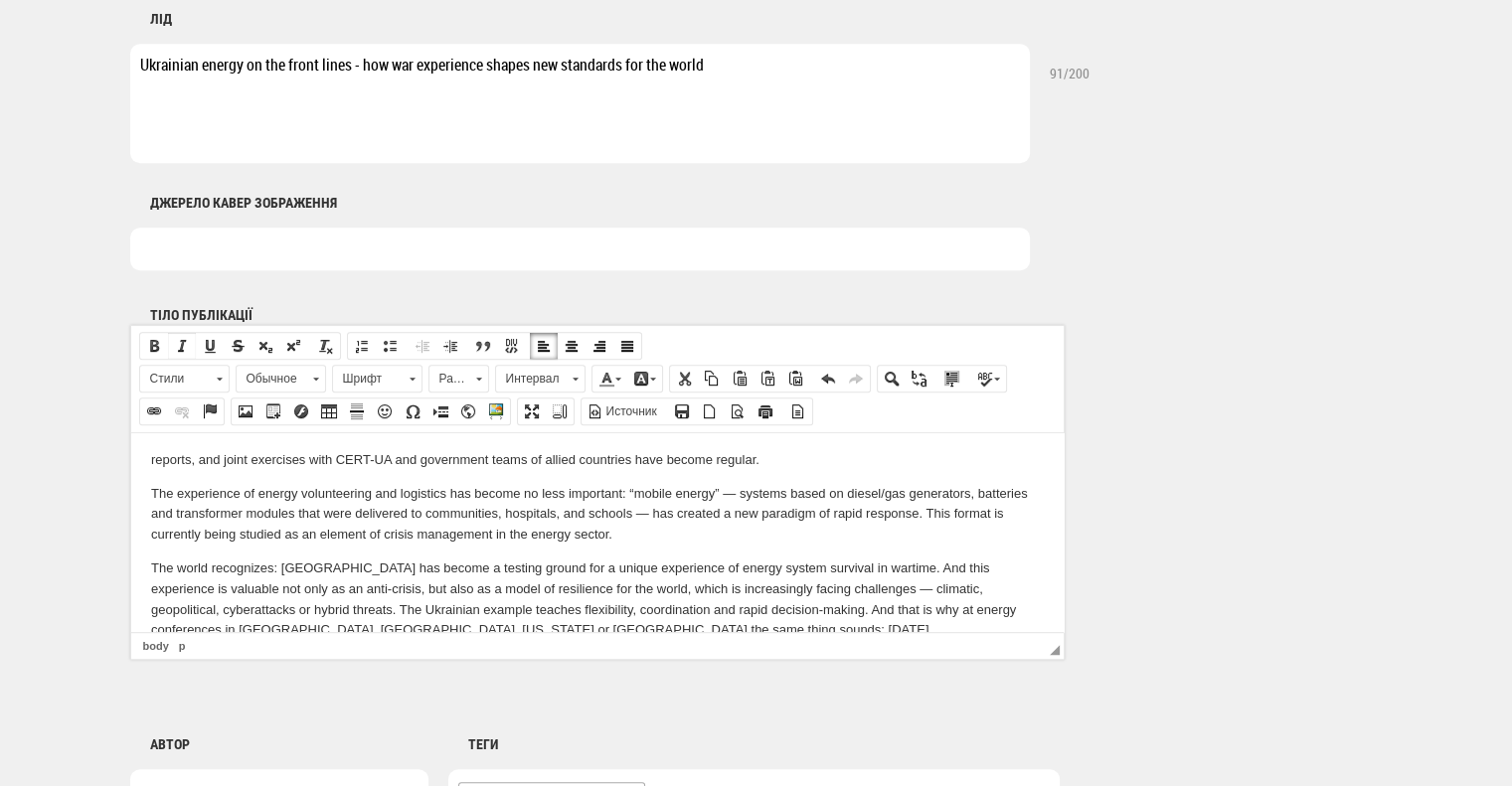 click at bounding box center [182, 346] 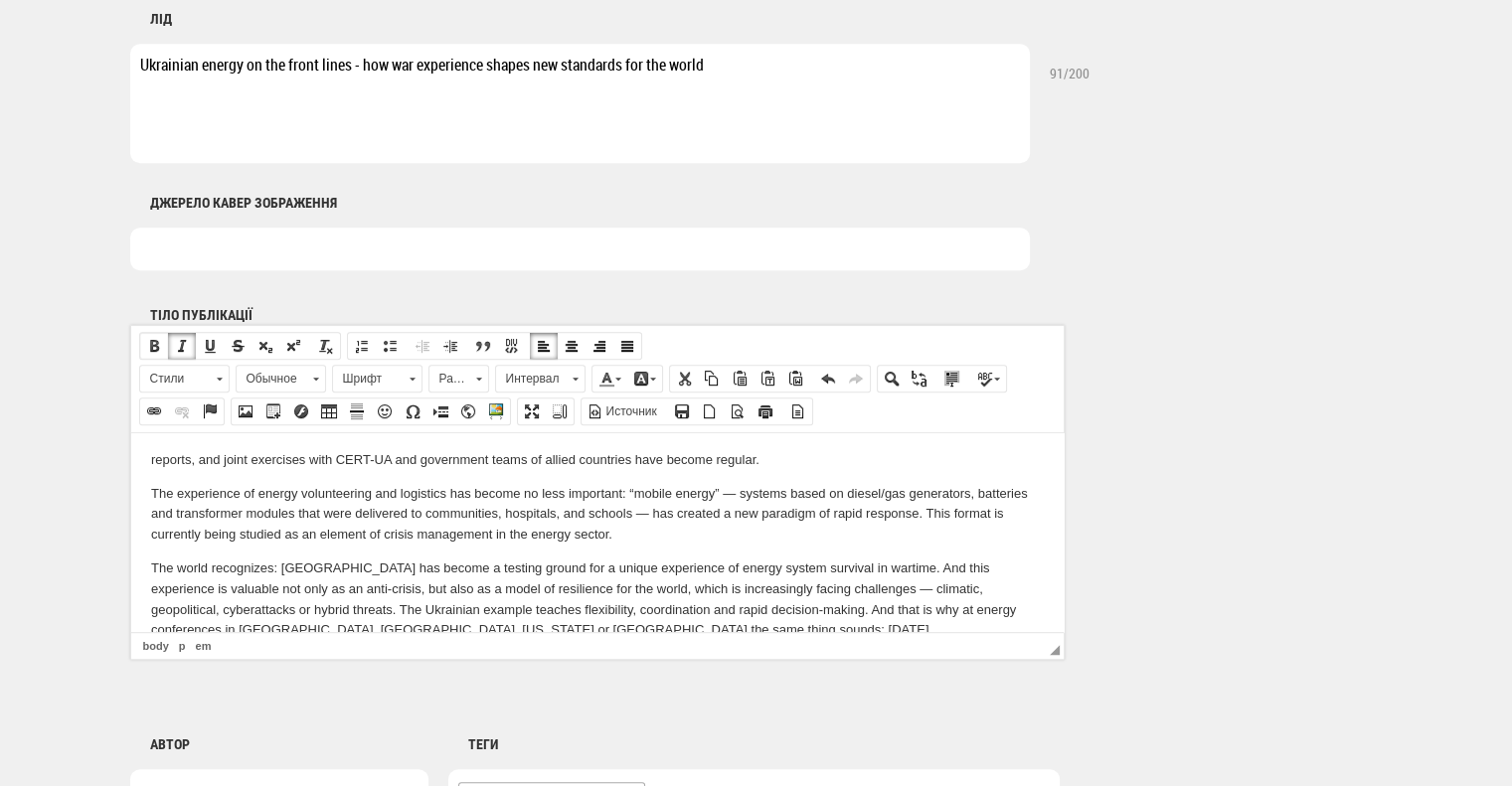 click at bounding box center [154, 346] 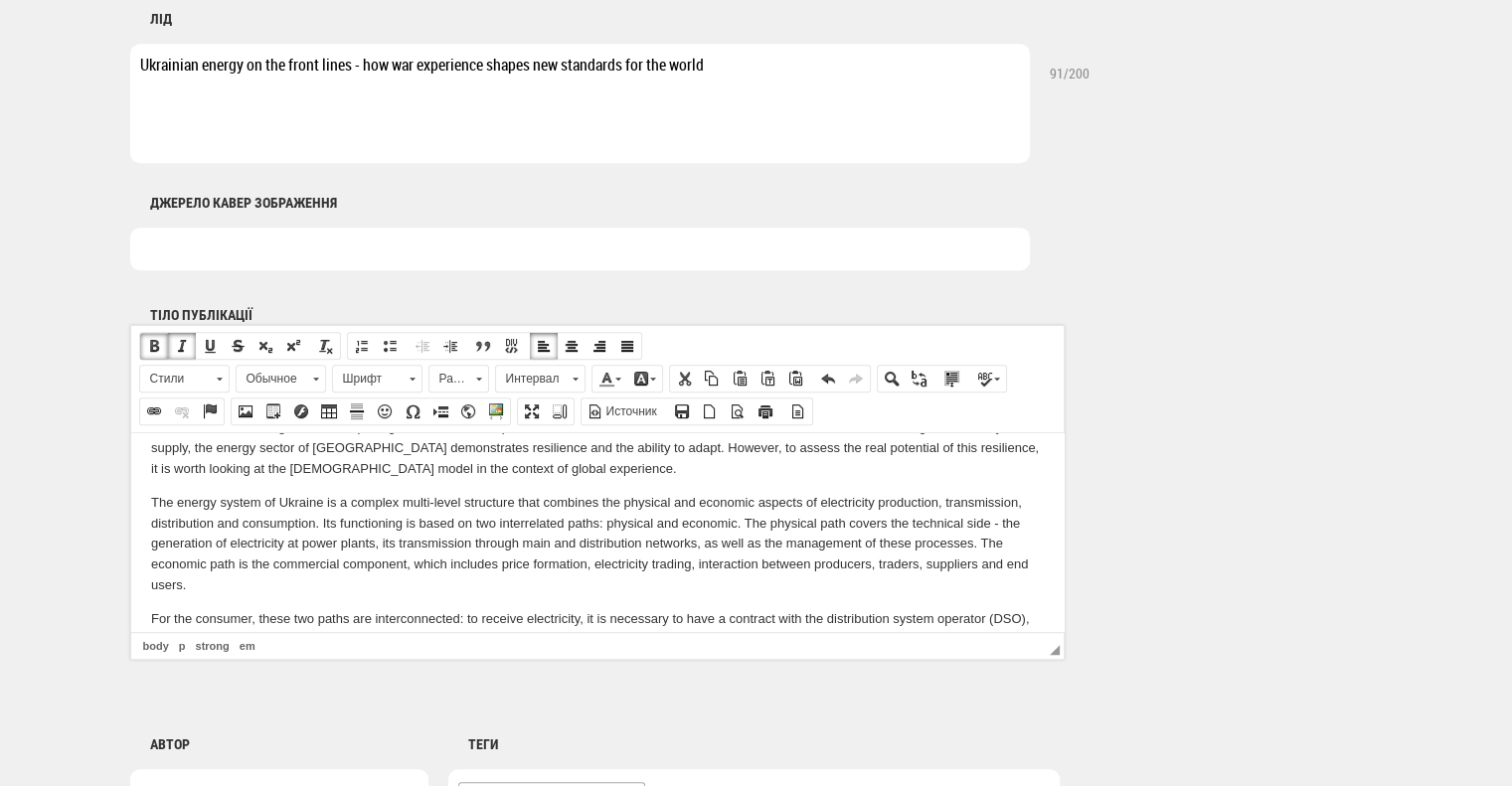 scroll, scrollTop: 0, scrollLeft: 0, axis: both 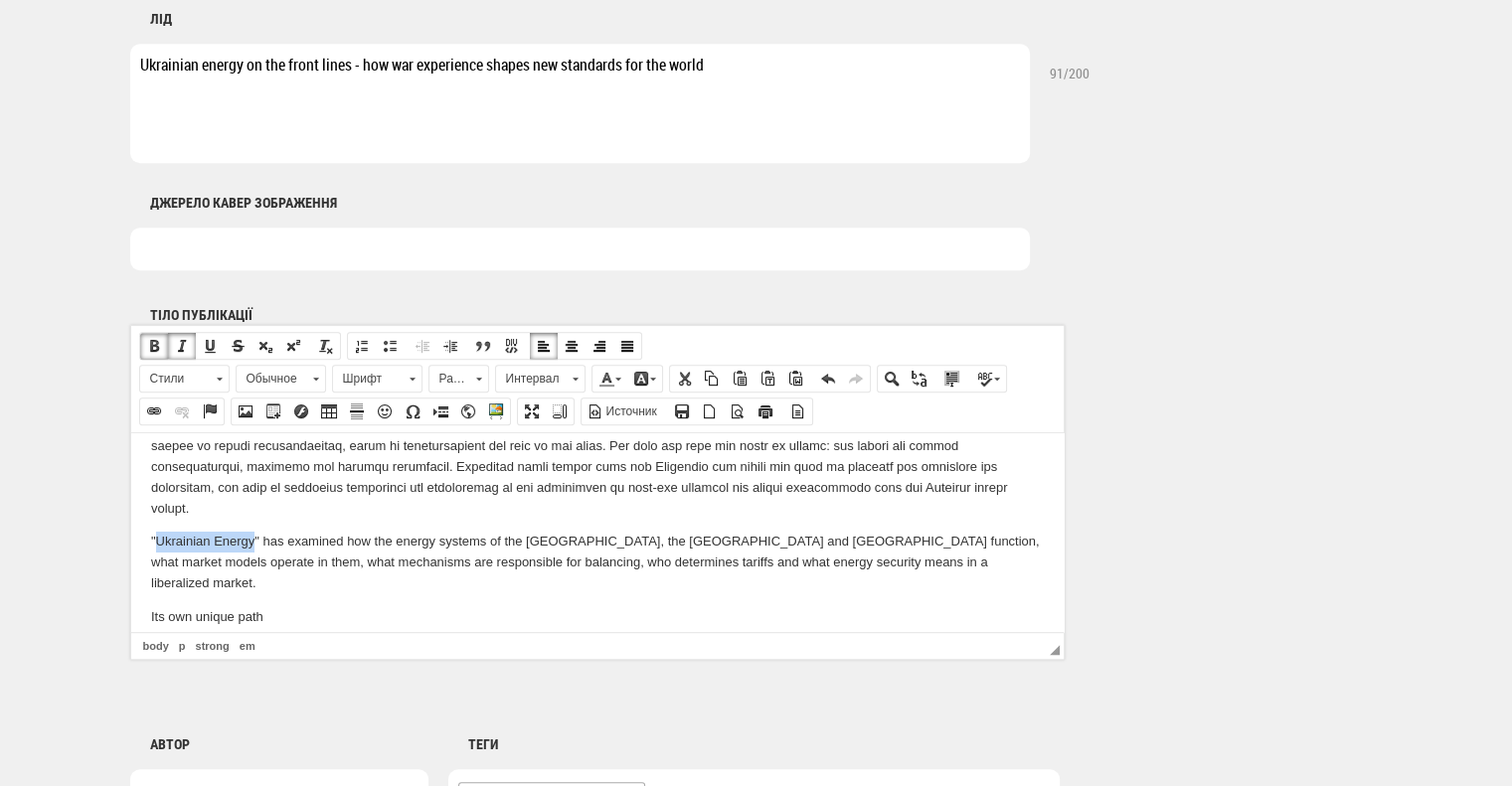 drag, startPoint x: 154, startPoint y: 522, endPoint x: 252, endPoint y: 511, distance: 98.61541 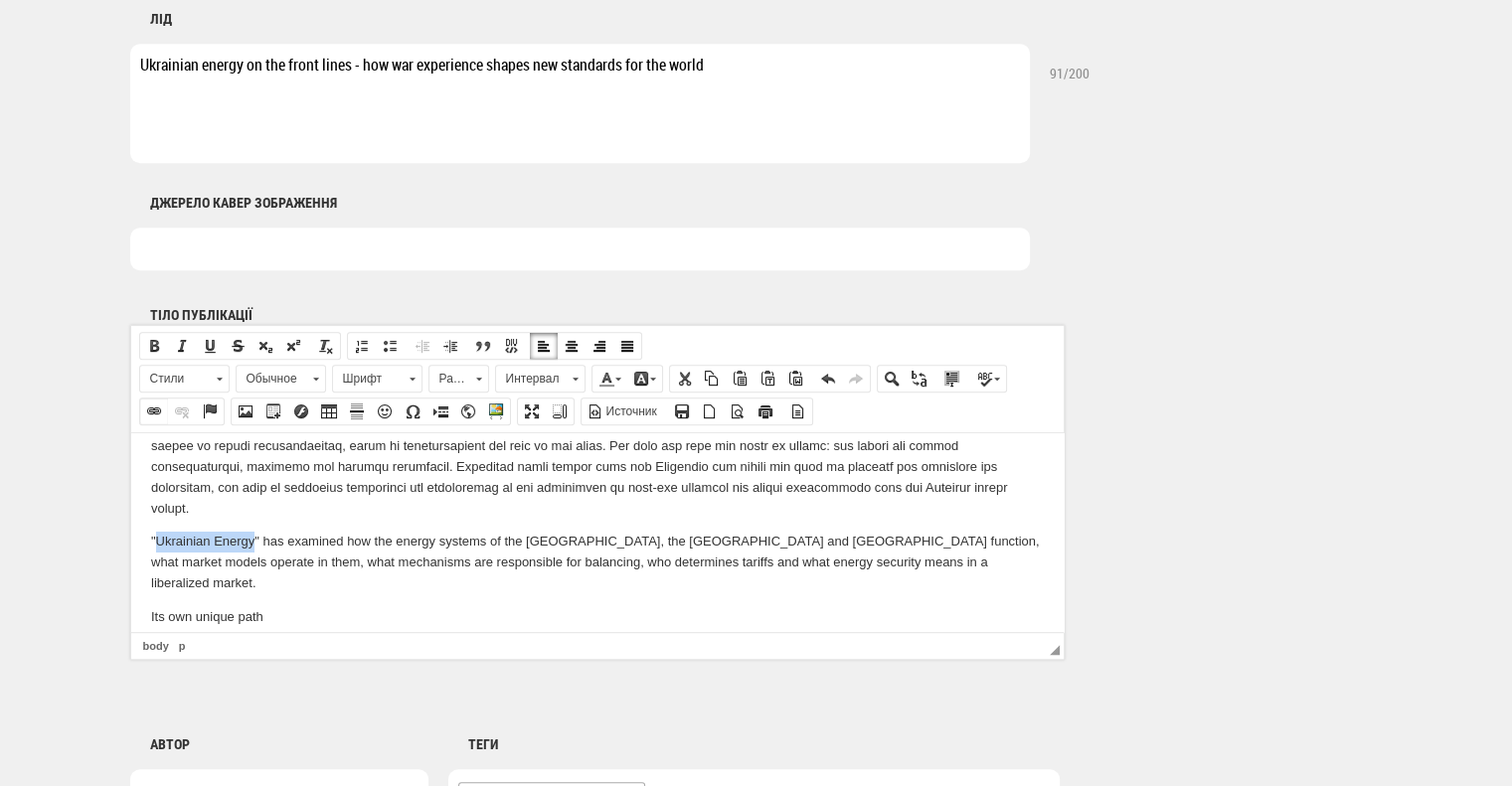 click at bounding box center [154, 411] 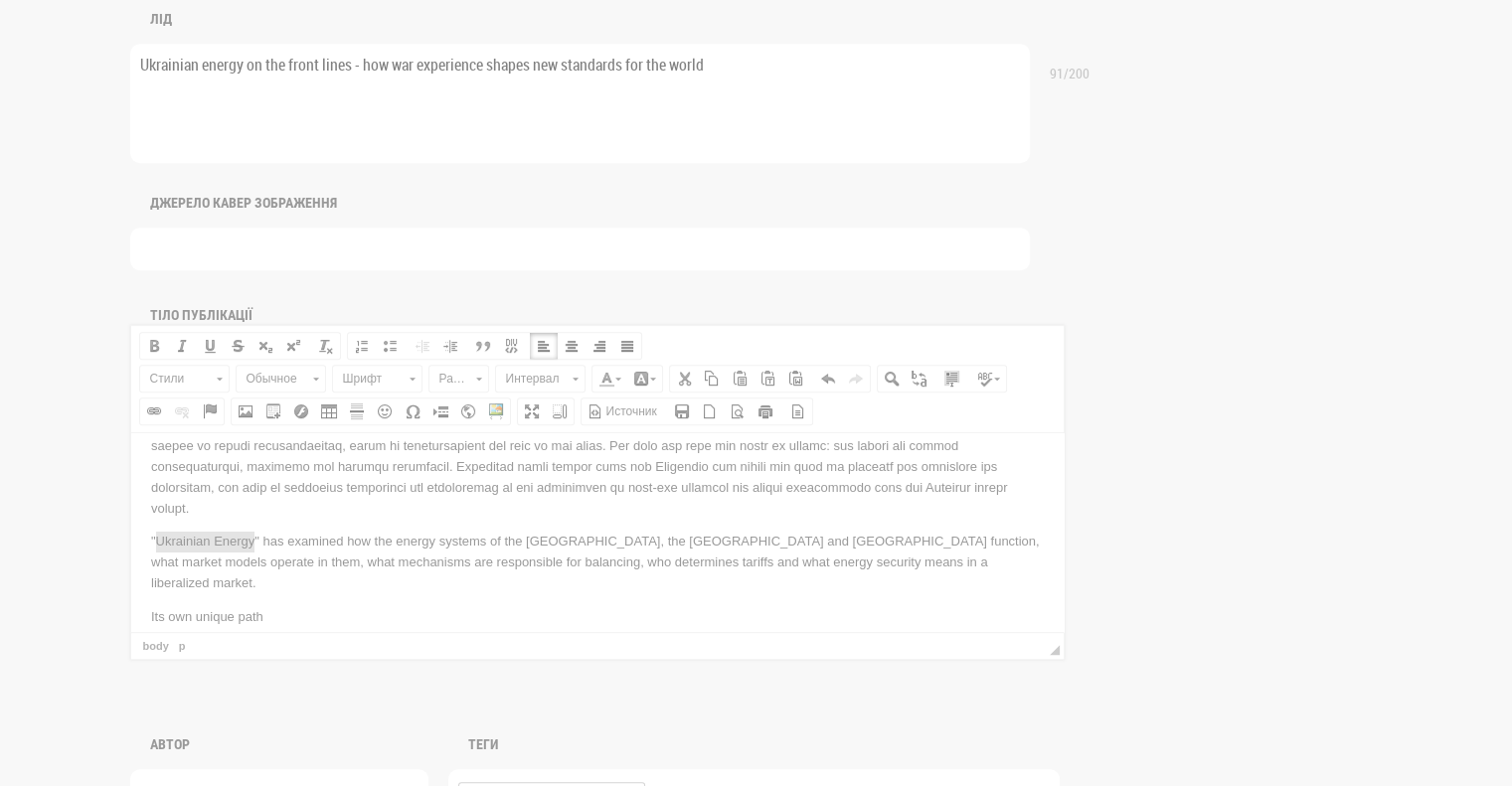 scroll, scrollTop: 0, scrollLeft: 0, axis: both 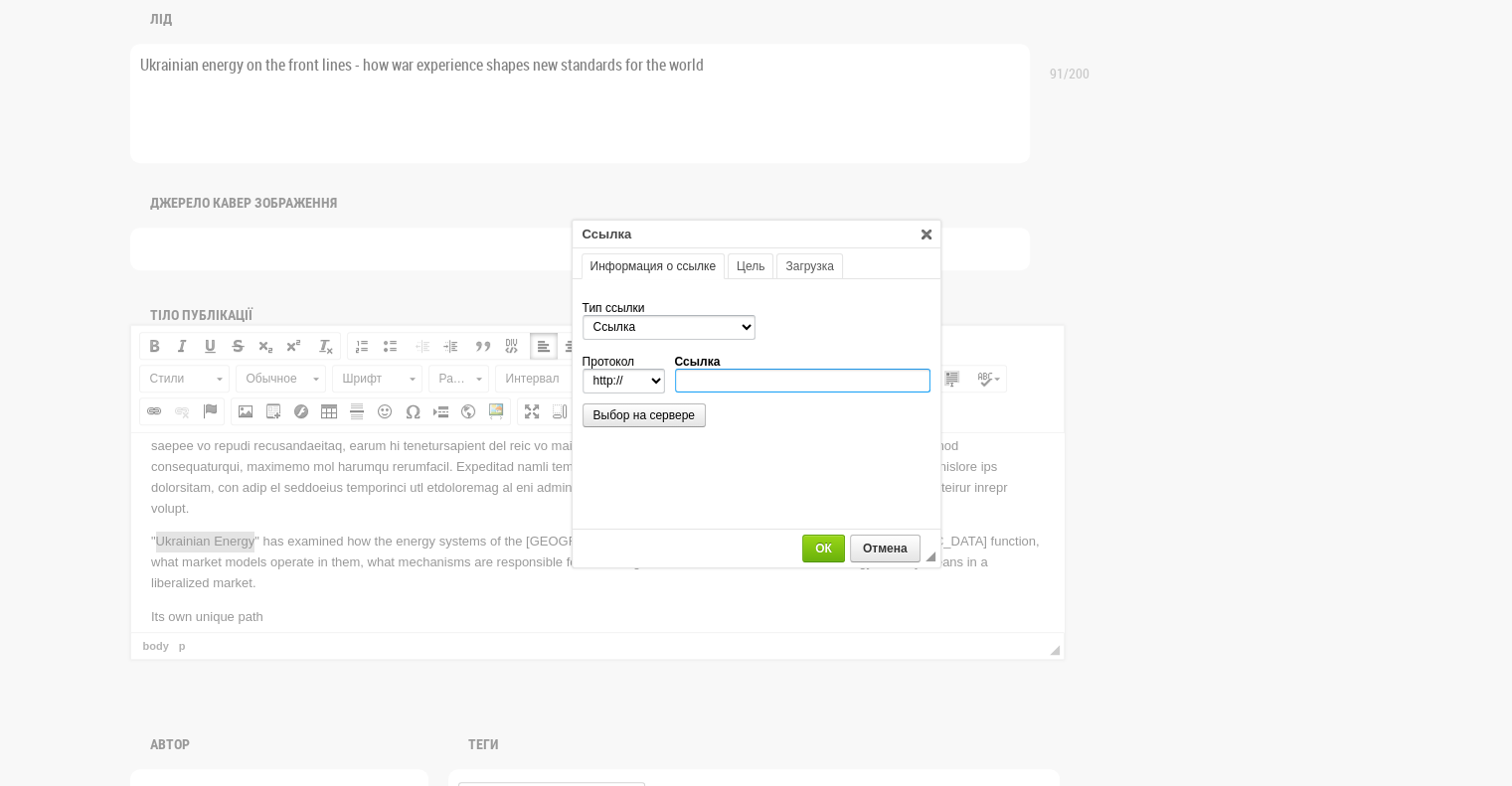 paste on "https://ua-energy.org/en" 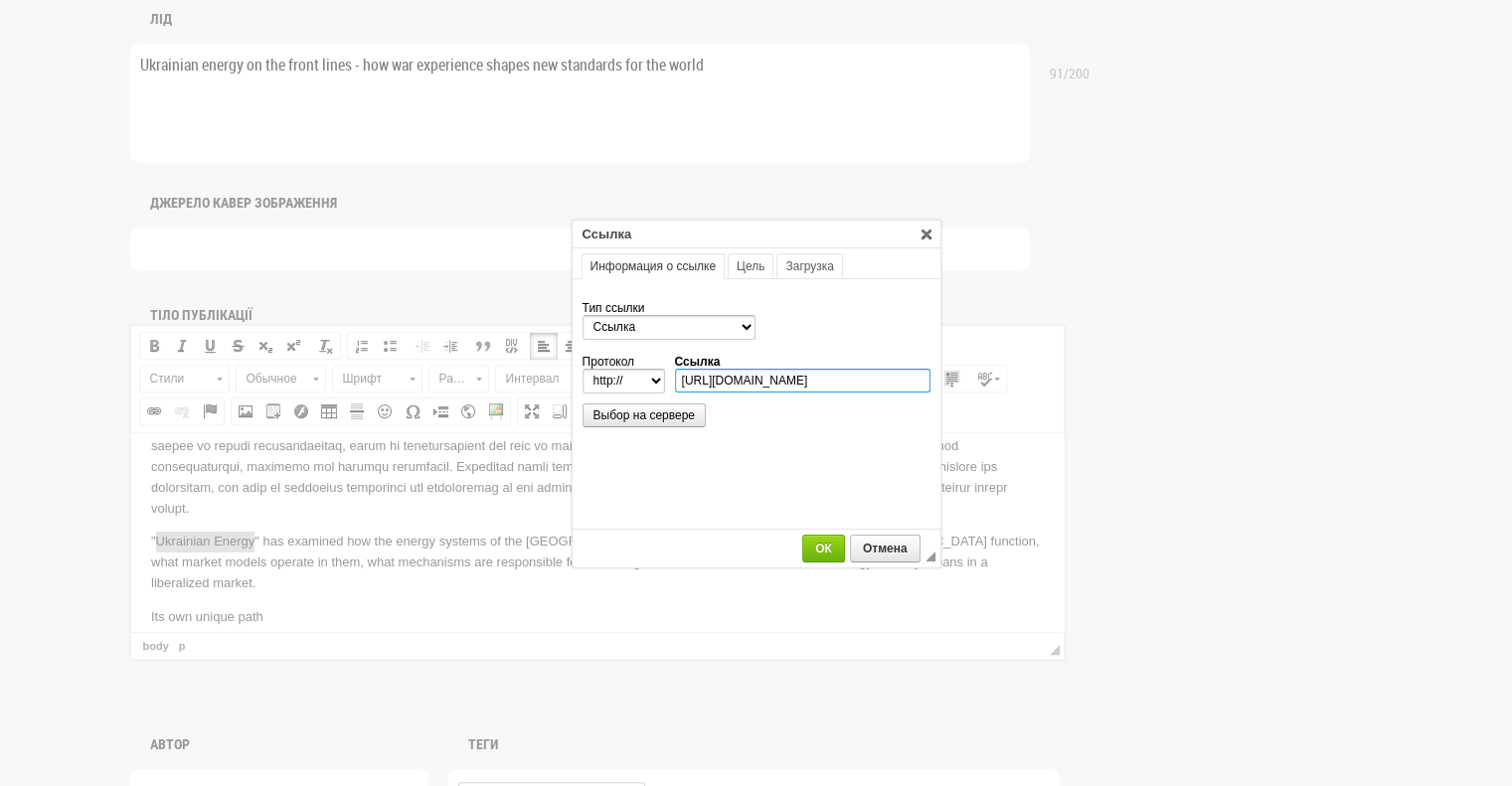select on "https://" 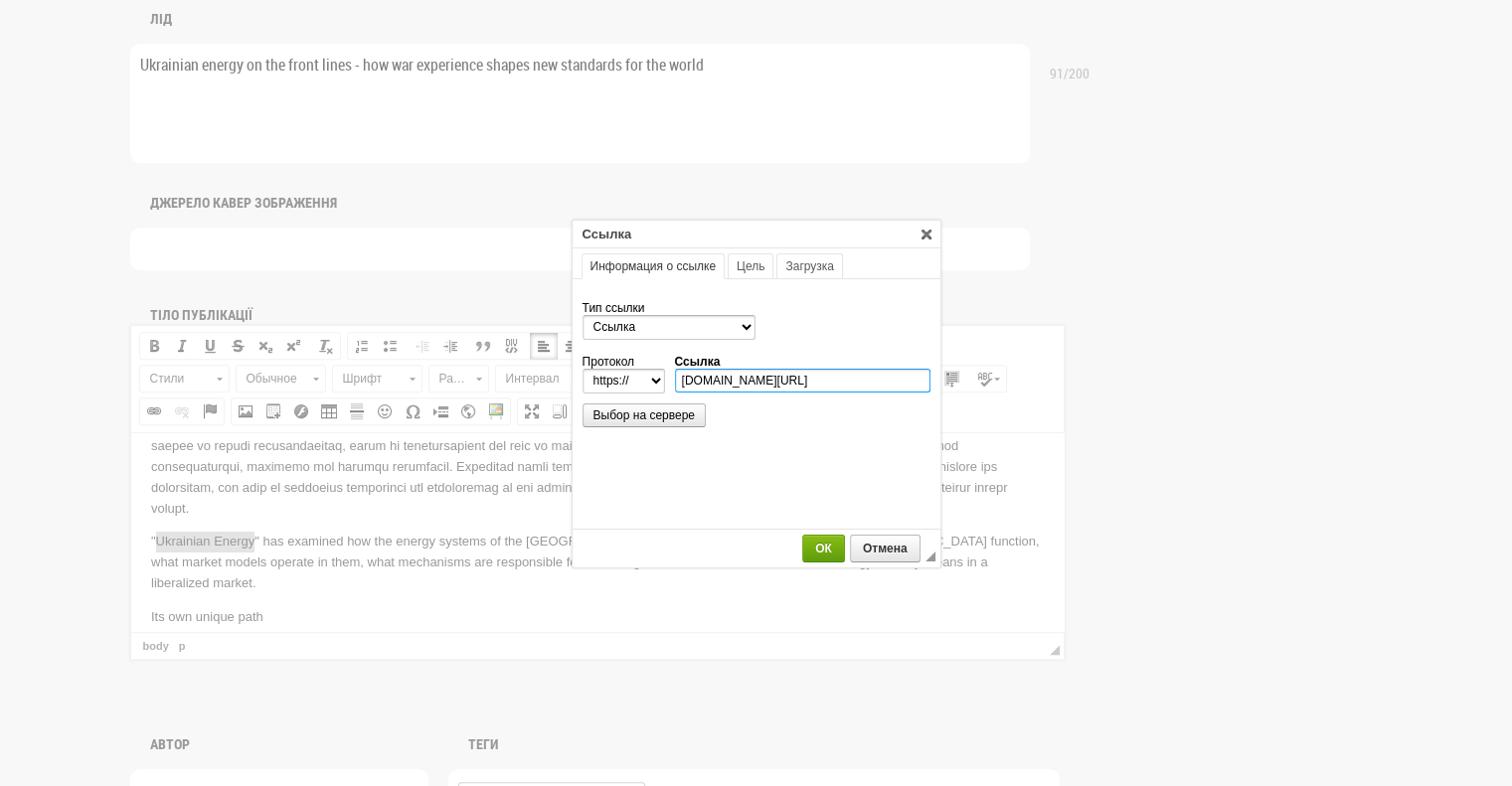type on "ua-energy.org/en" 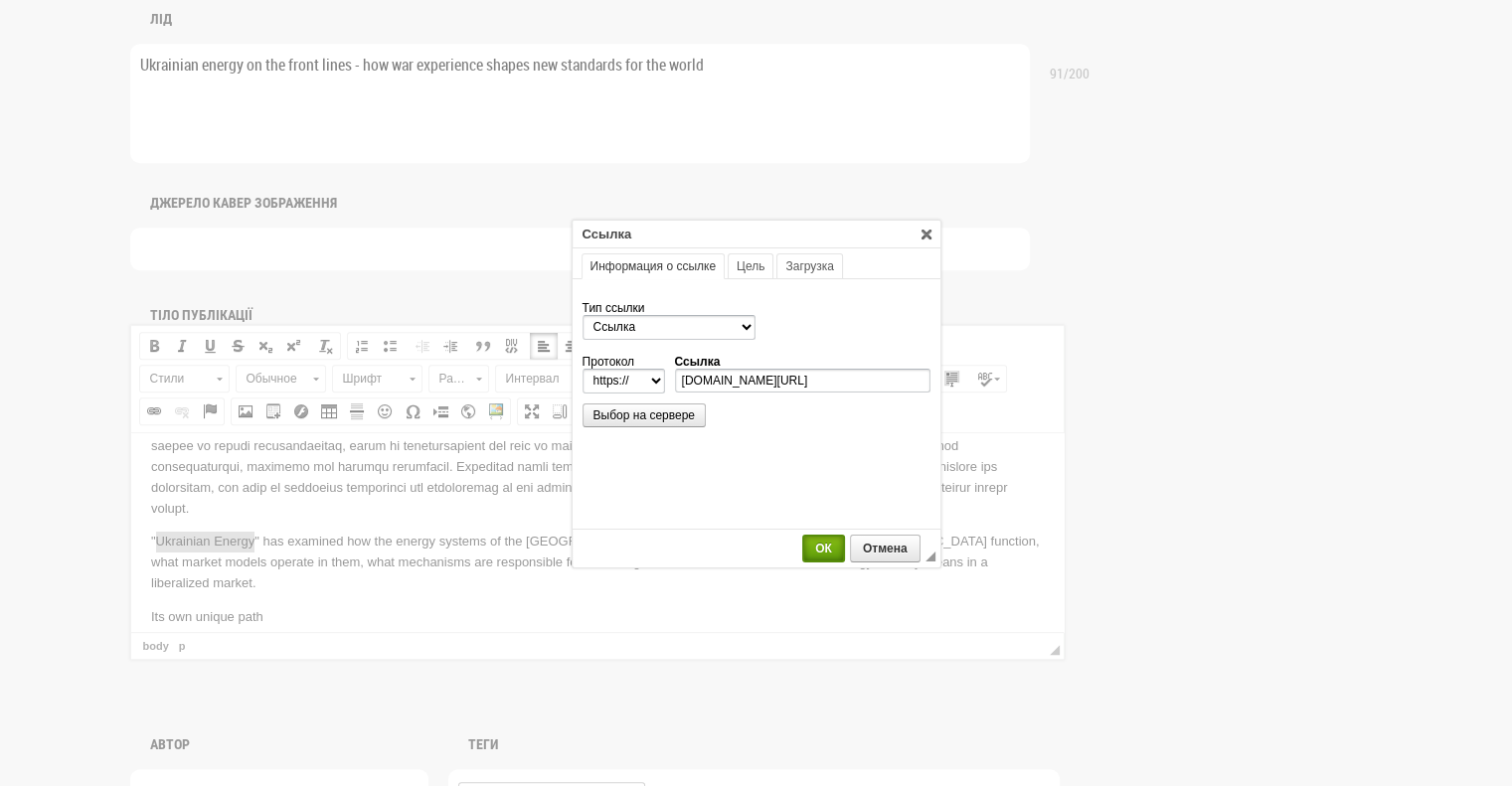 click on "ОК" at bounding box center (823, 549) 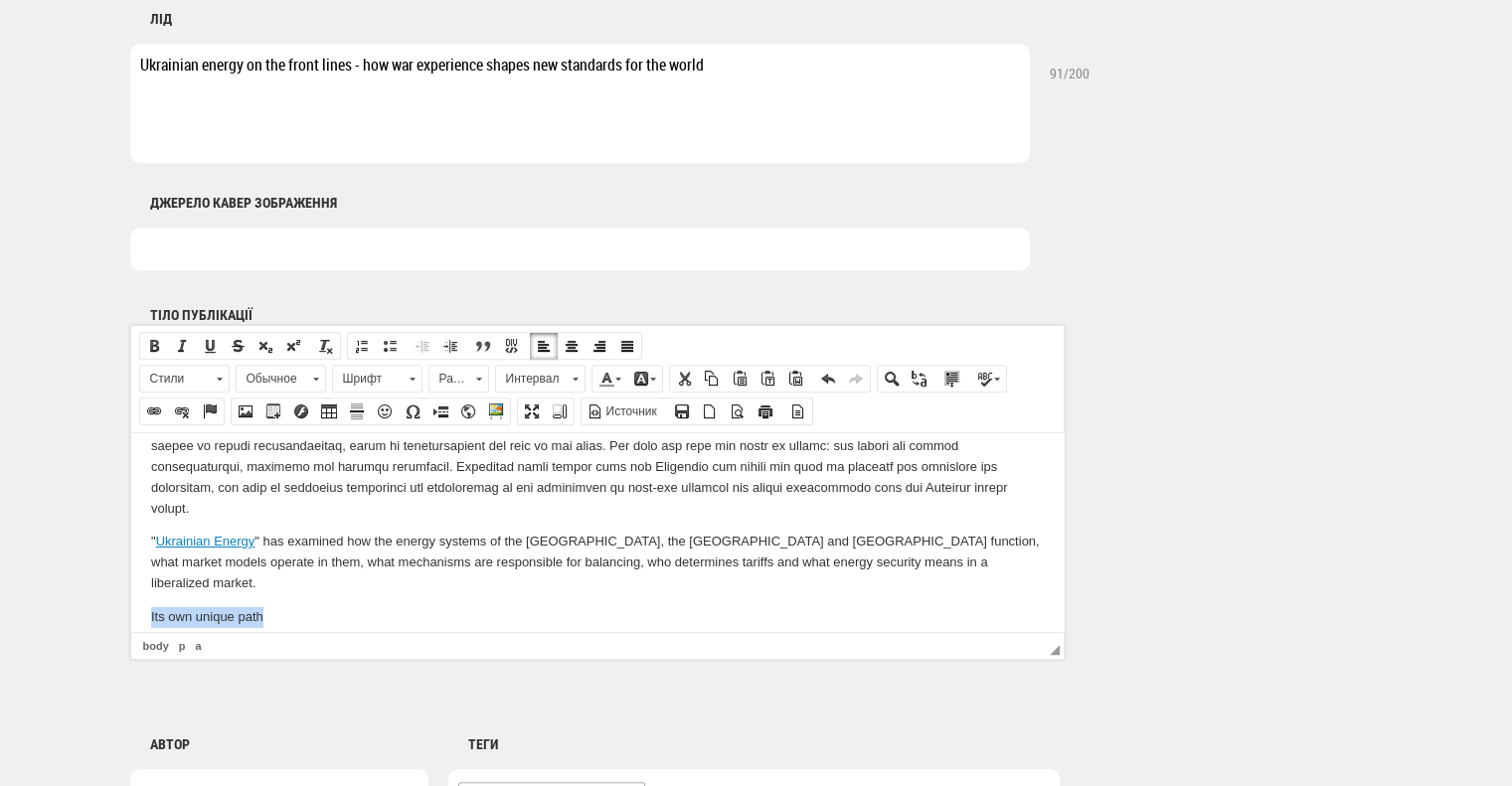 drag, startPoint x: 326, startPoint y: 572, endPoint x: 250, endPoint y: 988, distance: 422.88533 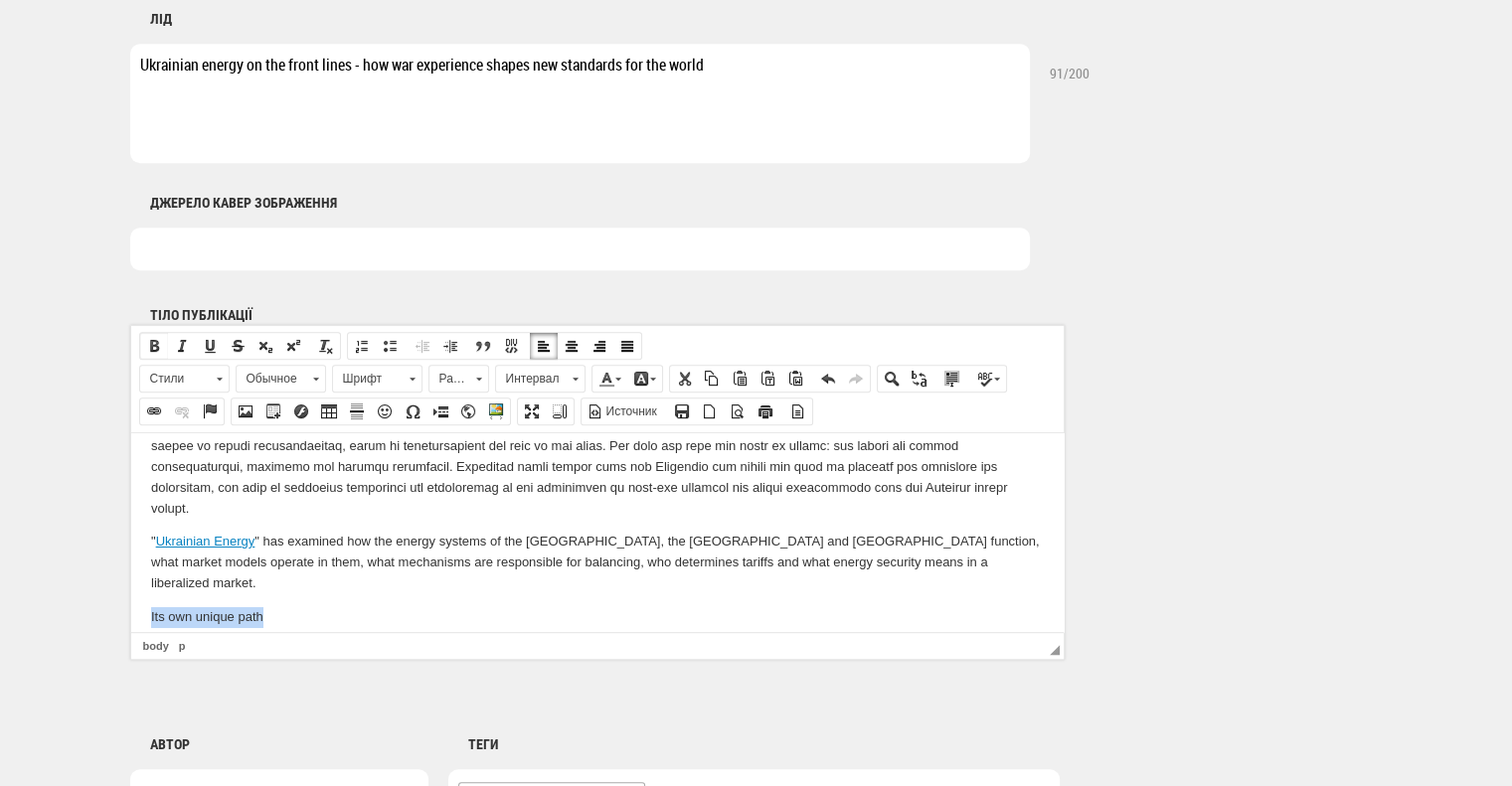 click at bounding box center (154, 346) 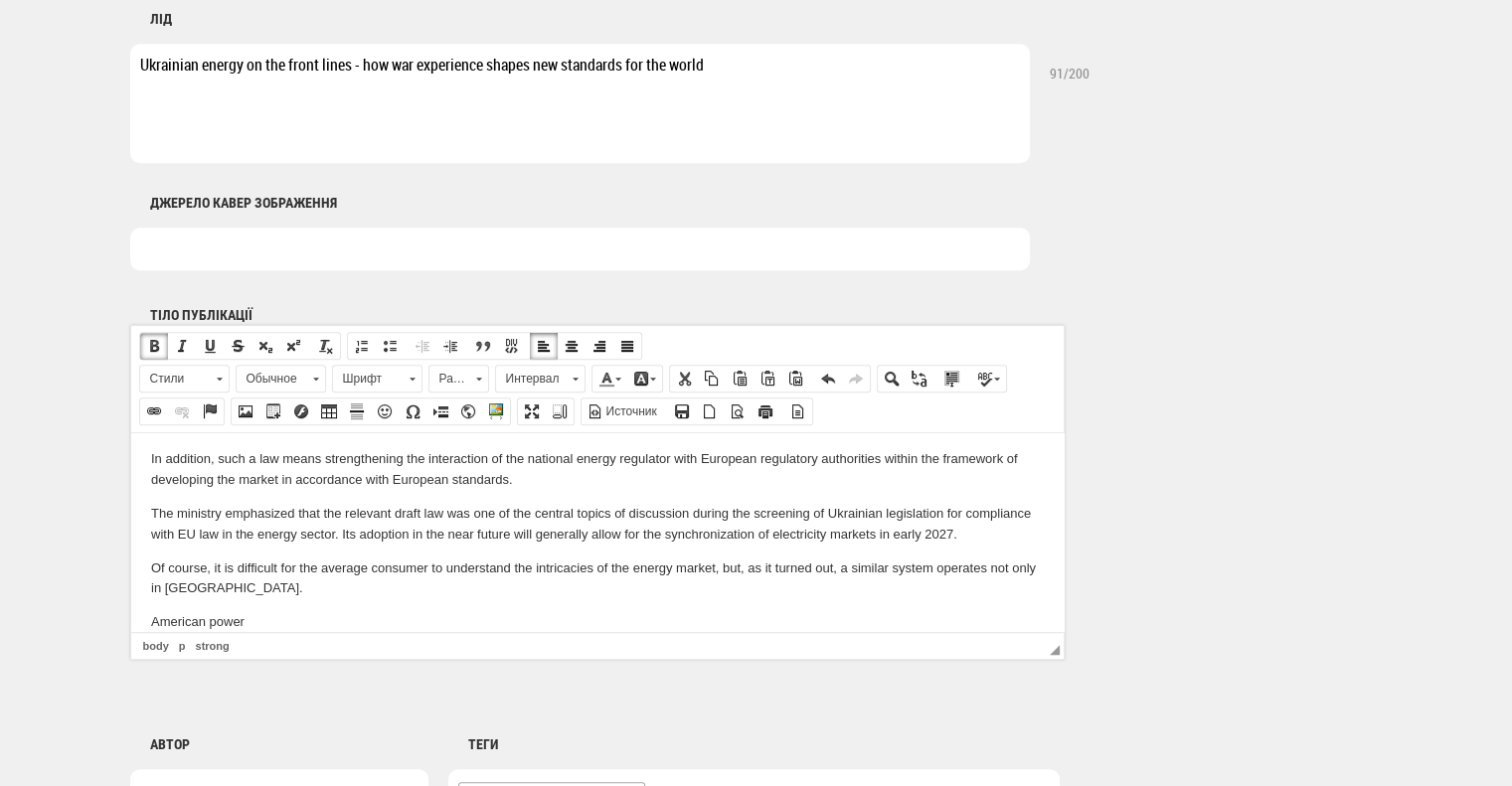 scroll, scrollTop: 1292, scrollLeft: 0, axis: vertical 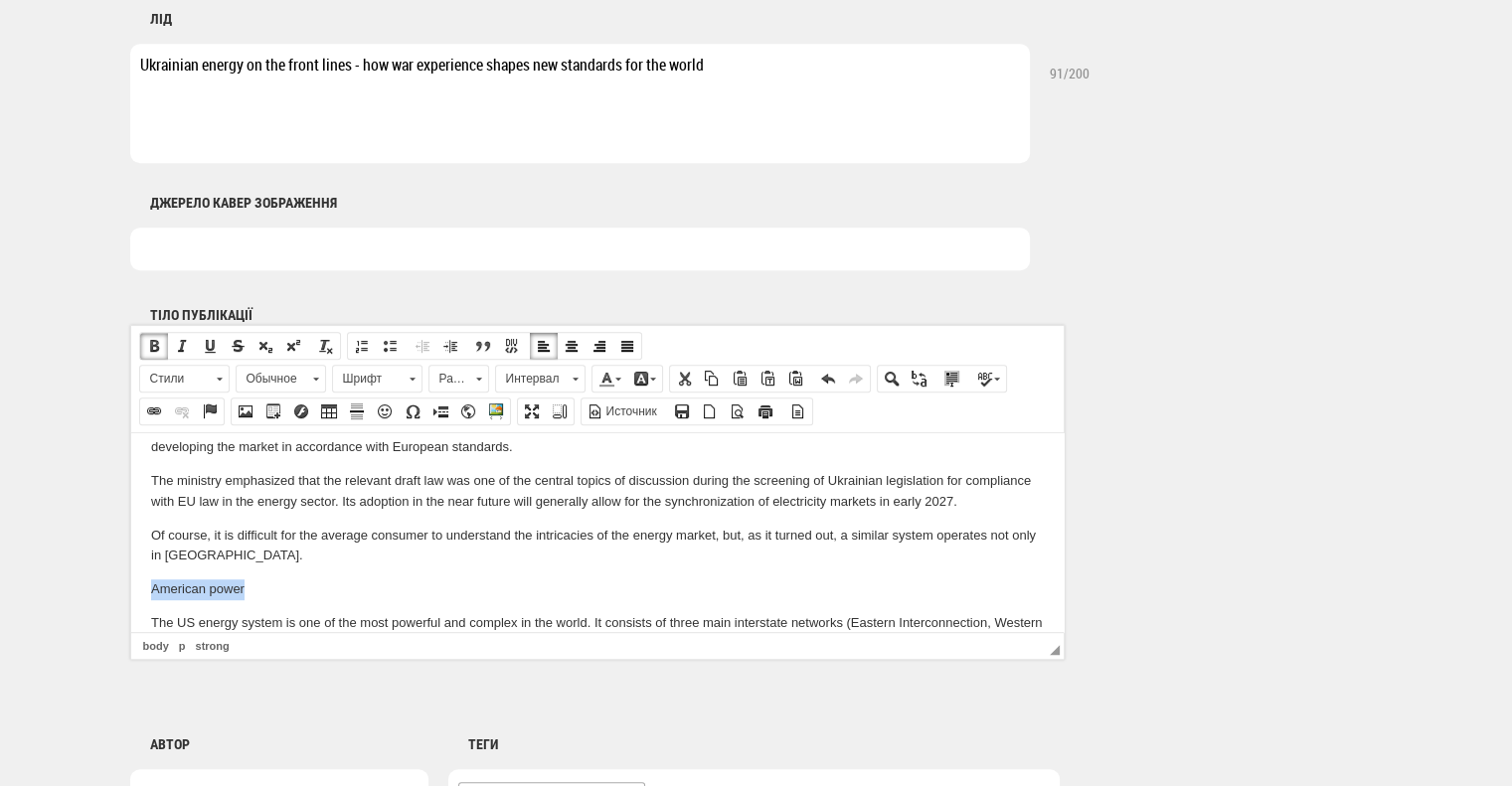 drag, startPoint x: 250, startPoint y: 546, endPoint x: 135, endPoint y: 535, distance: 115.52489 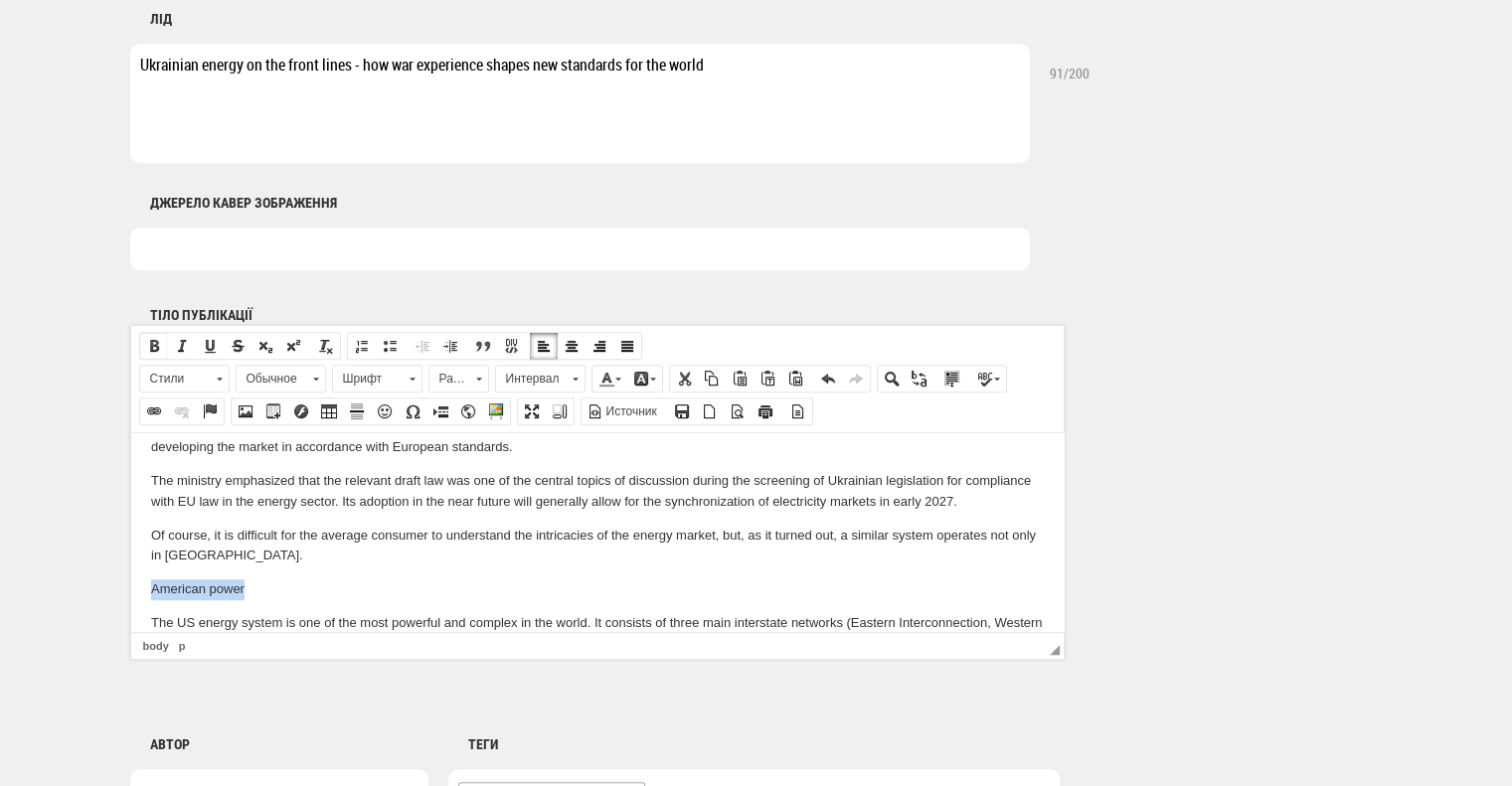 click on "Полужирный" at bounding box center [154, 346] 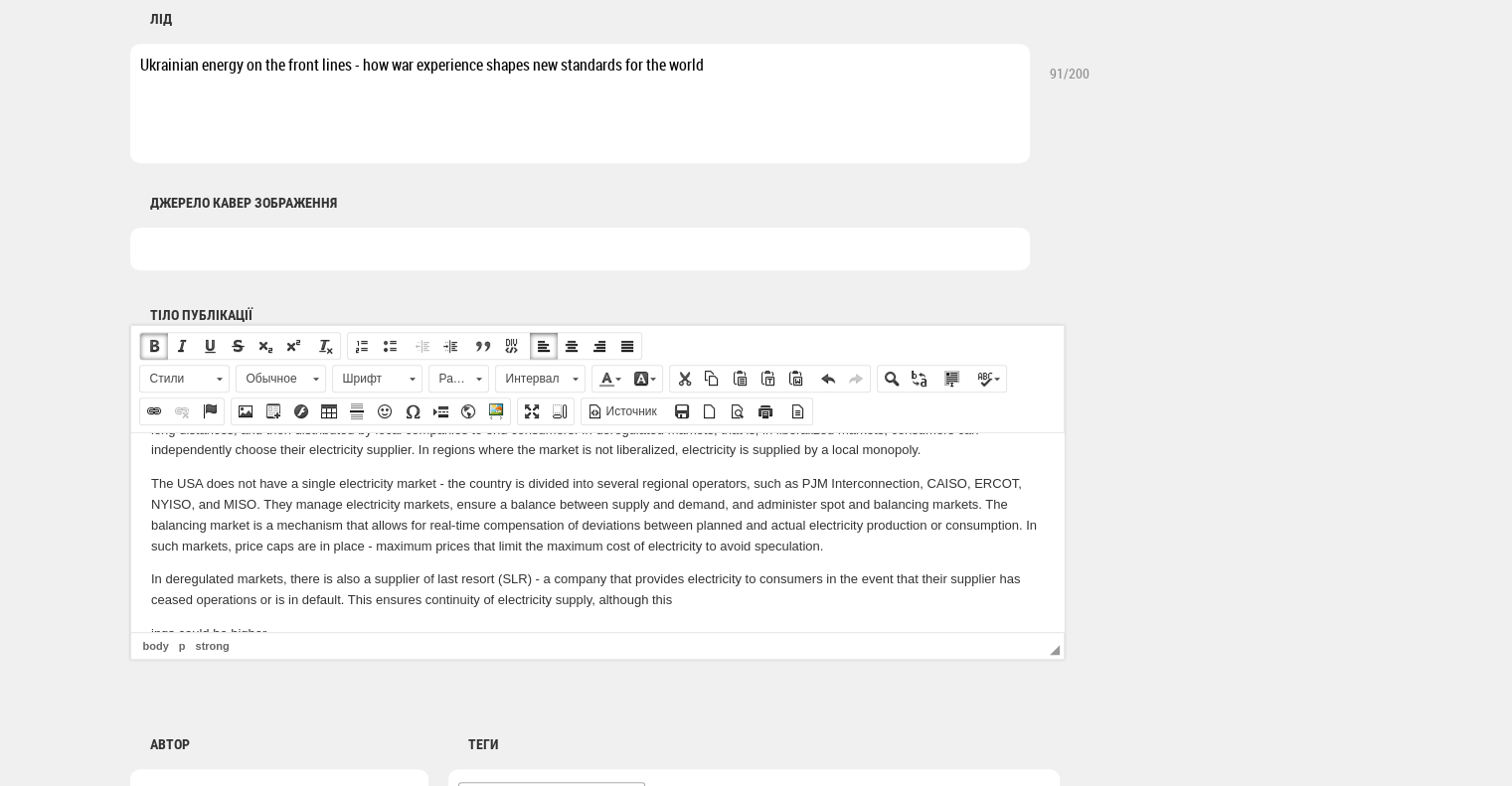 scroll, scrollTop: 1987, scrollLeft: 0, axis: vertical 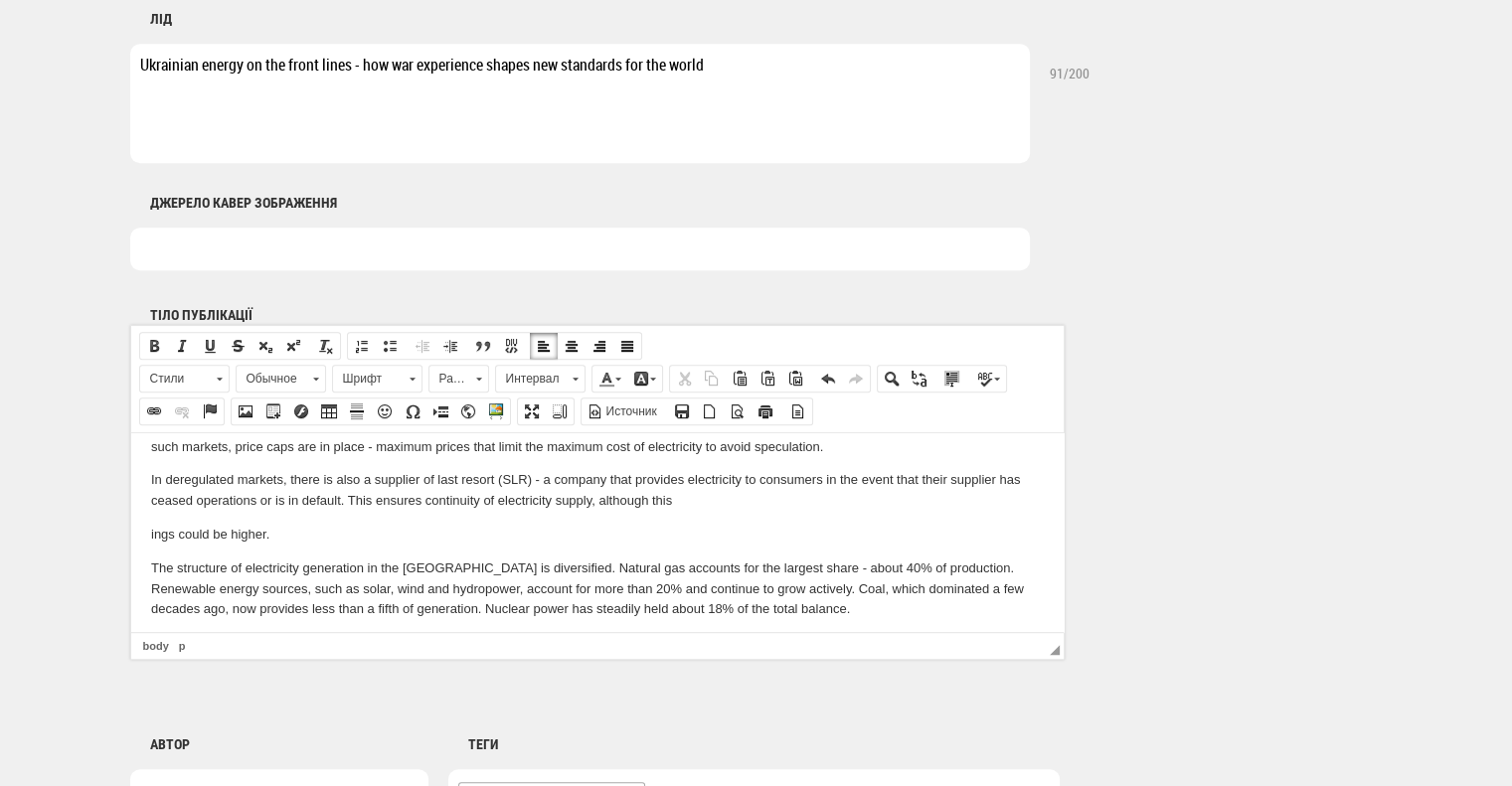 click on "" Ukrainian Energy " has examined how the energy systems of the EU, the USA and Japan function, what market models operate in them, what mechanisms are responsible for balancing, who determines tariffs and what energy security means in a liberalized market. Its own unique path The Ukrainian energy system has undergone a unique transformation path - from a centralized Soviet-style model to an integrated market with elements of liberalization, balancing and market pricing mechanisms. Despite a full-scale war, attacks on critical infrastructure and constant challenges to security of supply, the energy sector of Ukraine demonstrates resilience and the ability to adapt. However, to assess the real potential of this resilience, it is worth looking at the Ukrainian model in the context of global experience. And although the Ukrainian energy system still has to go through a difficult path, transform, and become part of the European energy system, the process is gradually moving forward.  American power" at bounding box center (596, 646) 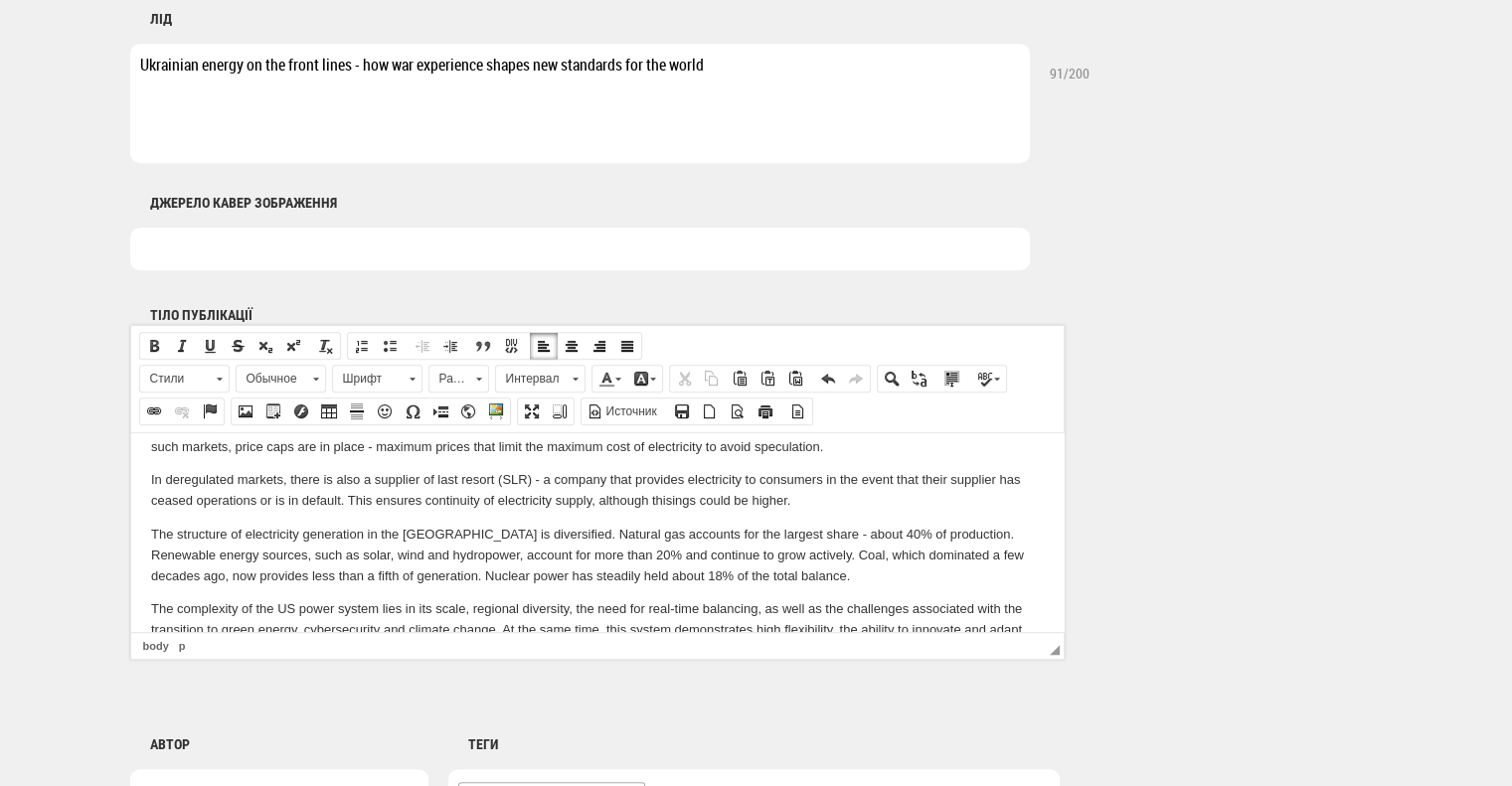click on "The structure of electricity generation in the United States is diversified. Natural gas accounts for the largest share - about 40% of production. Renewable energy sources, such as solar, wind and hydropower, account for more than 20% and continue to grow actively. Coal, which dominated a few decades ago, now provides less than a fifth of generation. Nuclear power has steadily held about 18% of the total balance." at bounding box center [596, 554] 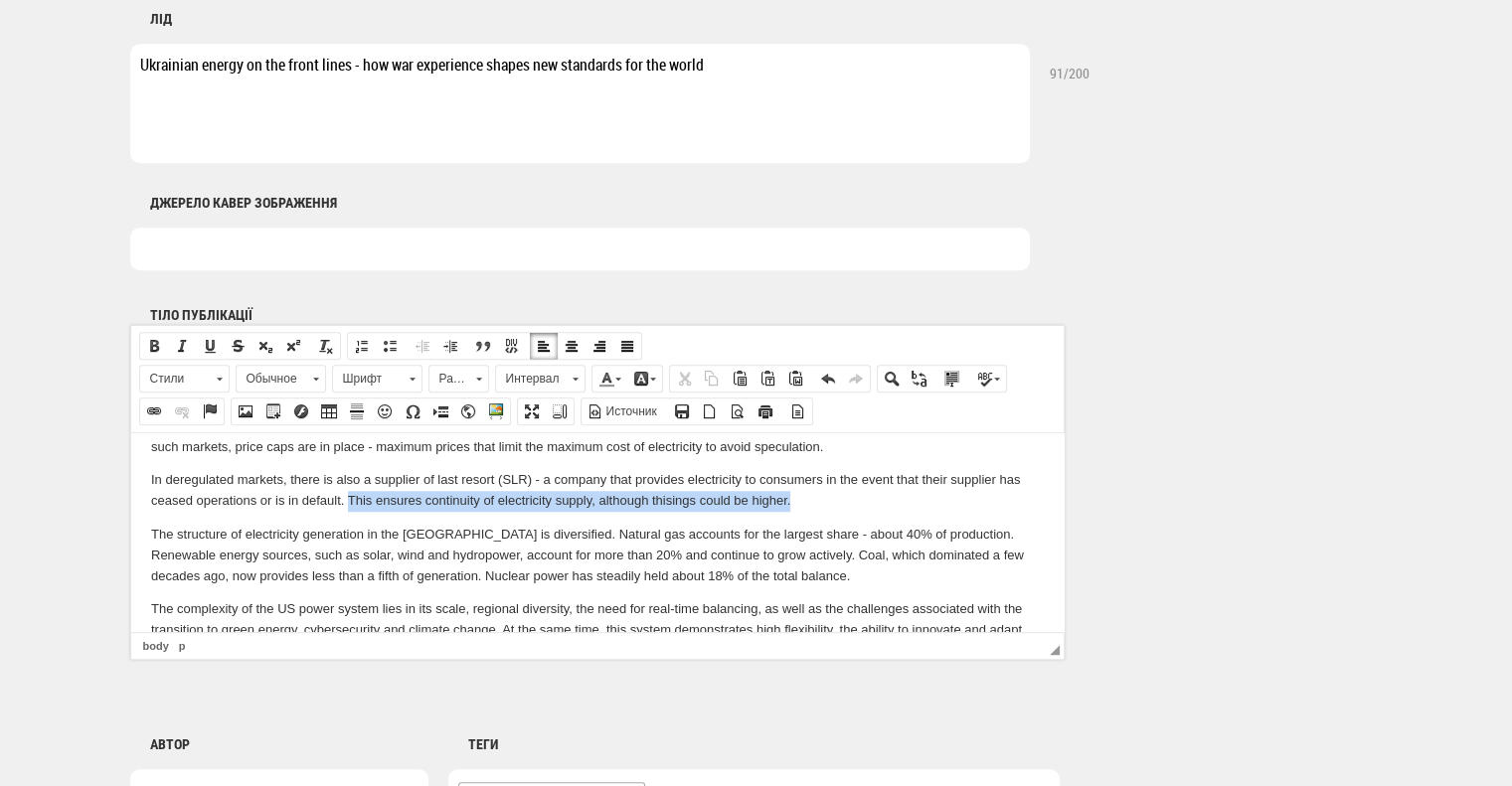 drag, startPoint x: 346, startPoint y: 459, endPoint x: 870, endPoint y: 463, distance: 524.0153 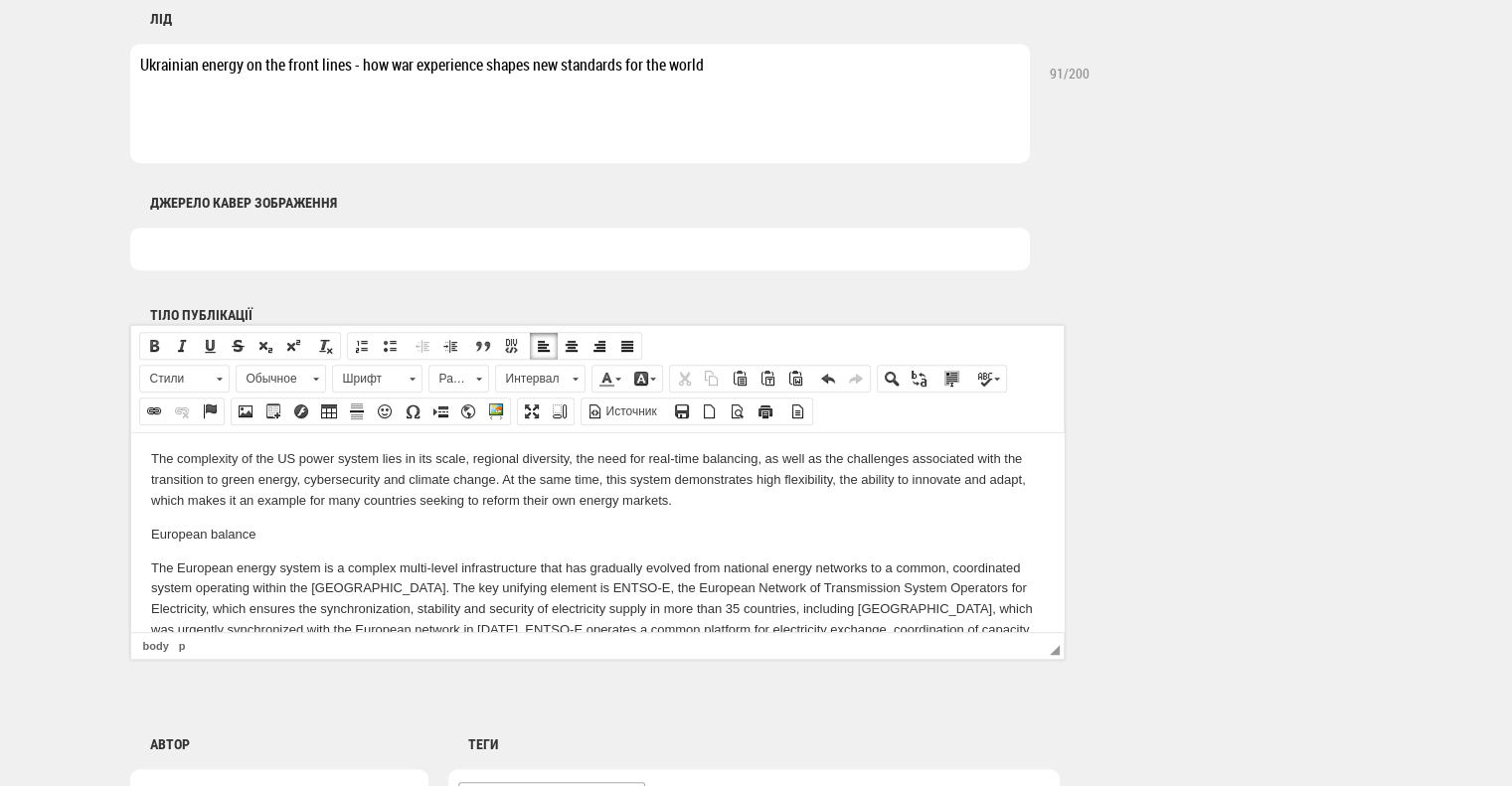 scroll, scrollTop: 2186, scrollLeft: 0, axis: vertical 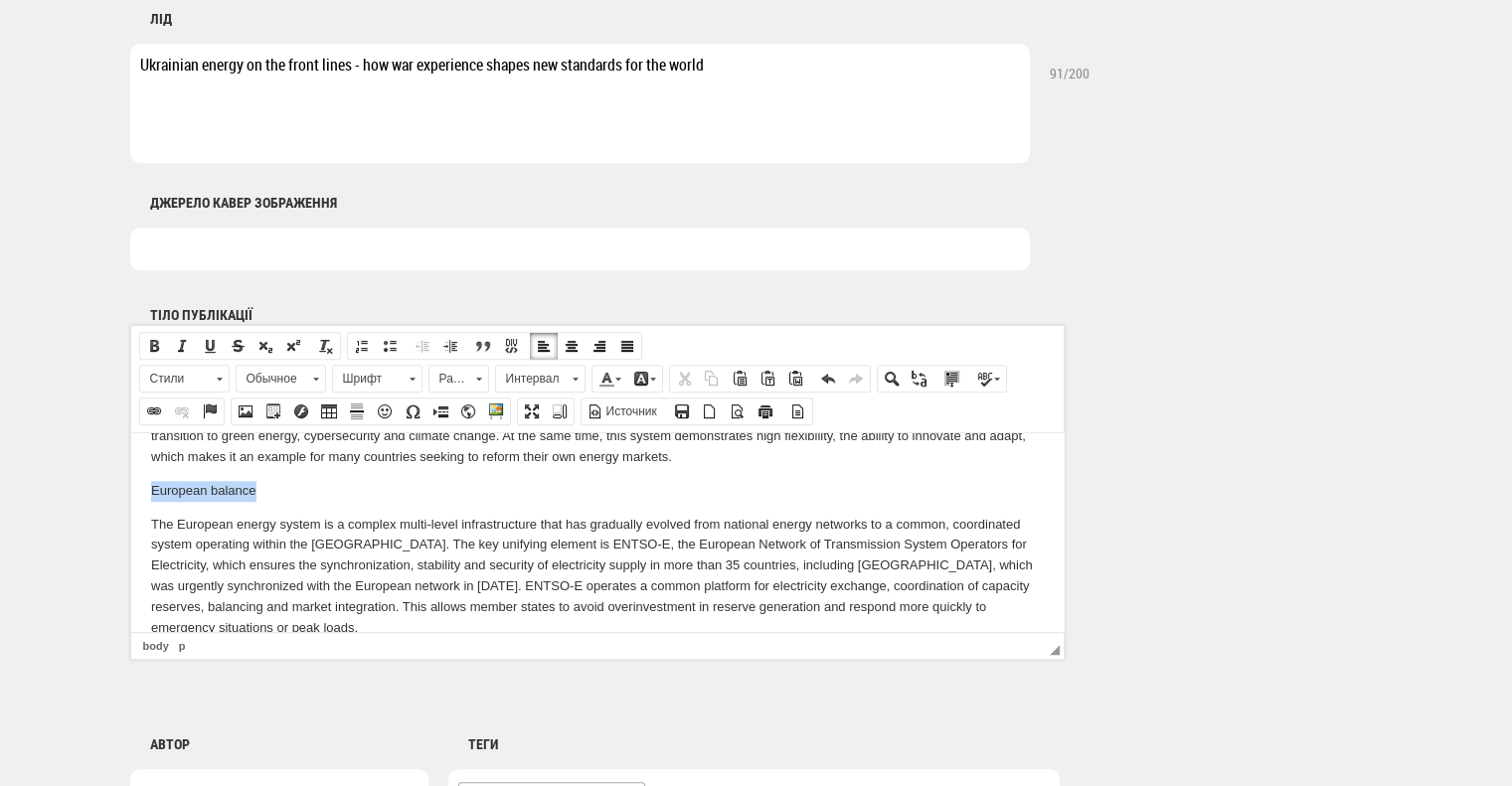 drag, startPoint x: 269, startPoint y: 443, endPoint x: 116, endPoint y: 447, distance: 153.05228 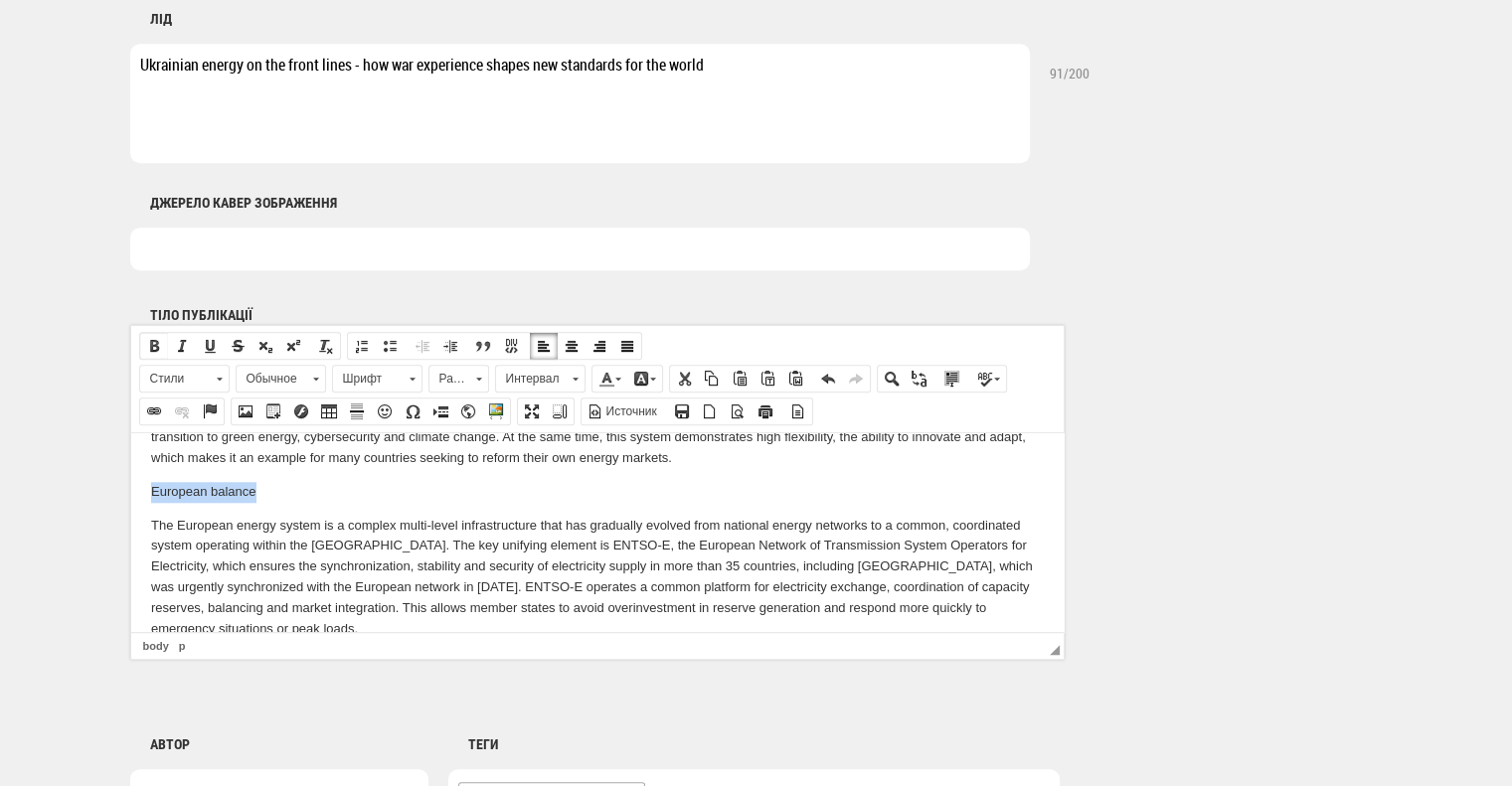 click at bounding box center [154, 346] 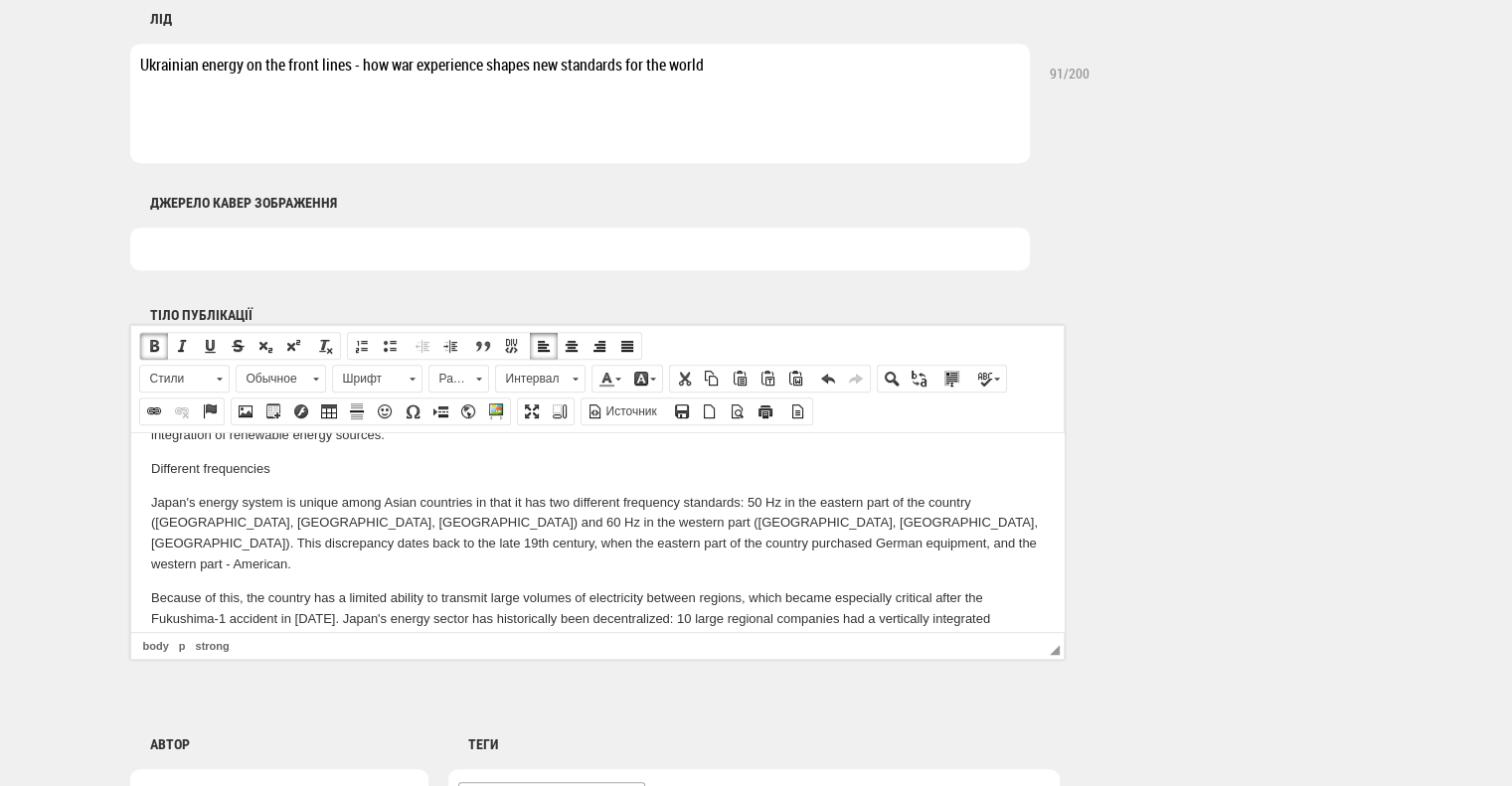 scroll, scrollTop: 2677, scrollLeft: 0, axis: vertical 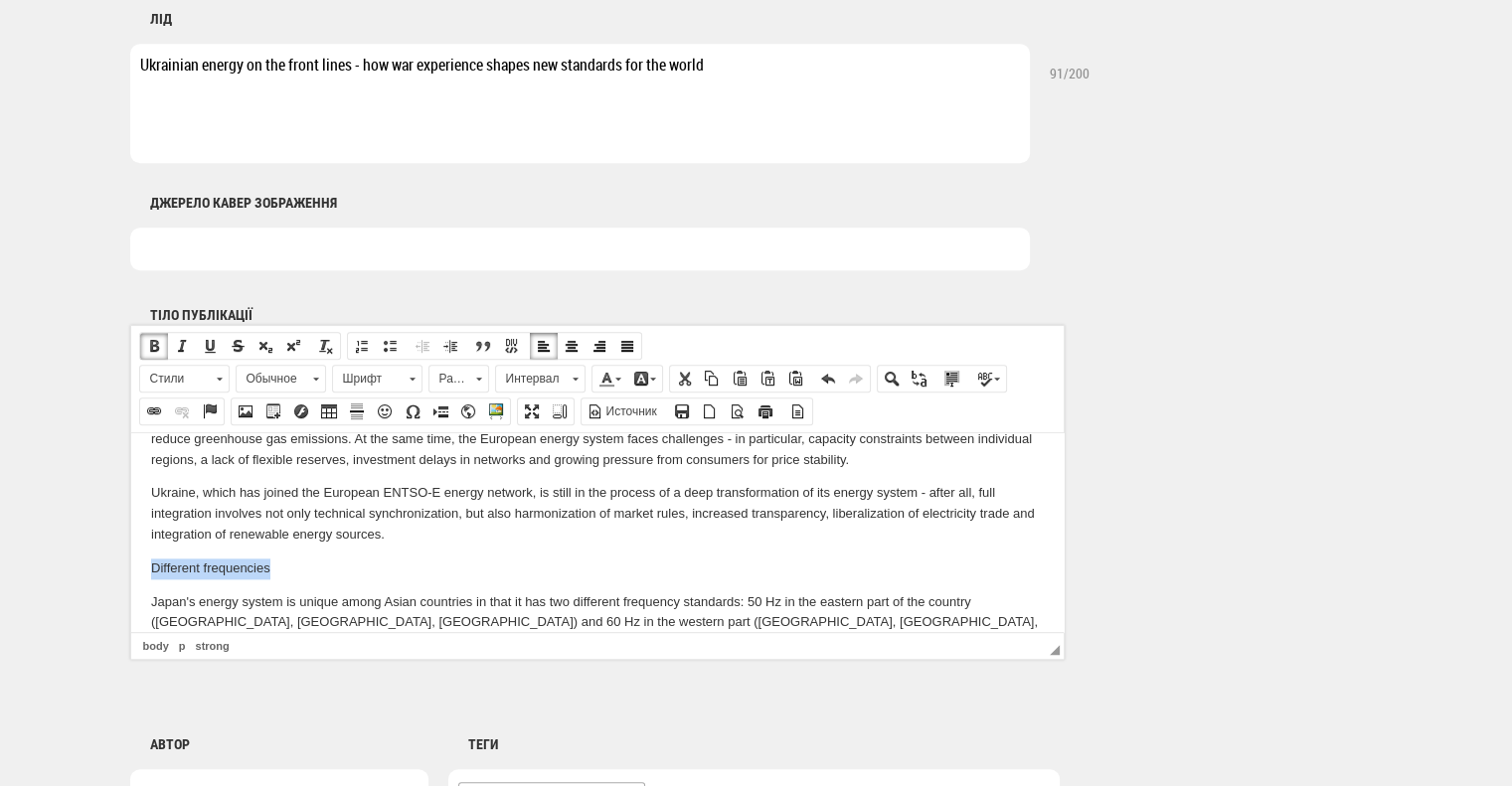 drag, startPoint x: 290, startPoint y: 500, endPoint x: 60, endPoint y: 499, distance: 230.00217 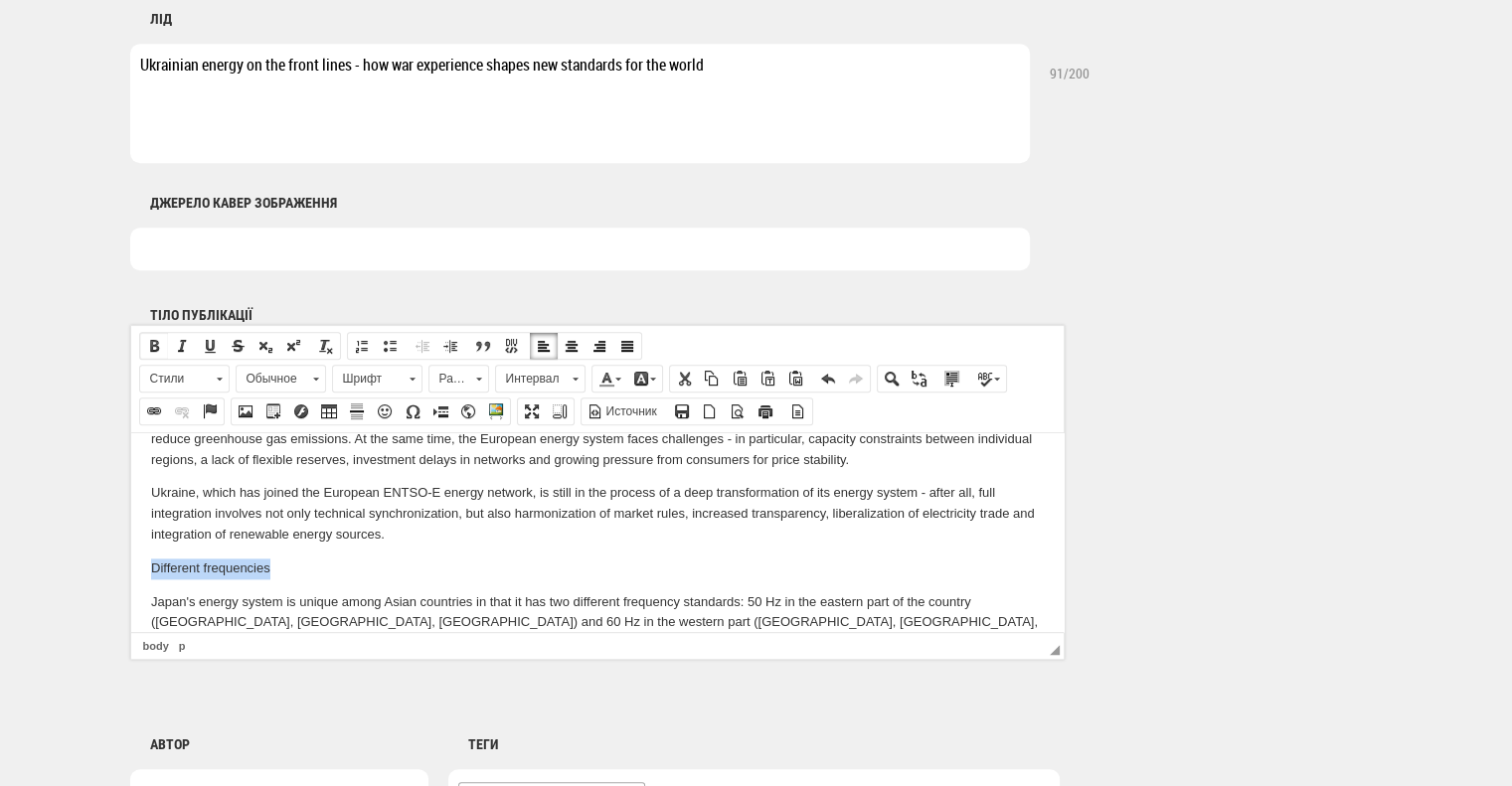 click at bounding box center [154, 346] 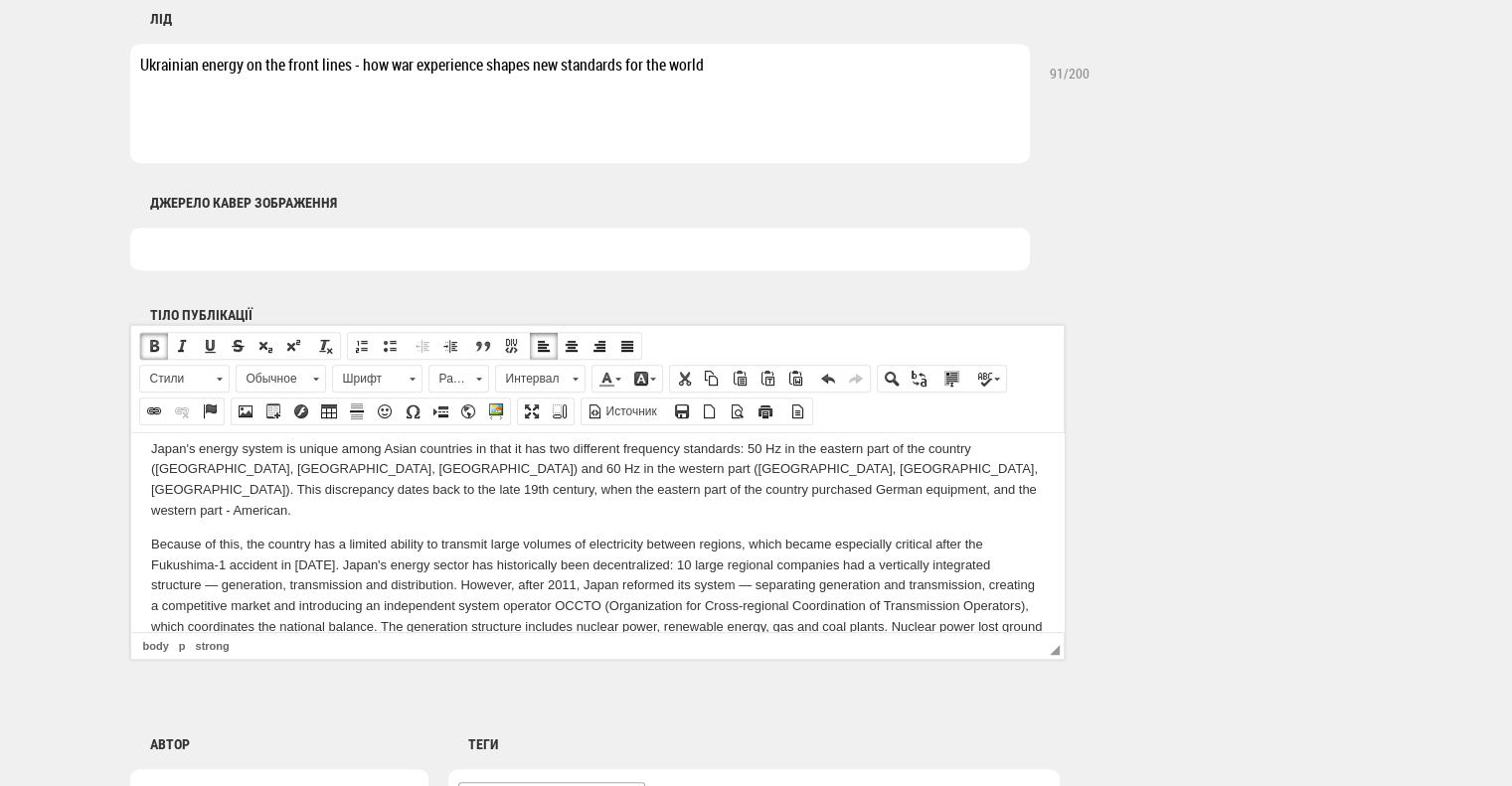 scroll, scrollTop: 2876, scrollLeft: 0, axis: vertical 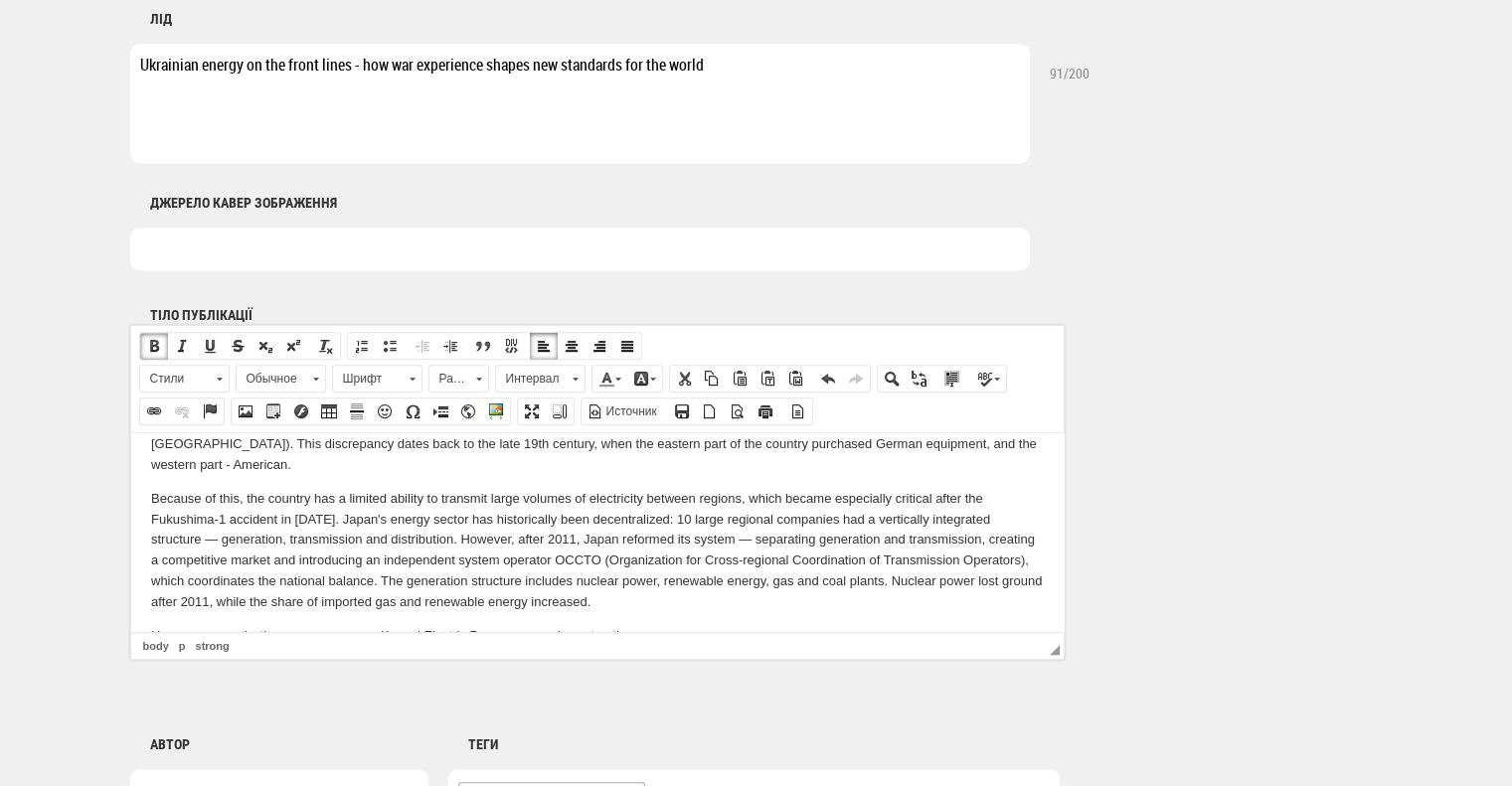 click on "However, recently, the energy company Kansai Electric Power resumed construction" at bounding box center (596, 635) 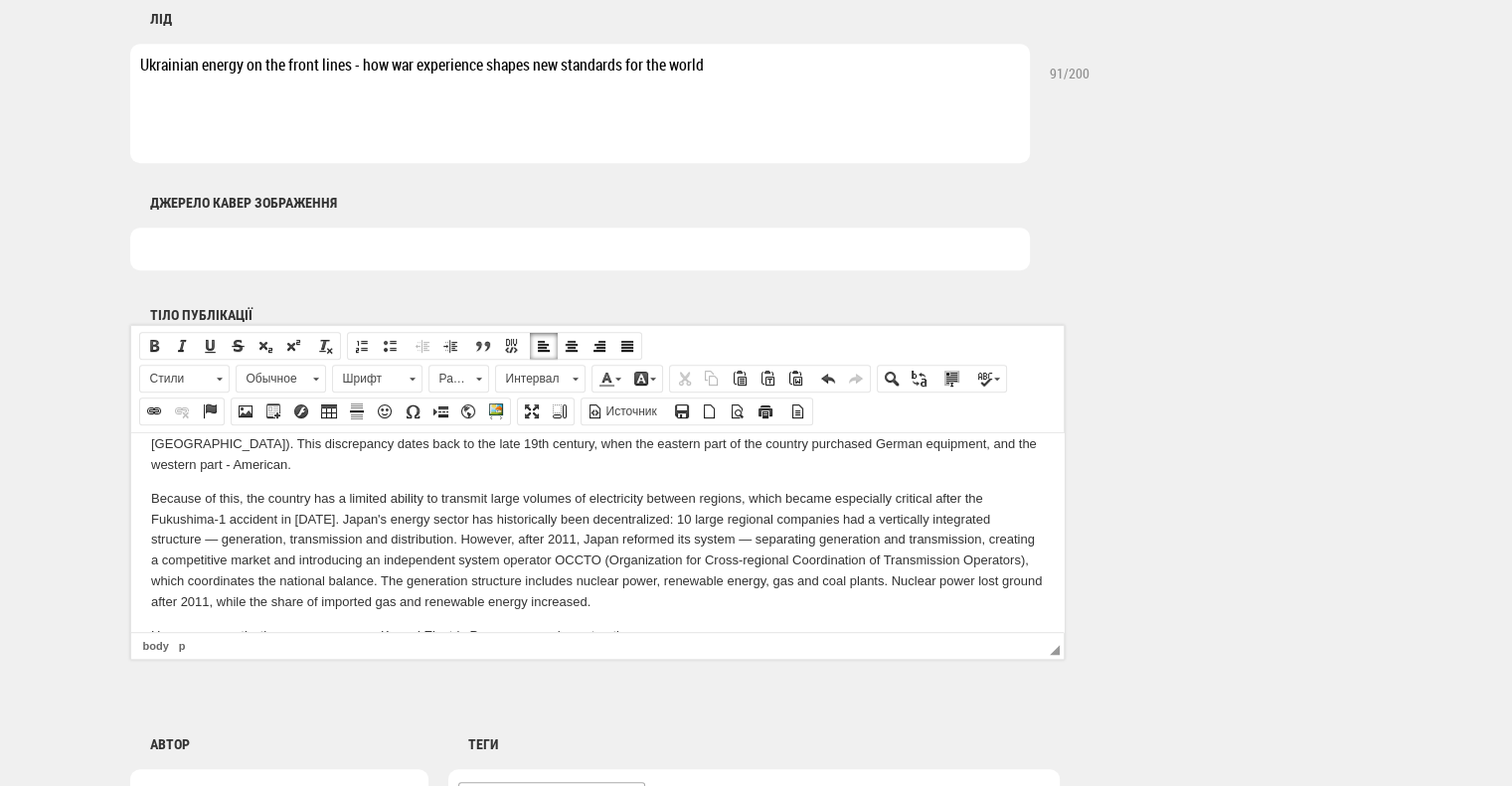 click on "However, recently, the energy company Kansai Electric Power resumed construction" at bounding box center (596, 635) 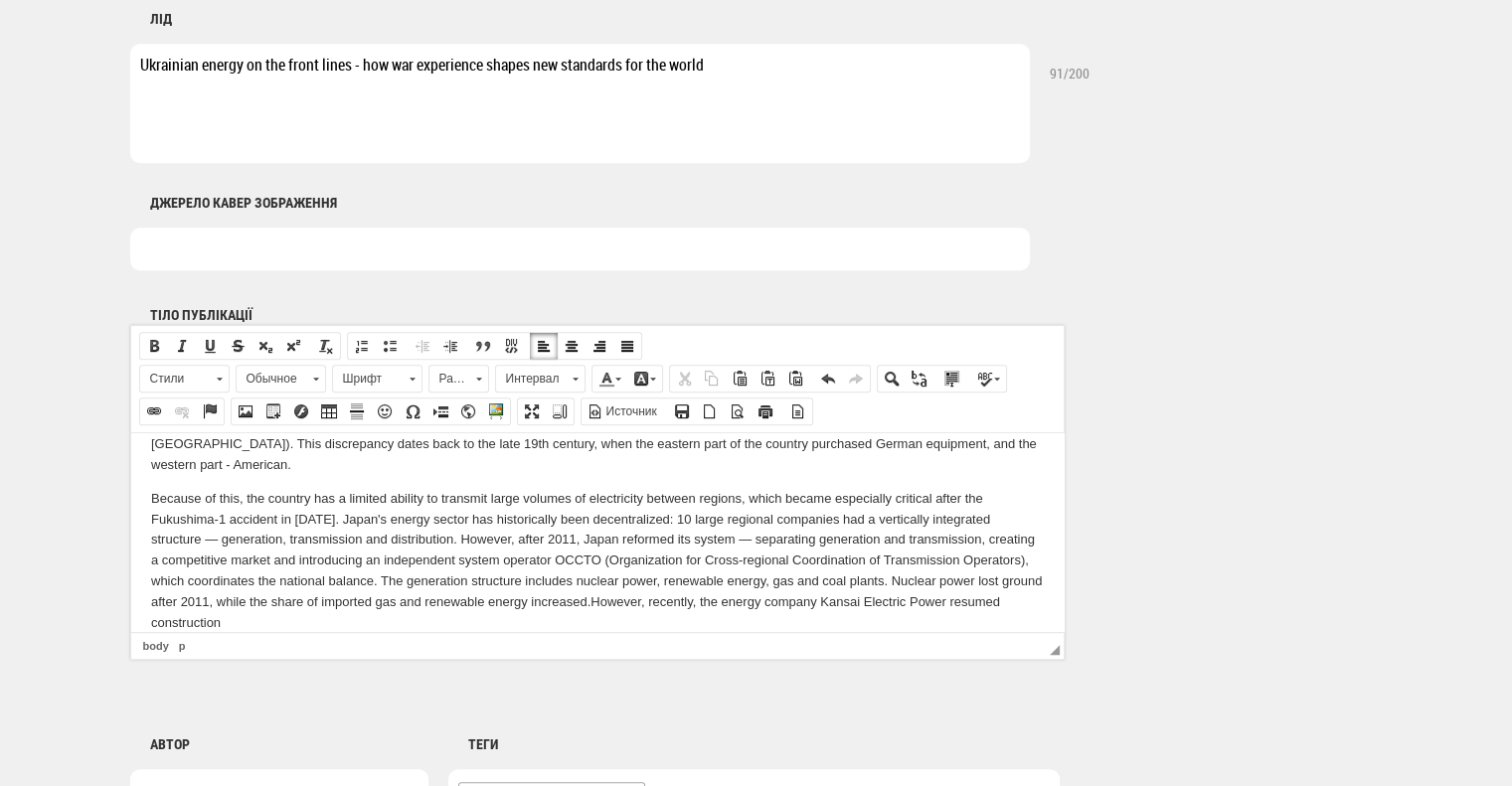 click on "" Ukrainian Energy " has examined how the energy systems of the EU, the USA and Japan function, what market models operate in them, what mechanisms are responsible for balancing, who determines tariffs and what energy security means in a liberalized market. Its own unique path The Ukrainian energy system has undergone a unique transformation path - from a centralized Soviet-style model to an integrated market with elements of liberalization, balancing and market pricing mechanisms. Despite a full-scale war, attacks on critical infrastructure and constant challenges to security of supply, the energy sector of Ukraine demonstrates resilience and the ability to adapt. However, to assess the real potential of this resilience, it is worth looking at the Ukrainian model in the context of global experience. And although the Ukrainian energy system still has to go through a difficult path, transform, and become part of the European energy system, the process is gradually moving forward.  American power" at bounding box center (596, -265) 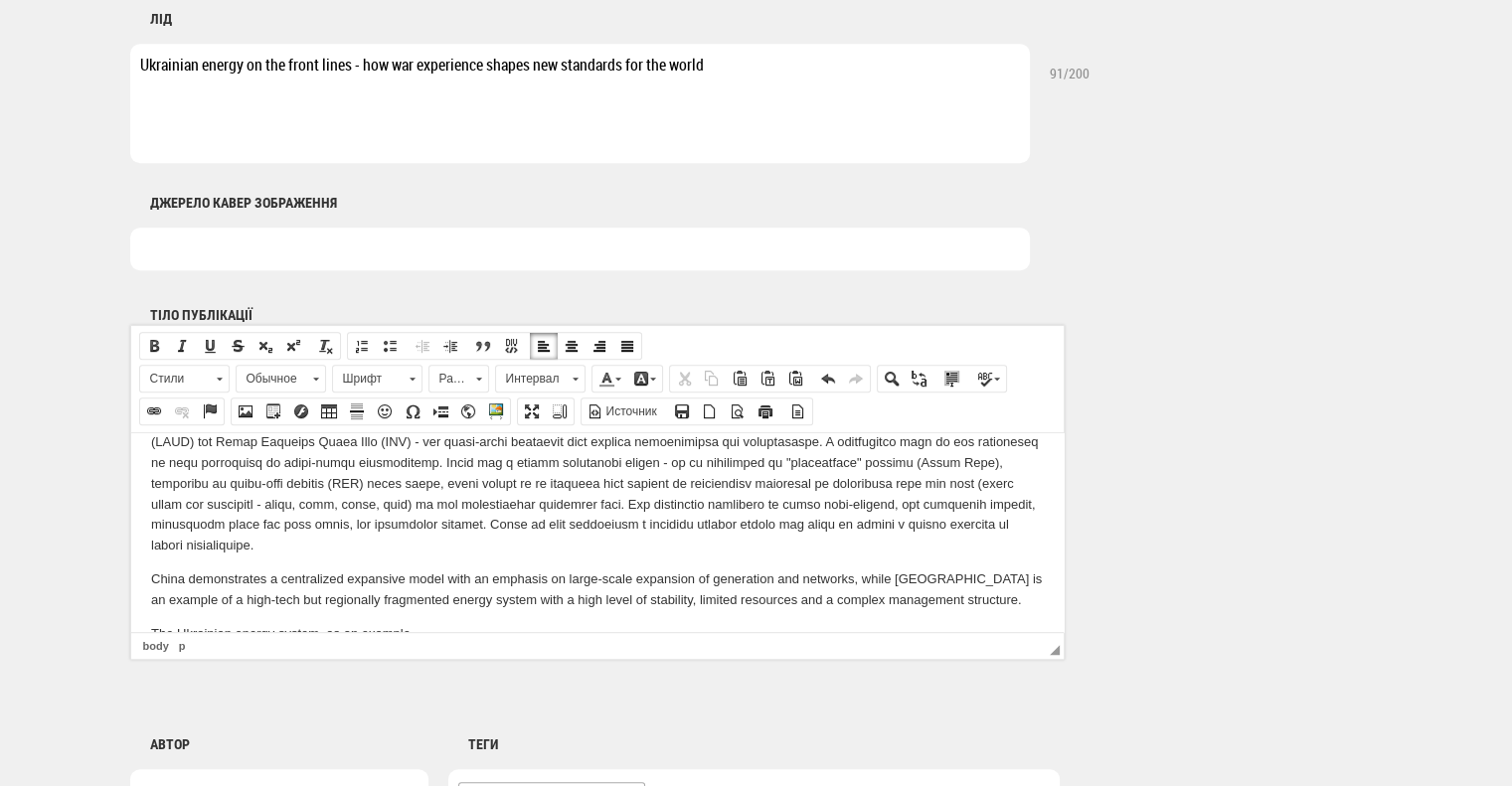 scroll, scrollTop: 3273, scrollLeft: 0, axis: vertical 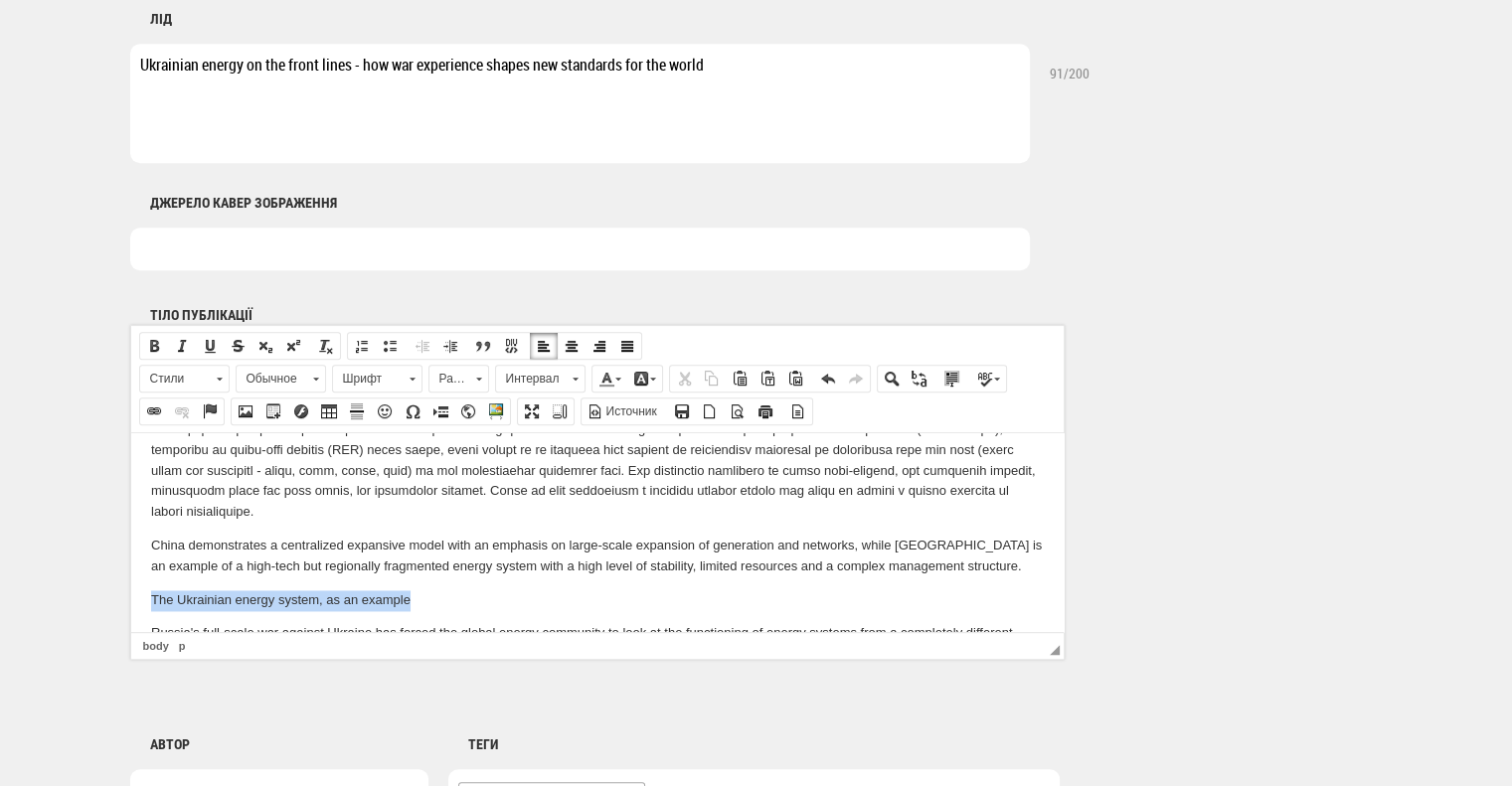 drag, startPoint x: 410, startPoint y: 517, endPoint x: 143, endPoint y: 508, distance: 267.15164 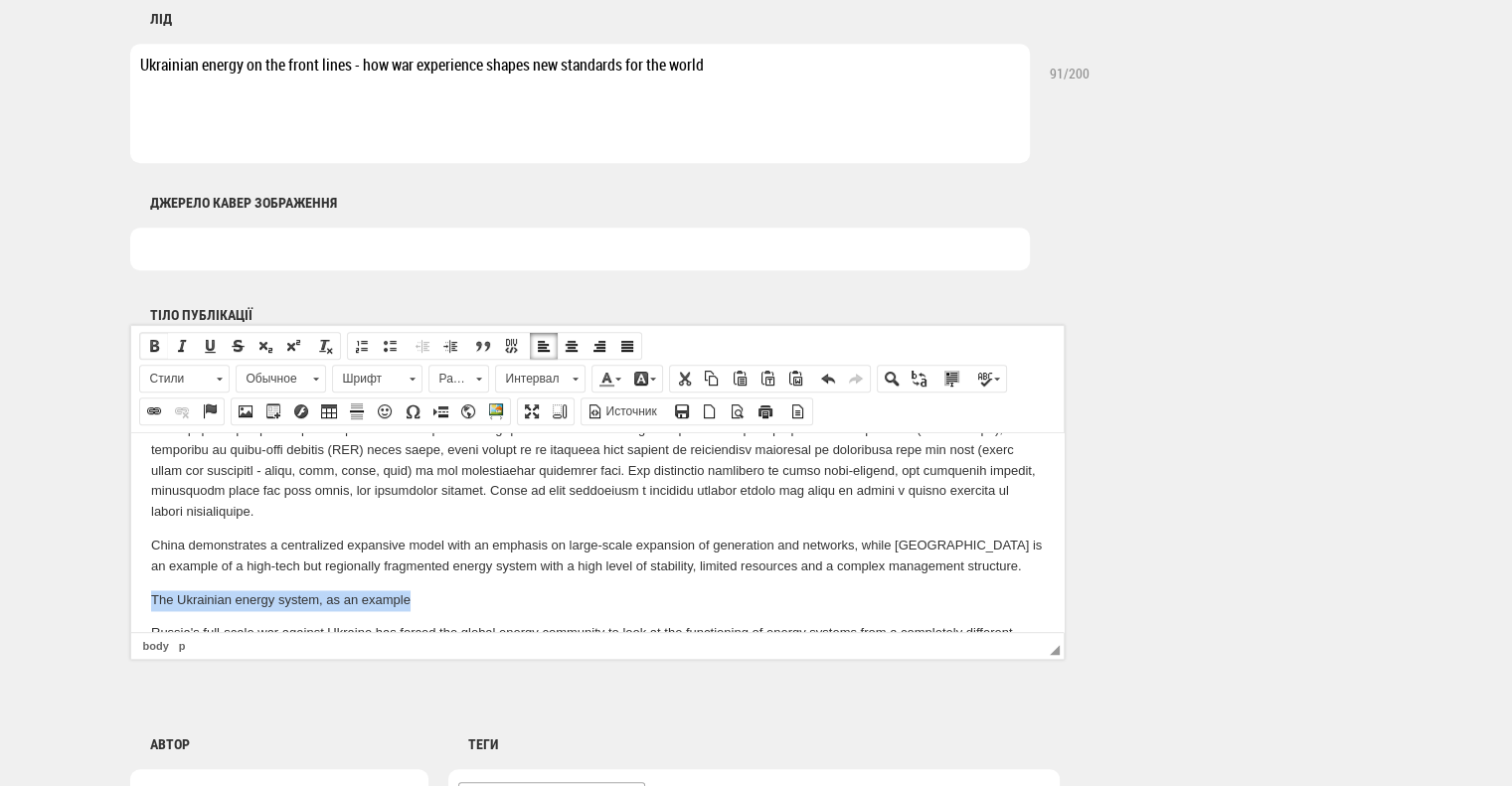 click on "Полужирный" at bounding box center [154, 346] 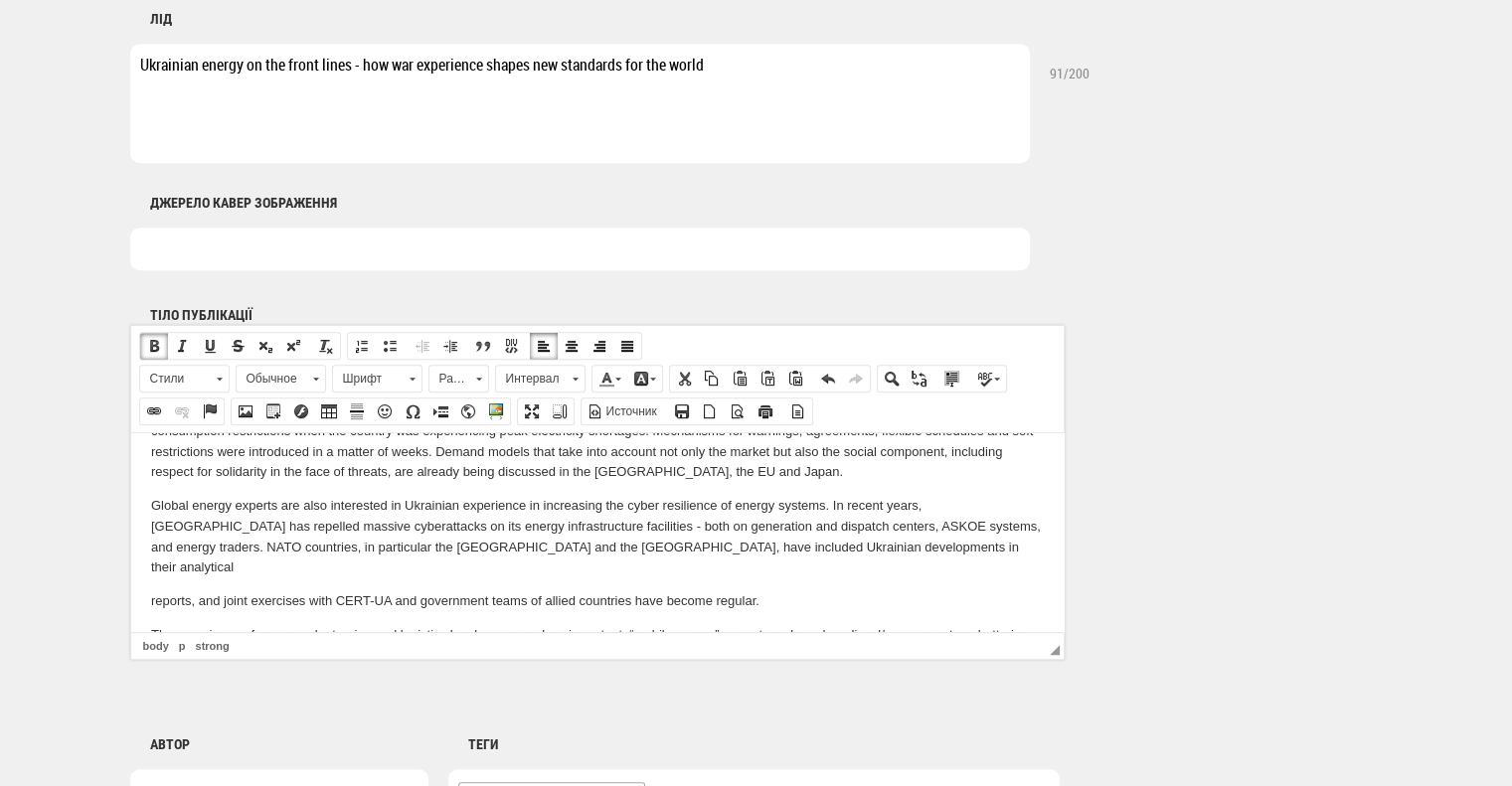scroll, scrollTop: 3869, scrollLeft: 0, axis: vertical 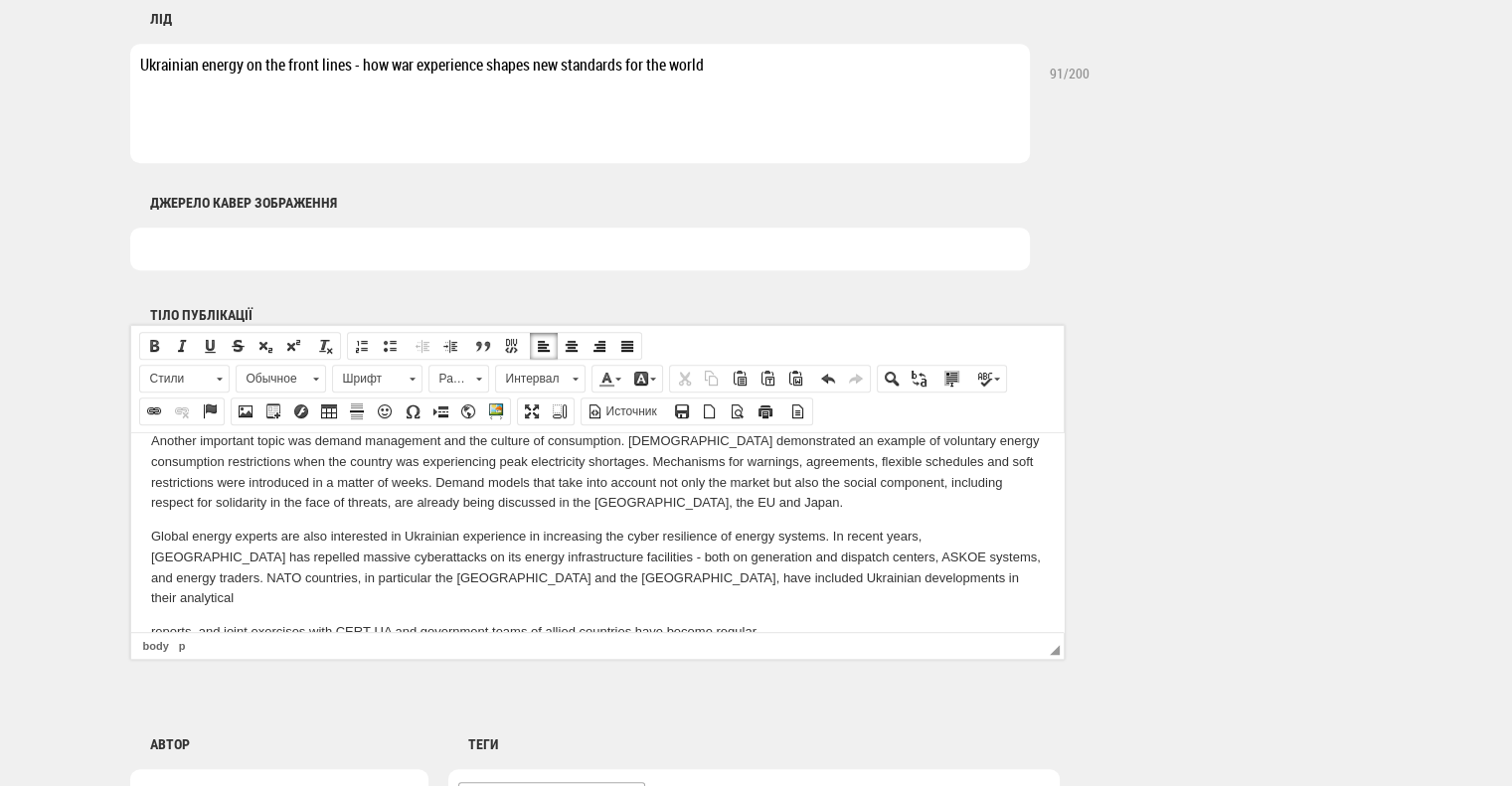 click on "" Ukrainian Energy " has examined how the energy systems of the EU, the USA and Japan function, what market models operate in them, what mechanisms are responsible for balancing, who determines tariffs and what energy security means in a liberalized market. Its own unique path The Ukrainian energy system has undergone a unique transformation path - from a centralized Soviet-style model to an integrated market with elements of liberalization, balancing and market pricing mechanisms. Despite a full-scale war, attacks on critical infrastructure and constant challenges to security of supply, the energy sector of Ukraine demonstrates resilience and the ability to adapt. However, to assess the real potential of this resilience, it is worth looking at the Ukrainian model in the context of global experience. And although the Ukrainian energy system still has to go through a difficult path, transform, and become part of the European energy system, the process is gradually moving forward.  American power" at bounding box center (596, -1276) 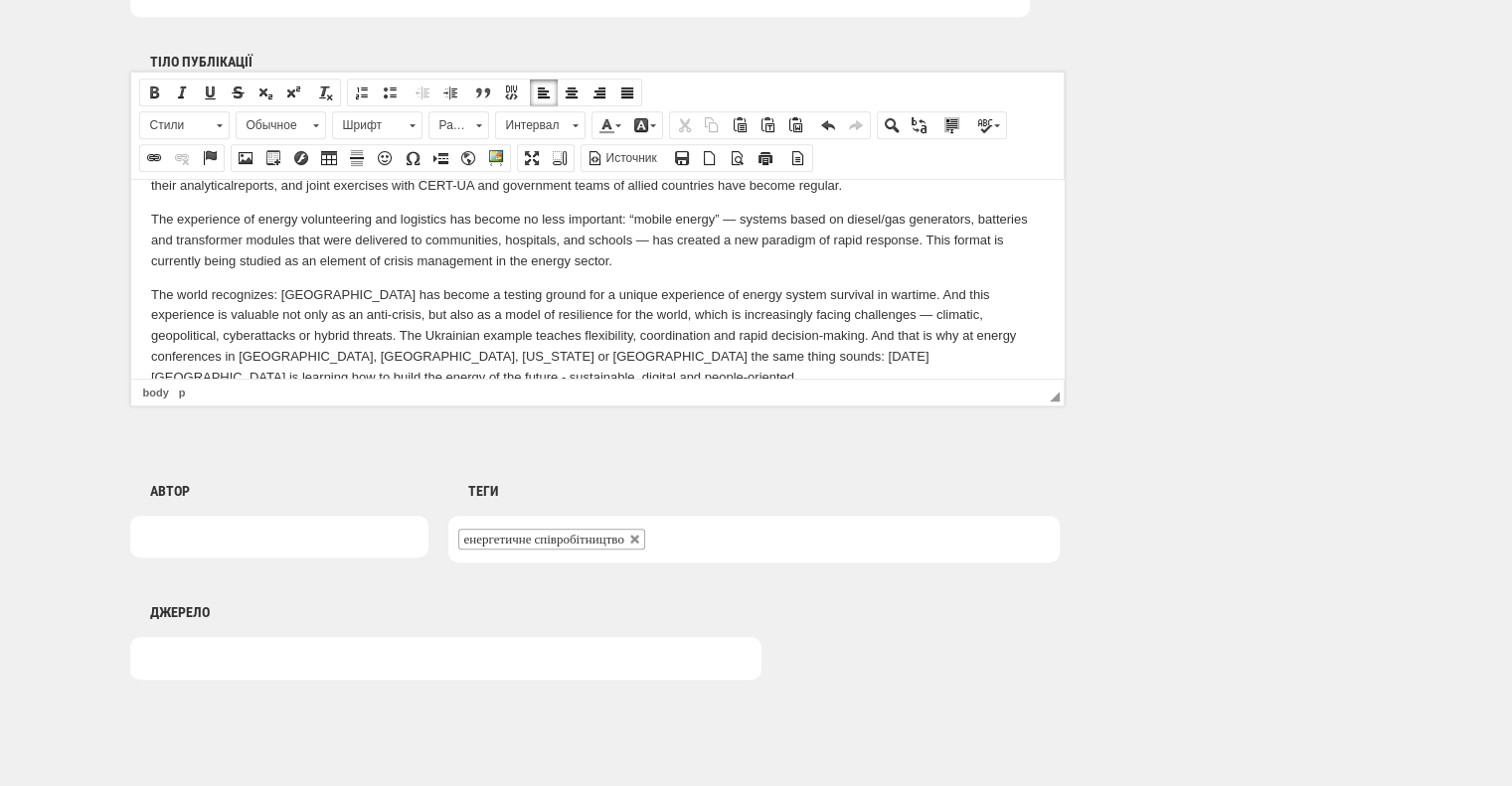 scroll, scrollTop: 1391, scrollLeft: 0, axis: vertical 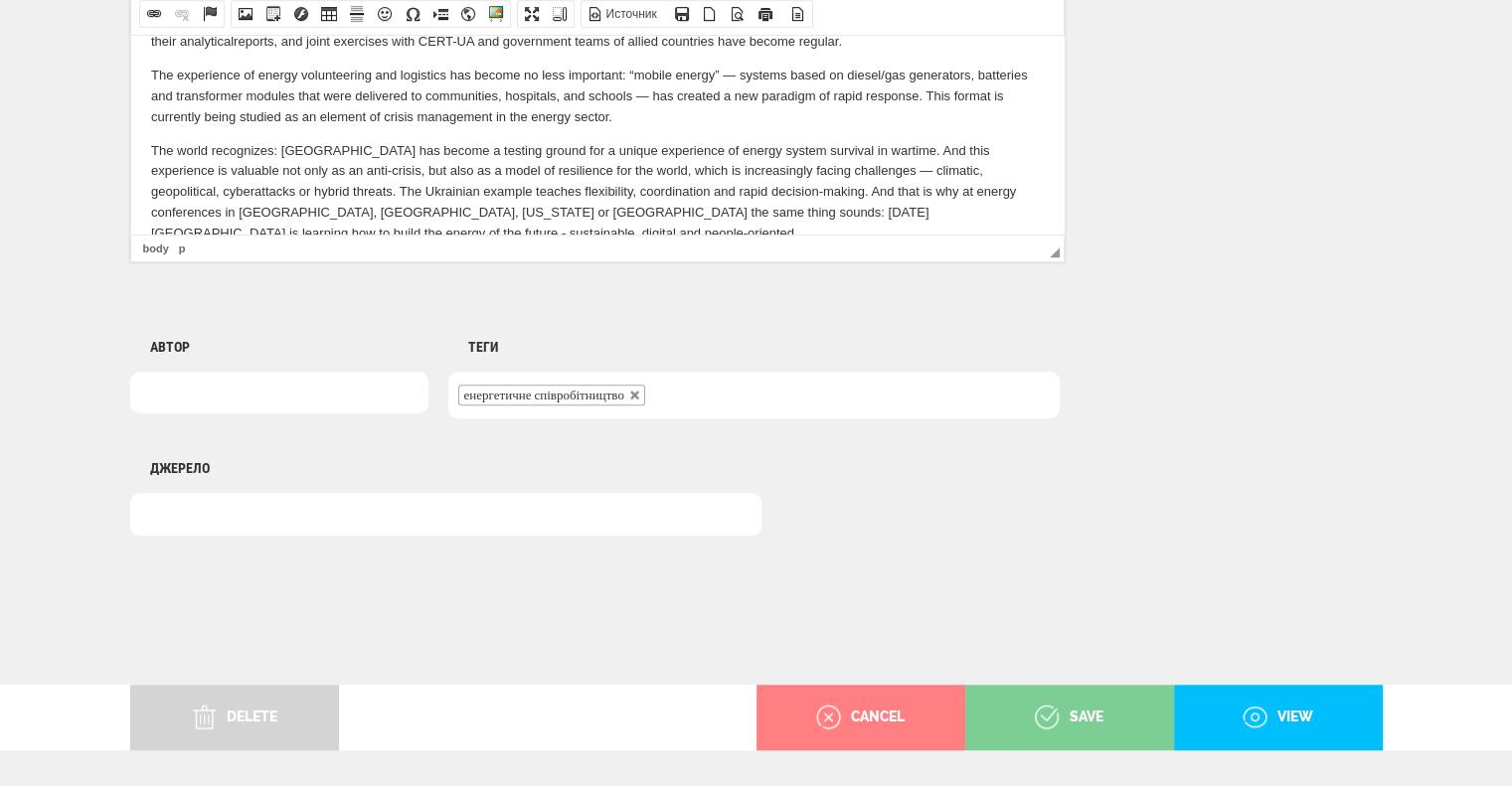click on "save" at bounding box center [1069, 717] 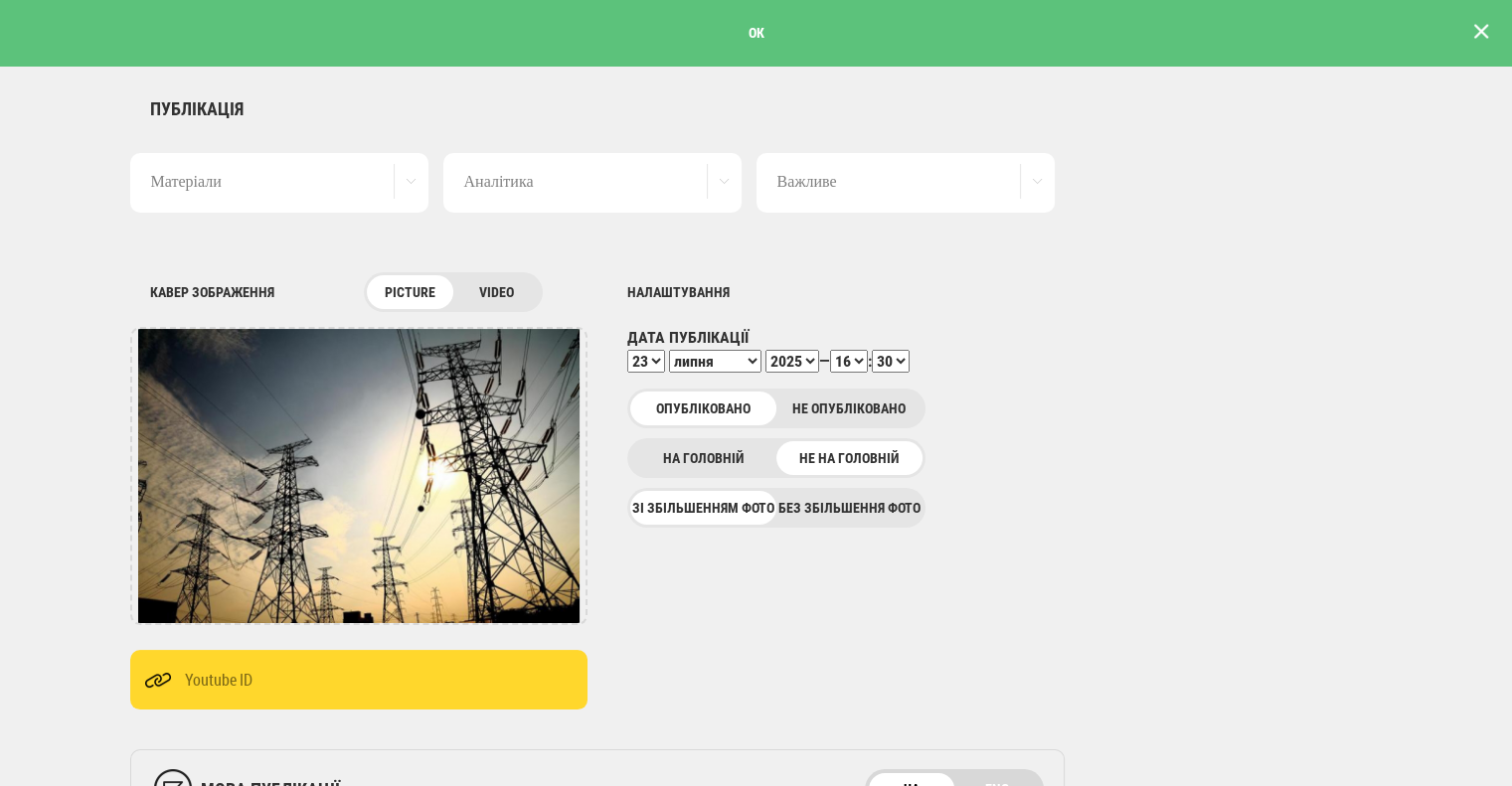 scroll, scrollTop: 0, scrollLeft: 0, axis: both 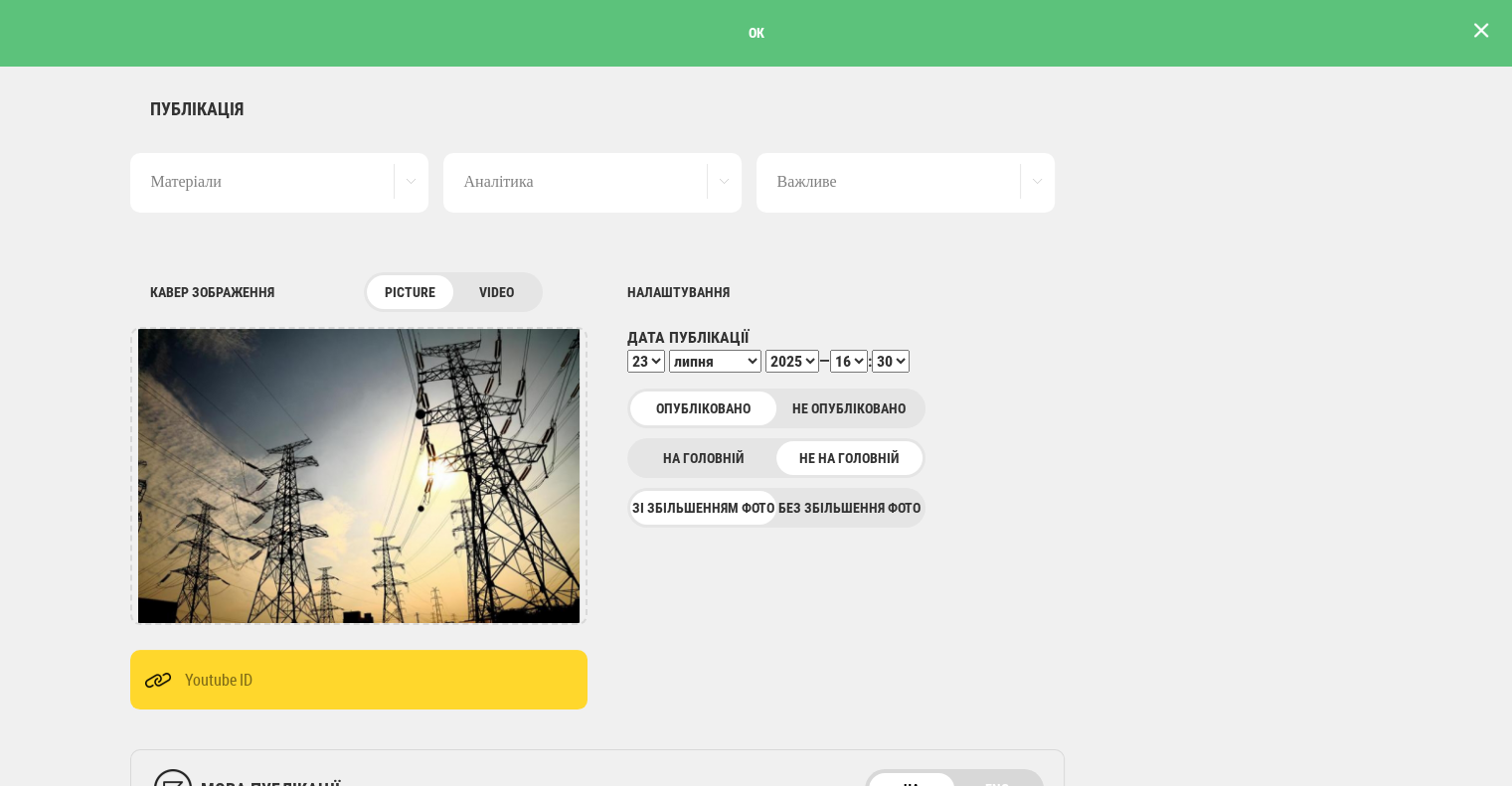 click at bounding box center (1481, 31) 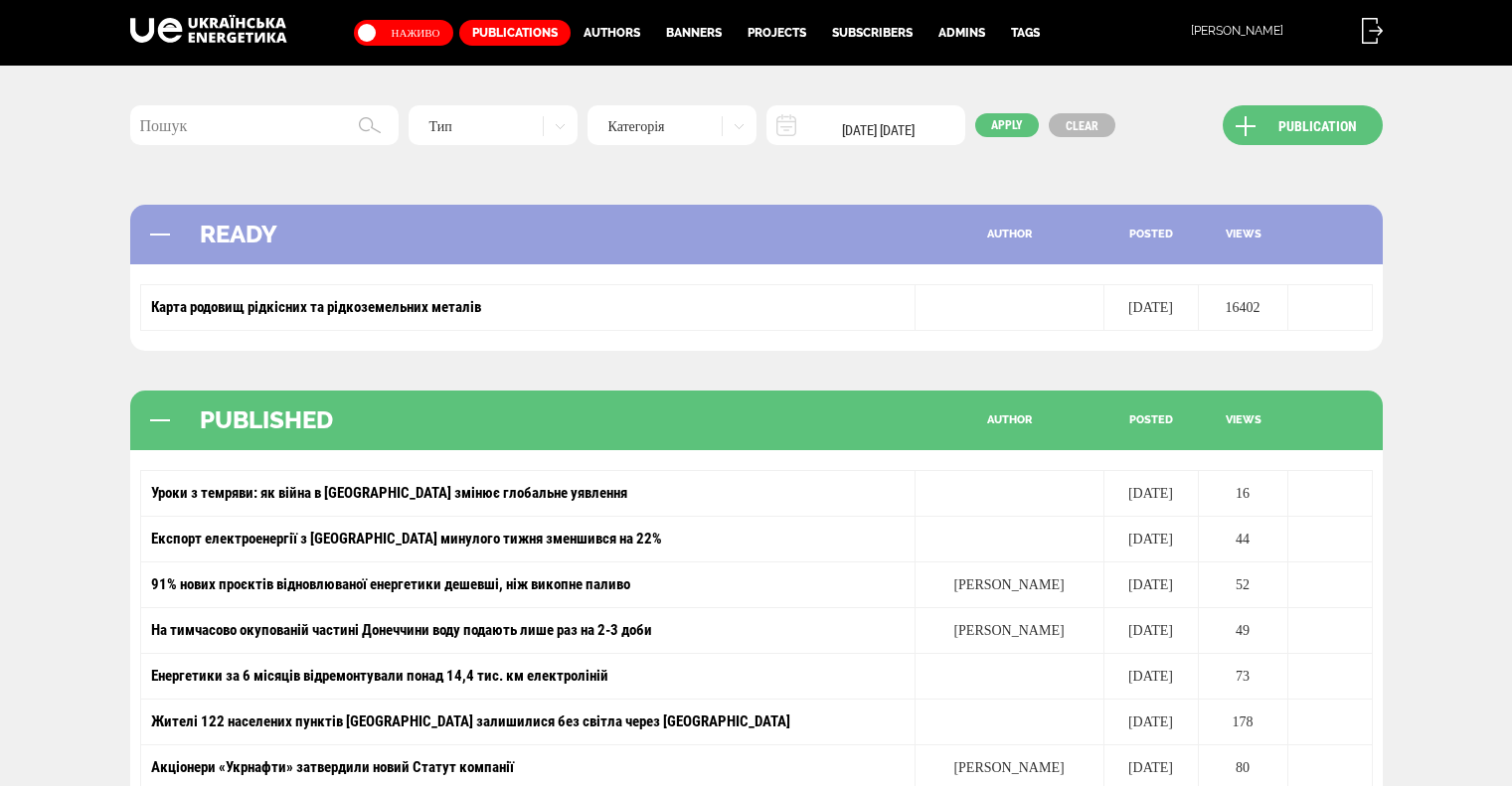 scroll, scrollTop: 0, scrollLeft: 0, axis: both 